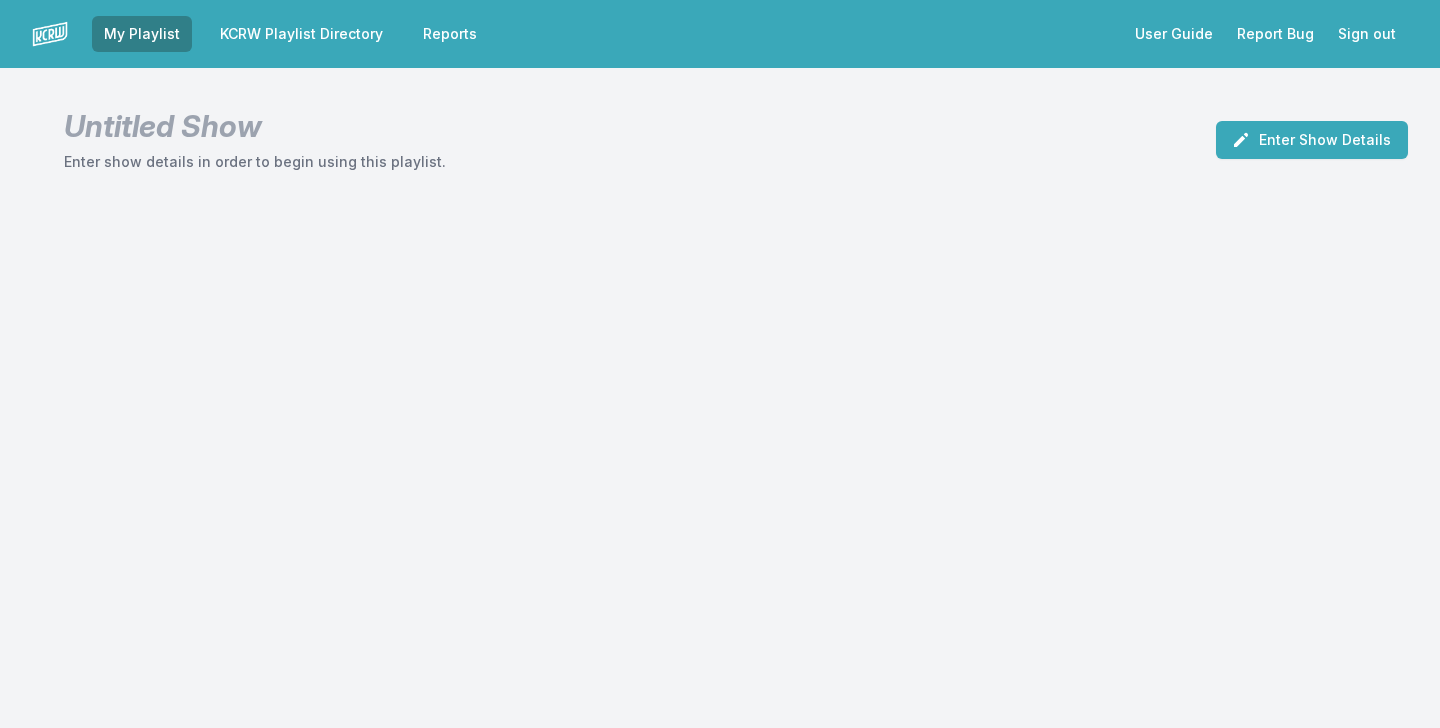 scroll, scrollTop: 0, scrollLeft: 0, axis: both 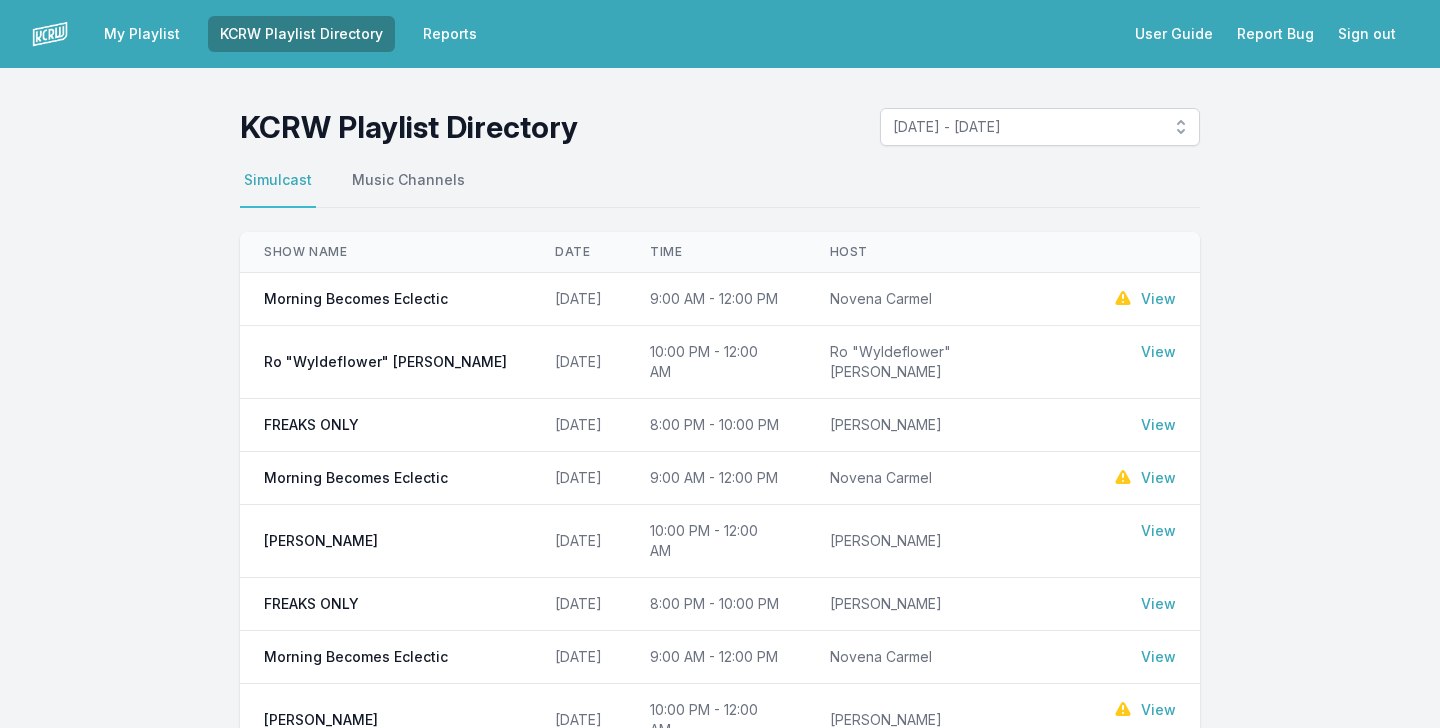 click on "View" at bounding box center (1158, 299) 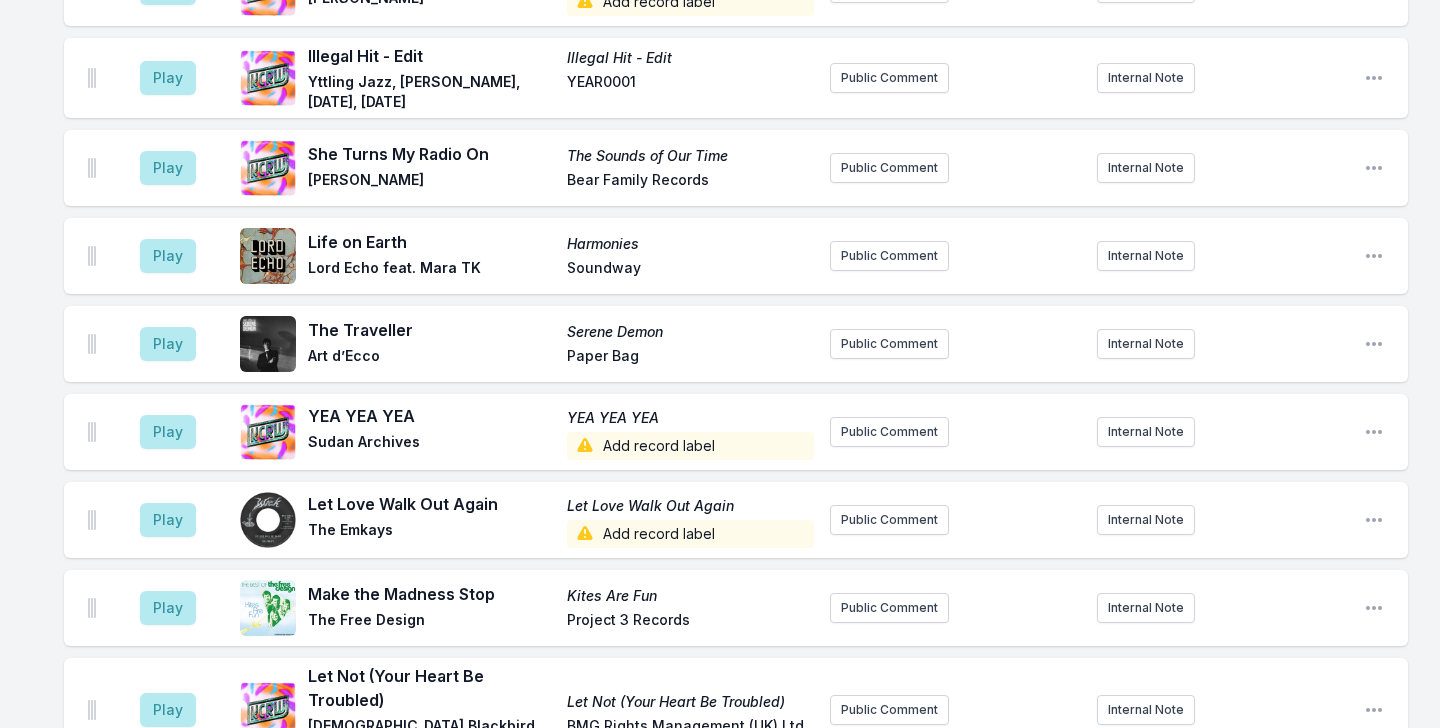 scroll, scrollTop: 1129, scrollLeft: 0, axis: vertical 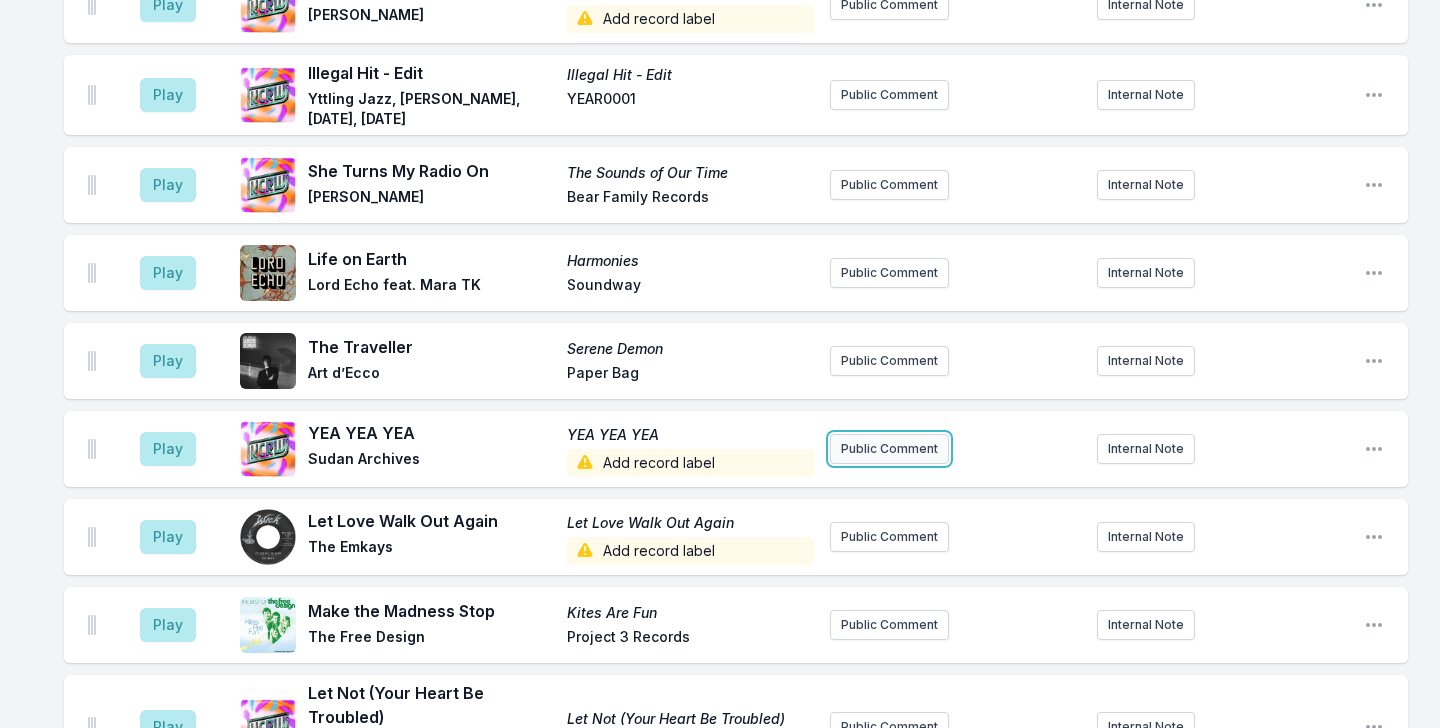 click on "Public Comment" at bounding box center (889, 449) 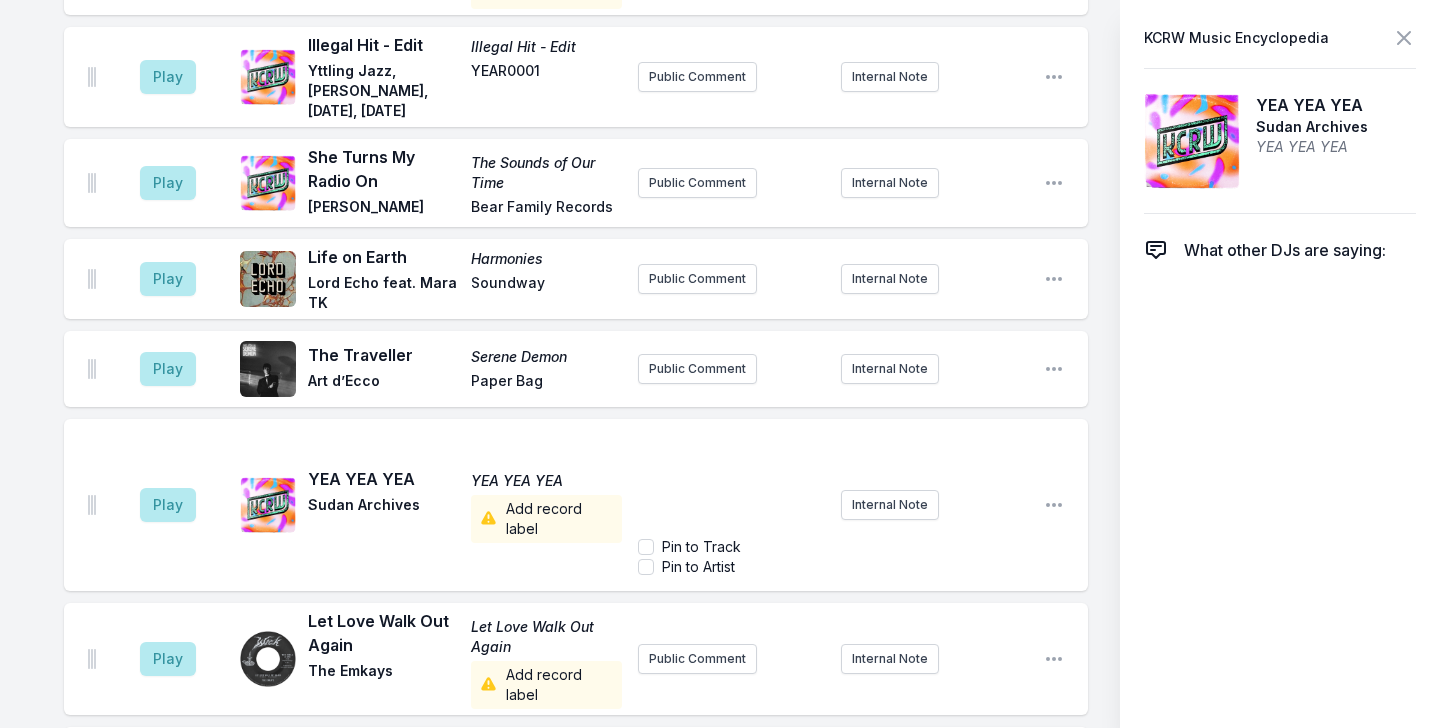 scroll, scrollTop: 1326, scrollLeft: 0, axis: vertical 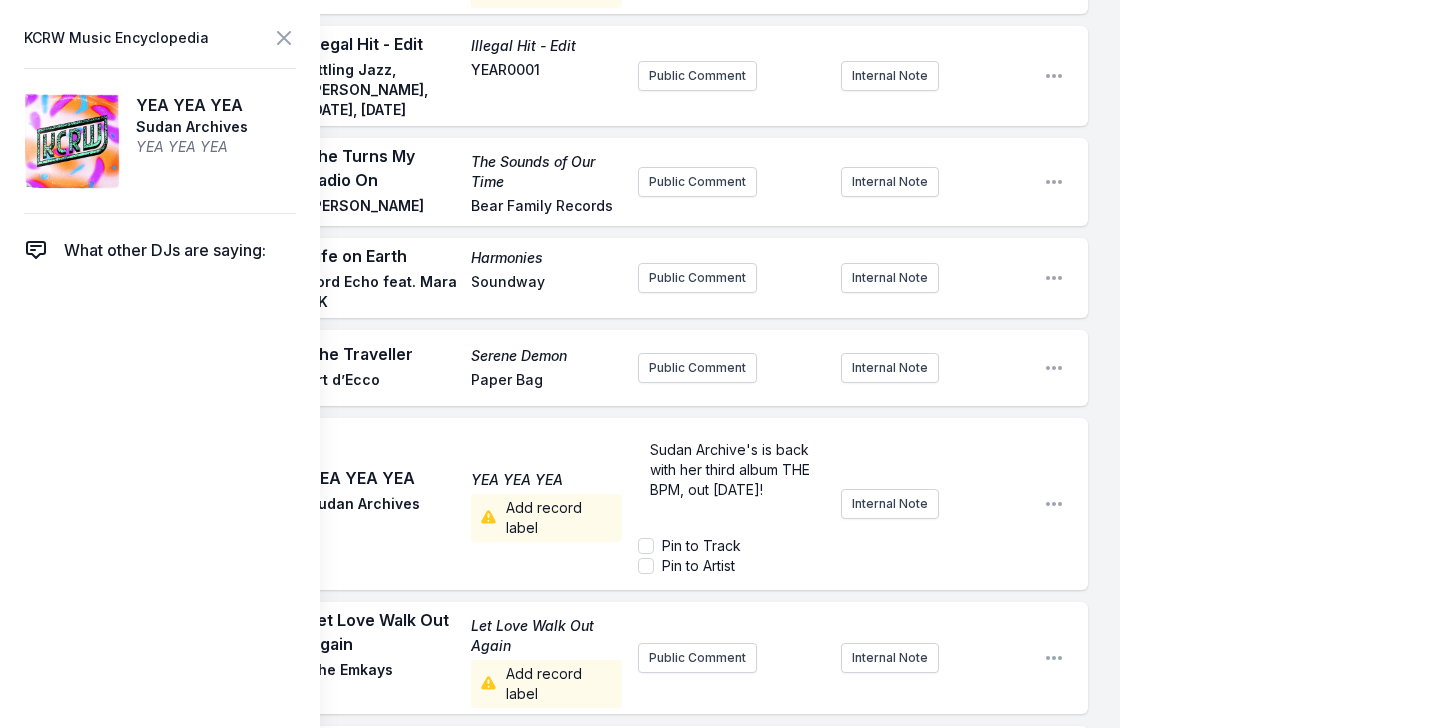 click on "Play YEA YEA YEA YEA YEA YEA Sudan Archives Add record label Sudan Archive's is back with her third album THE BPM, out October 17th!  Pin to Track Pin to Artist Internal Note Open playlist item options" at bounding box center [576, 504] 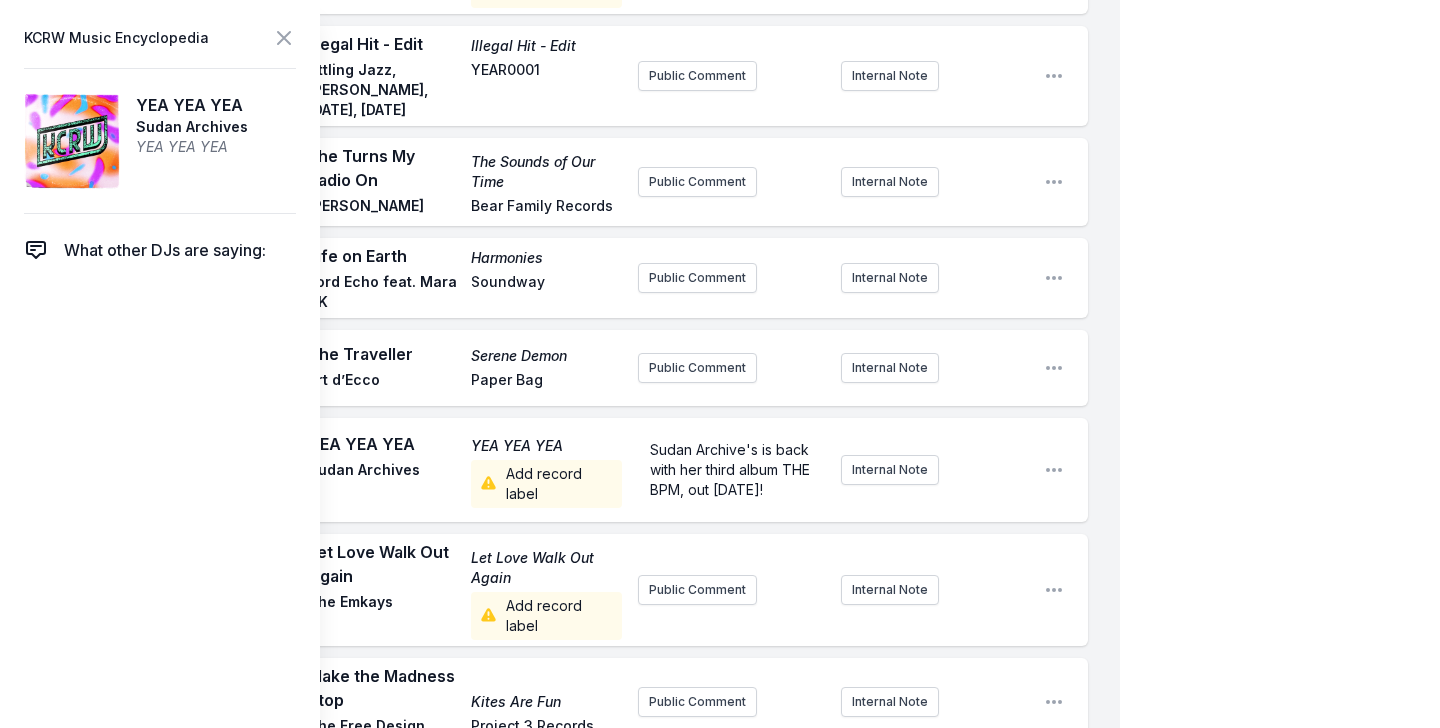 click on "KCRW Music Encyclopedia" at bounding box center [160, 38] 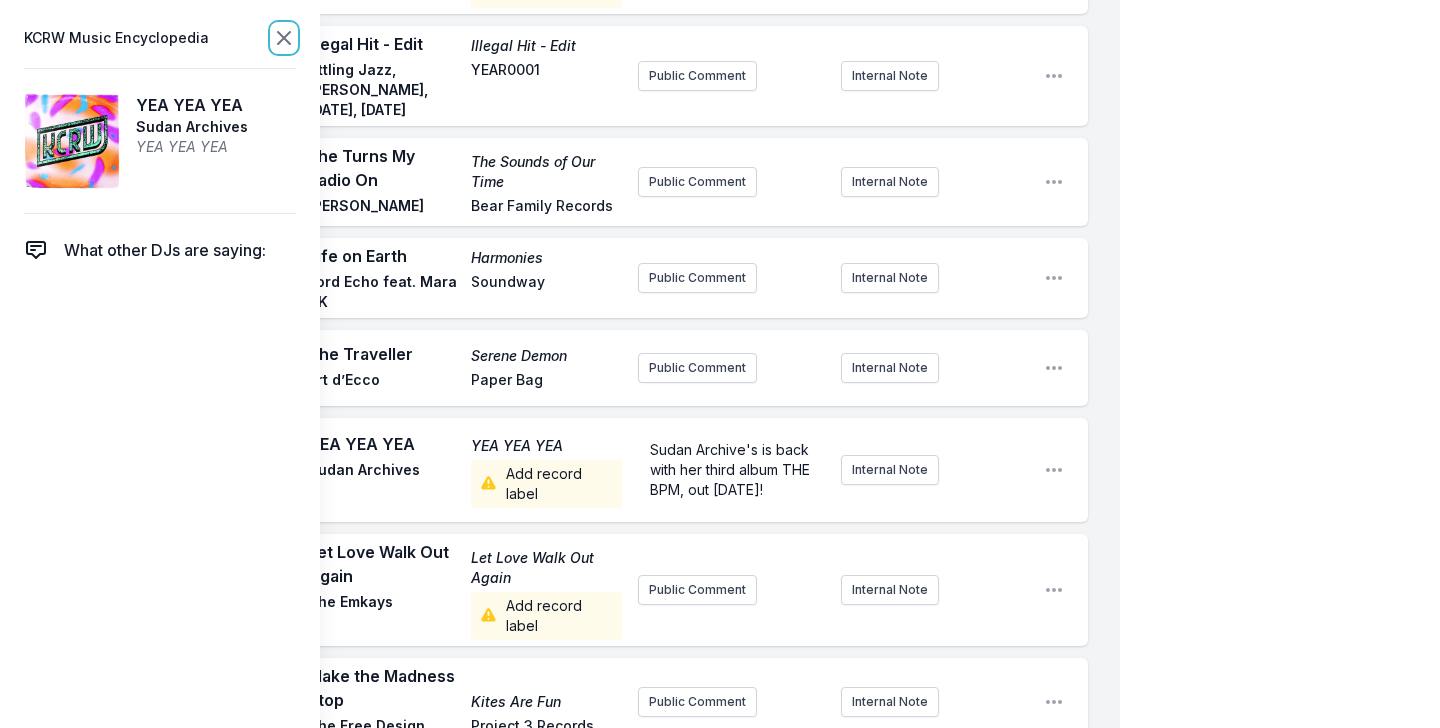 click 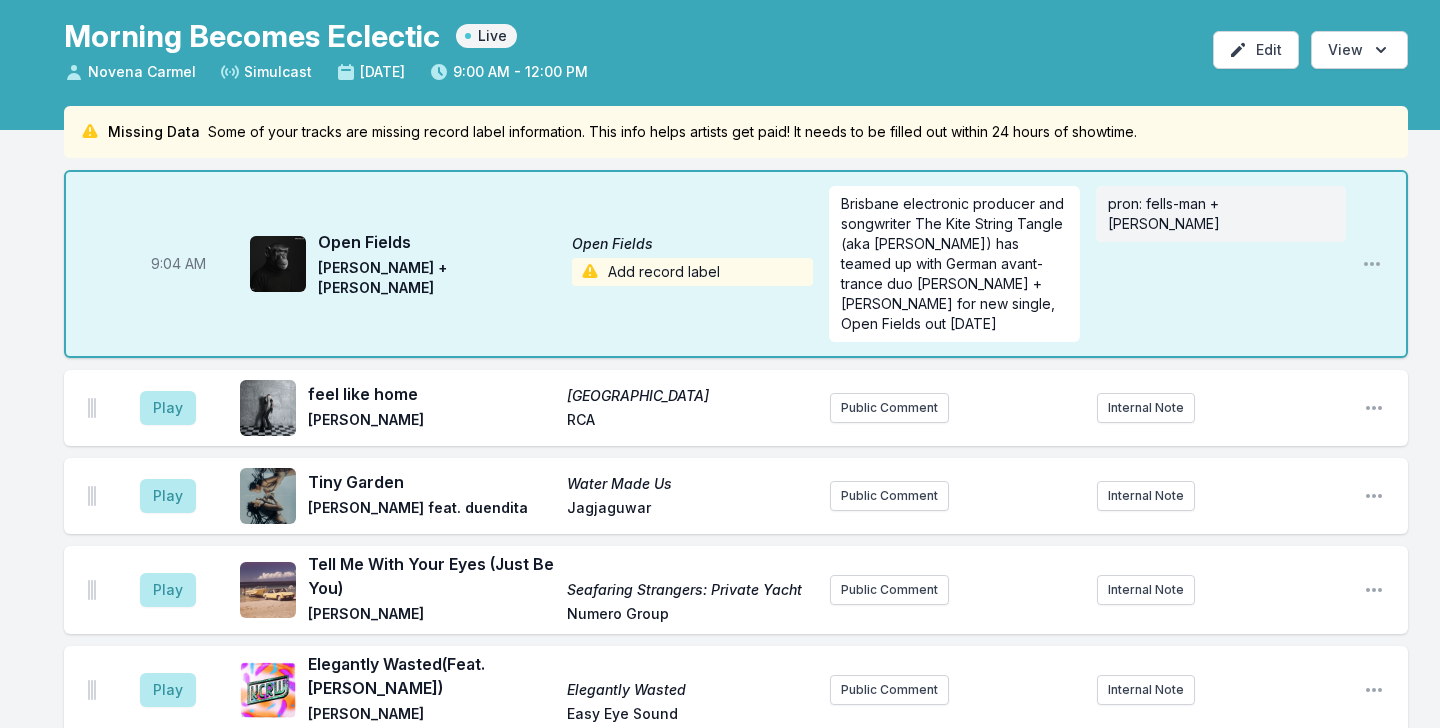 scroll, scrollTop: 146, scrollLeft: 0, axis: vertical 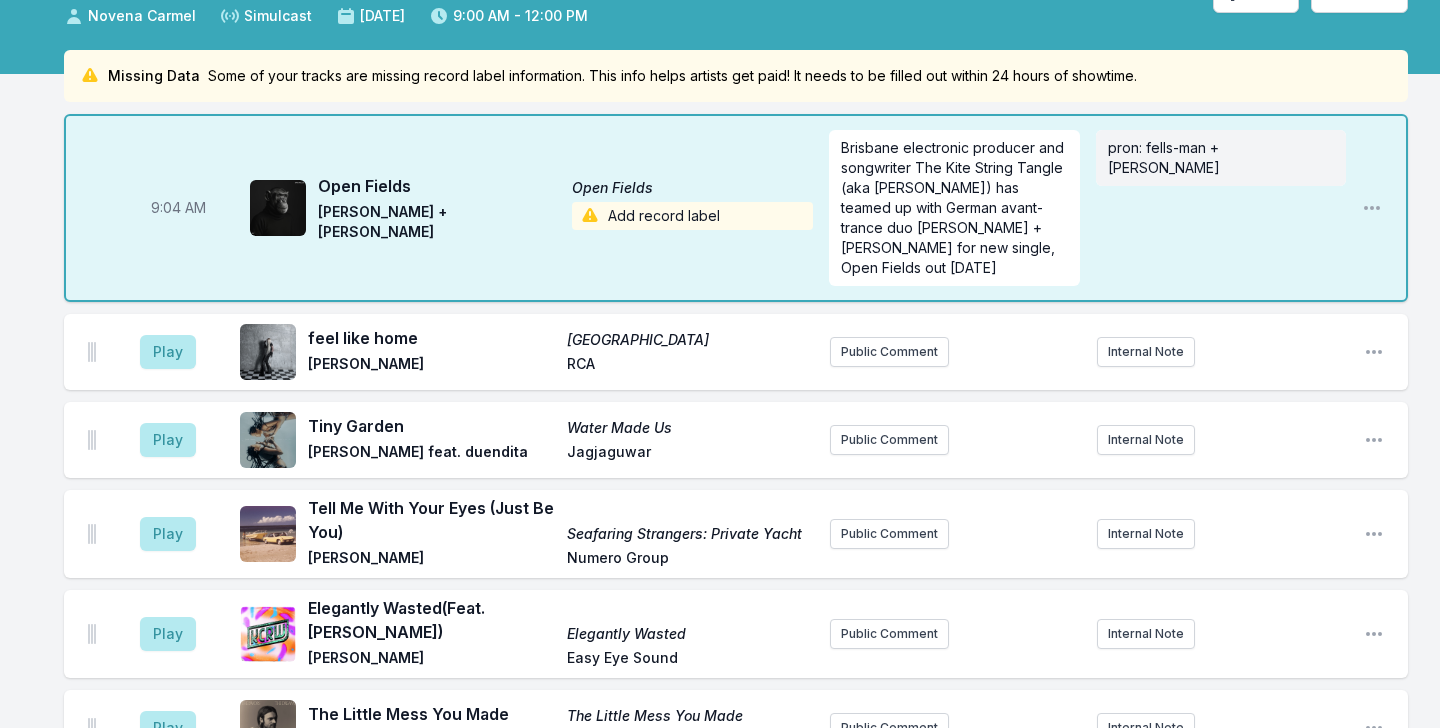 click on "Felsmann + Tiley" at bounding box center (439, 222) 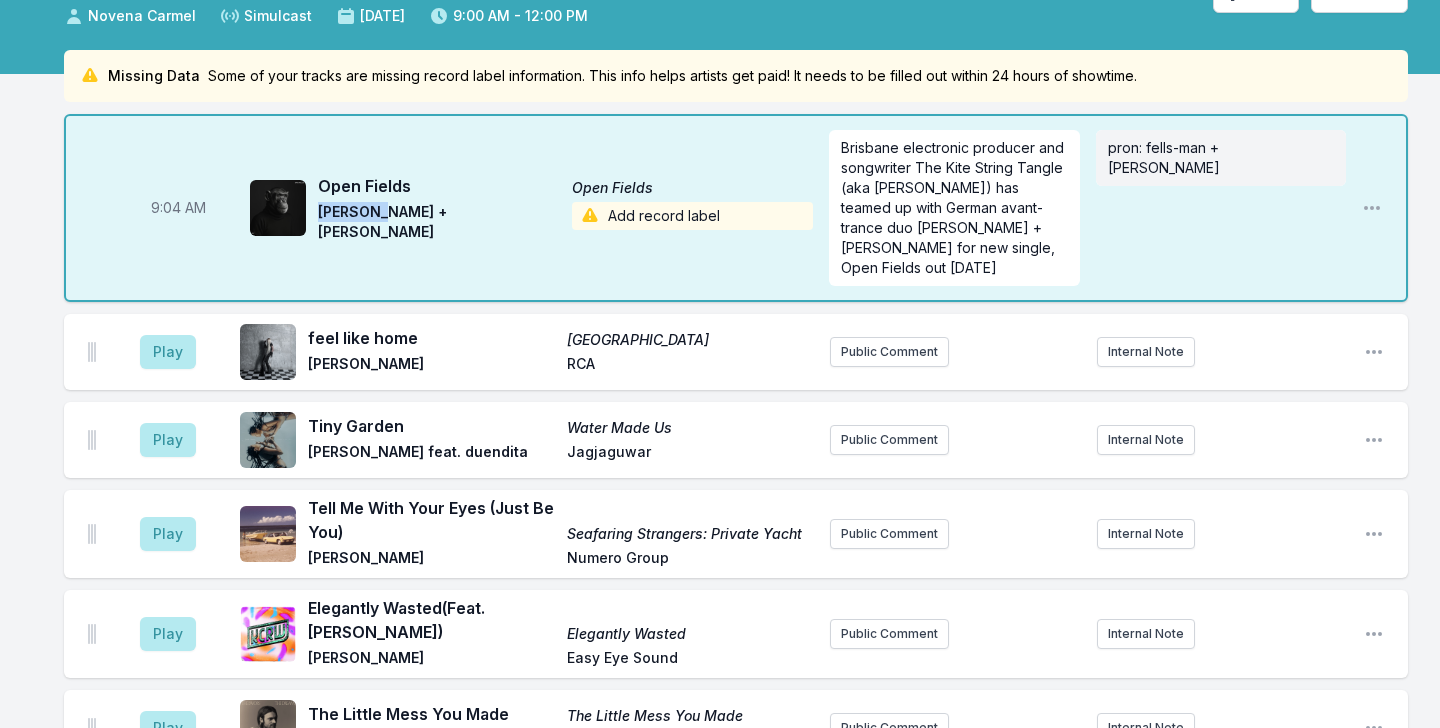 click on "Felsmann + Tiley" at bounding box center (439, 222) 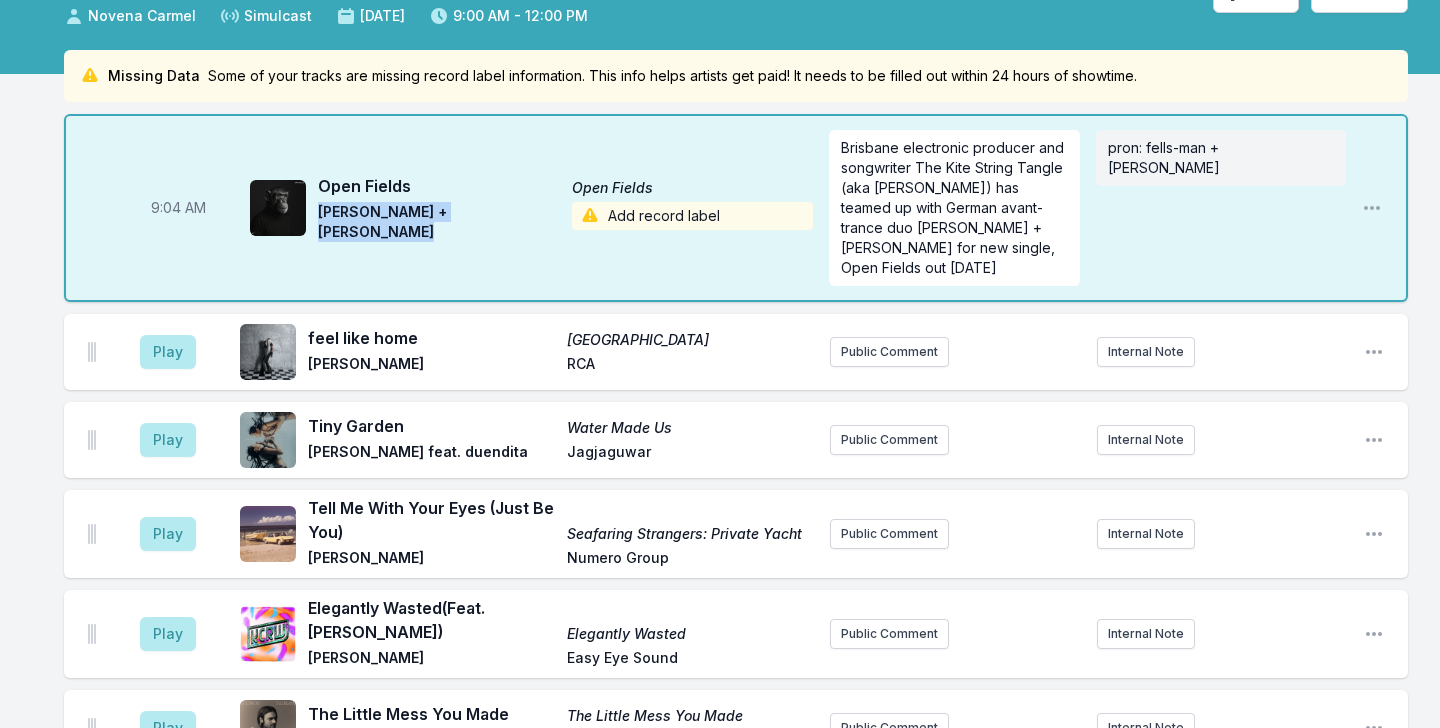 click on "Felsmann + Tiley" at bounding box center (439, 222) 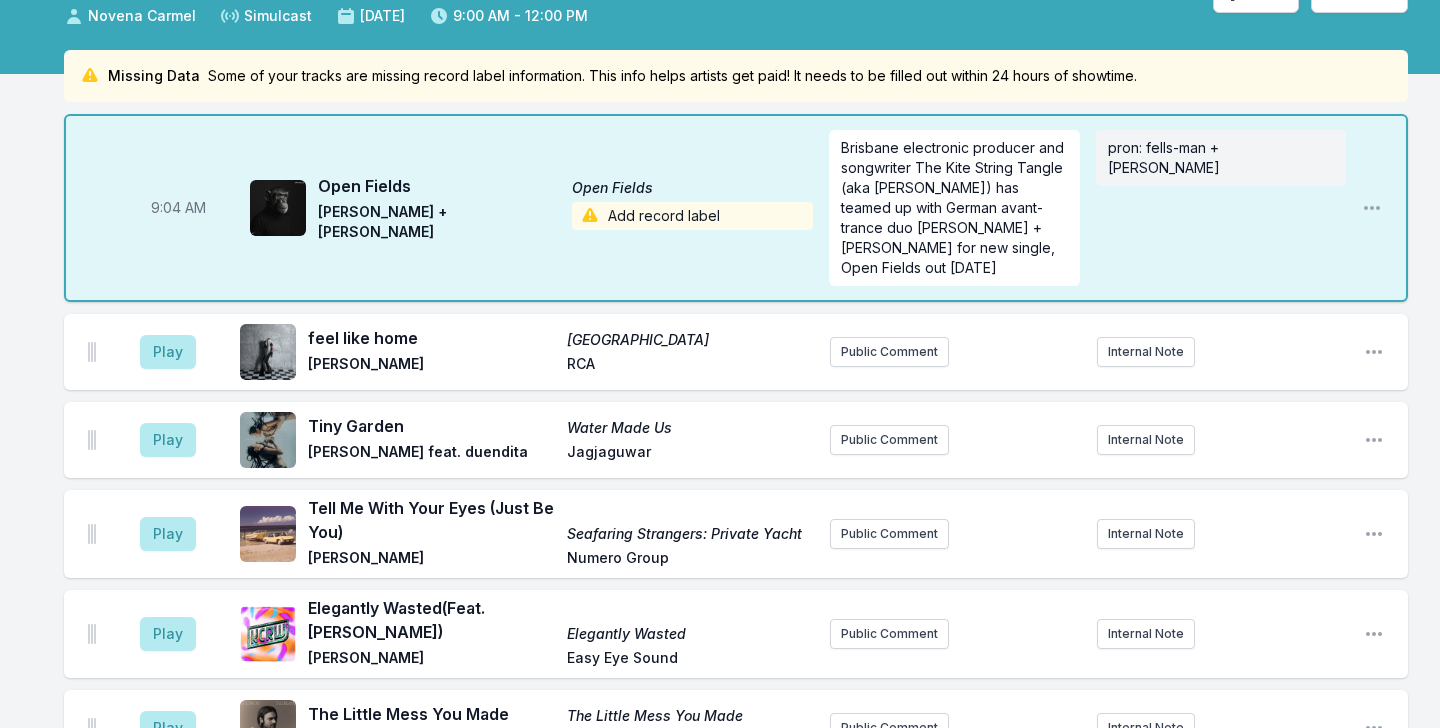 click on "Add record label" at bounding box center (693, 216) 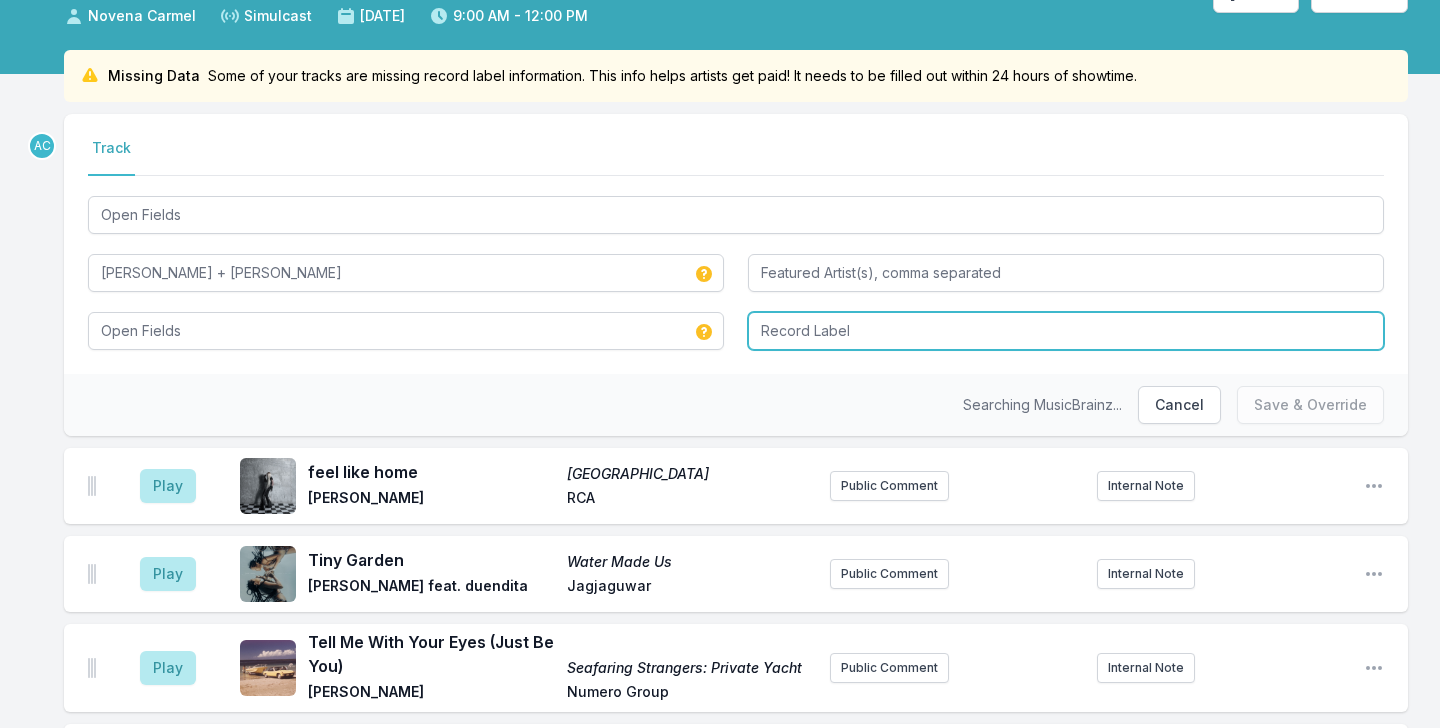 click at bounding box center [1066, 331] 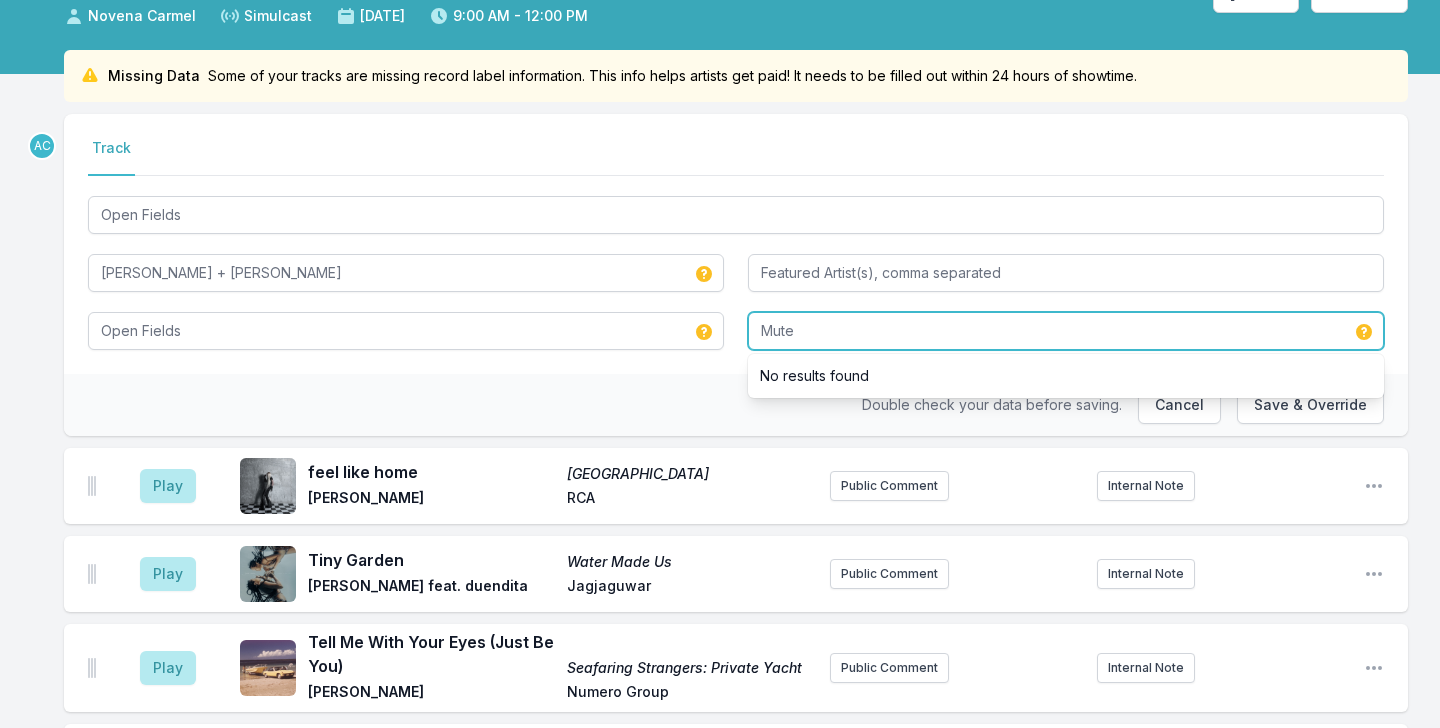 type on "Mute" 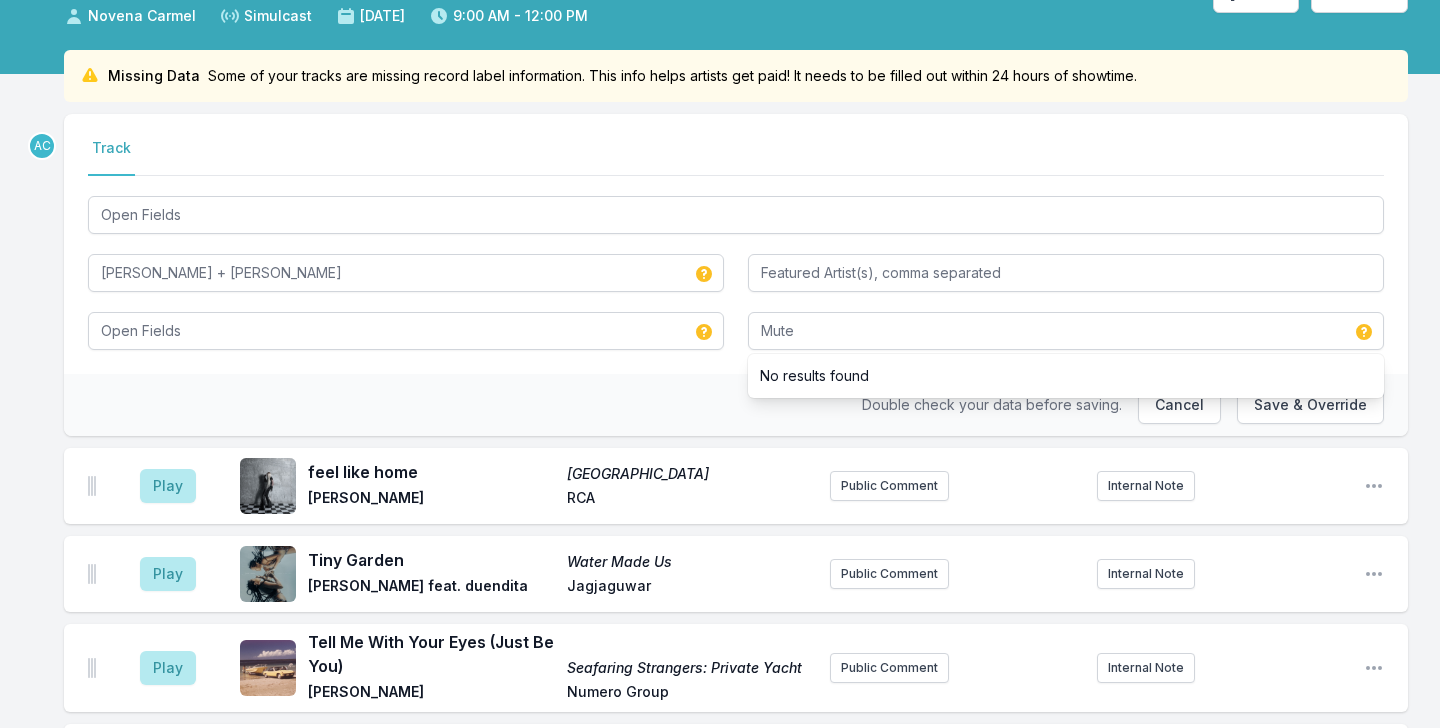 click on "Track" at bounding box center [736, 157] 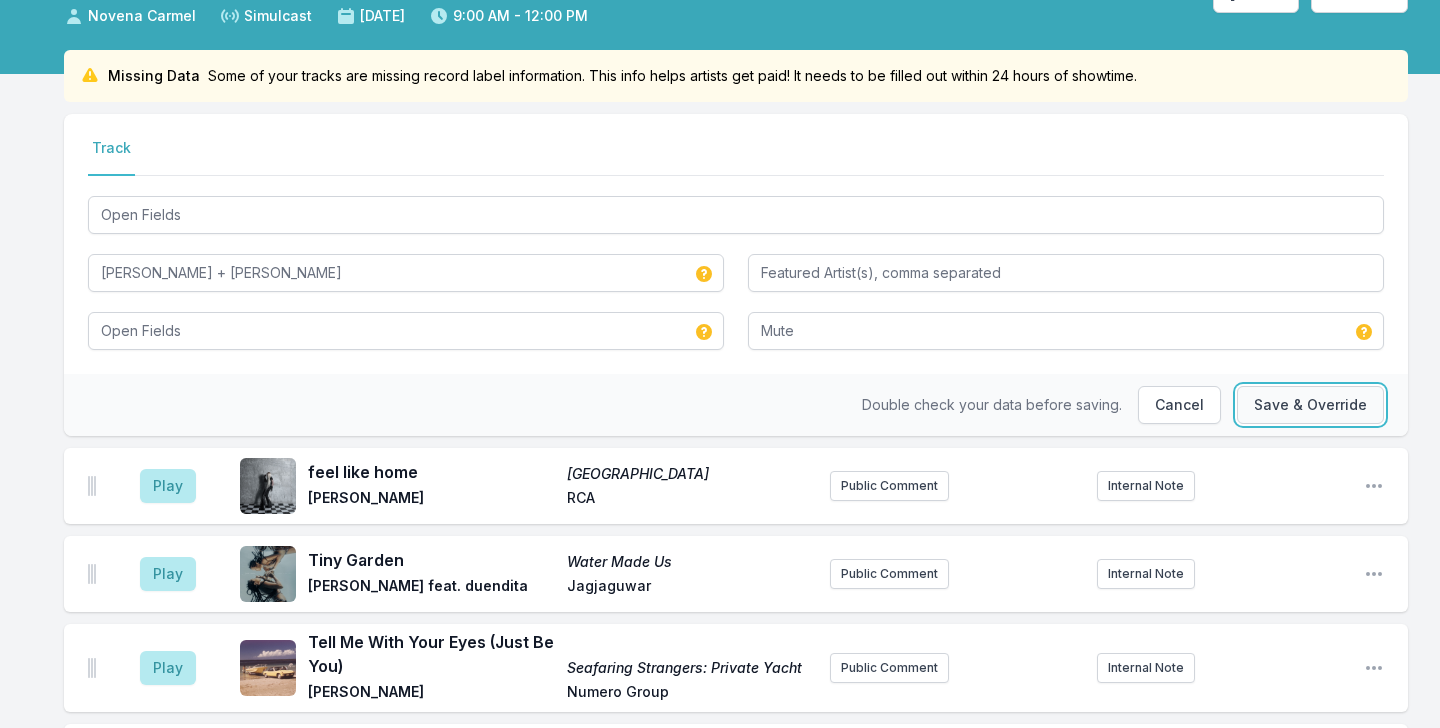 click on "Save & Override" at bounding box center [1310, 405] 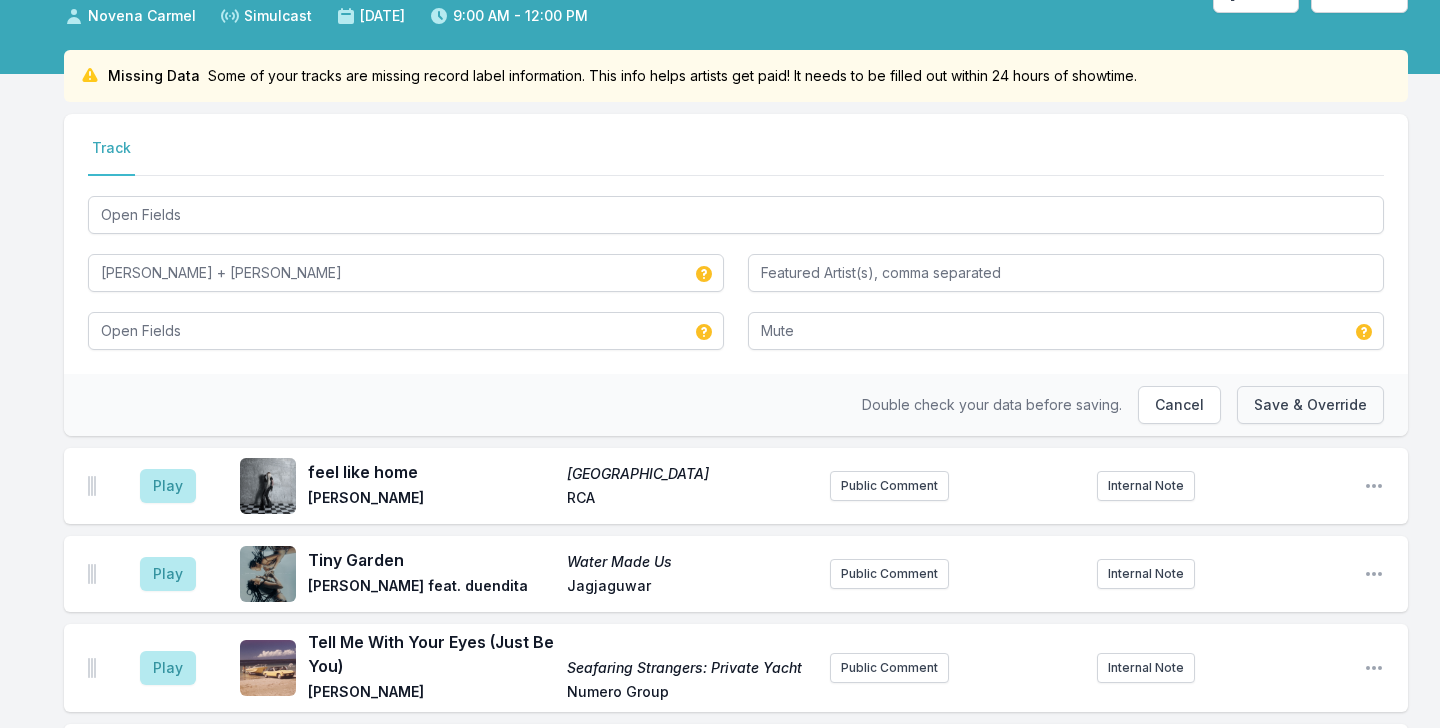 type 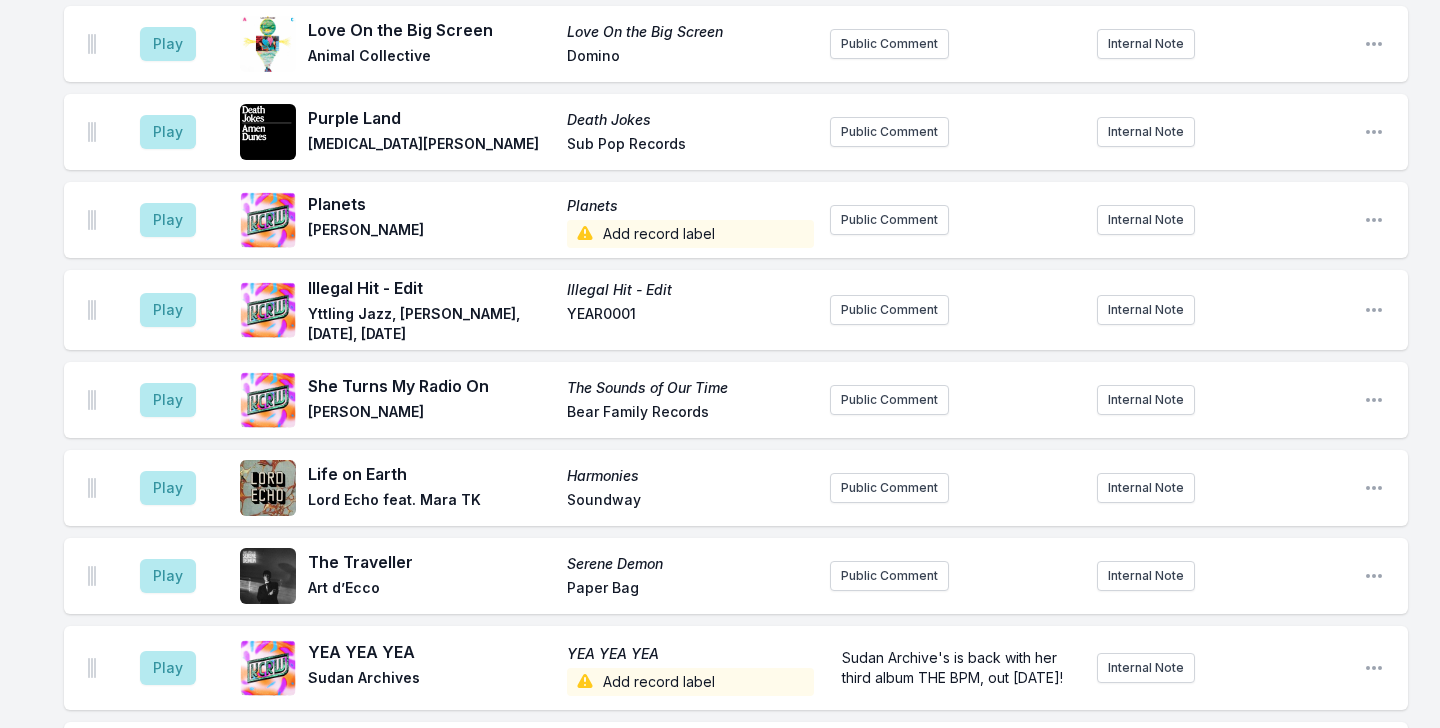 scroll, scrollTop: 978, scrollLeft: 0, axis: vertical 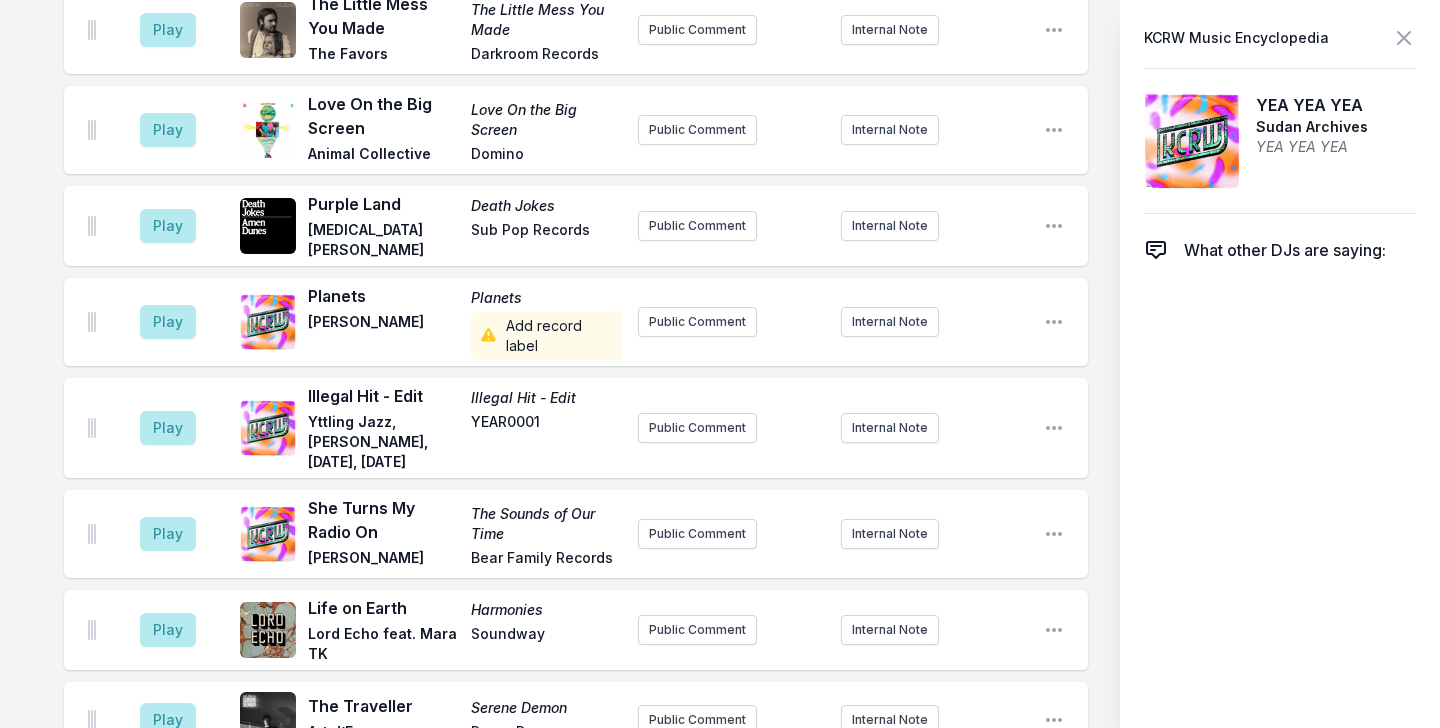 click on "Sudan Archive's is back with her third album THE BPM, out October 17th!" at bounding box center (732, 821) 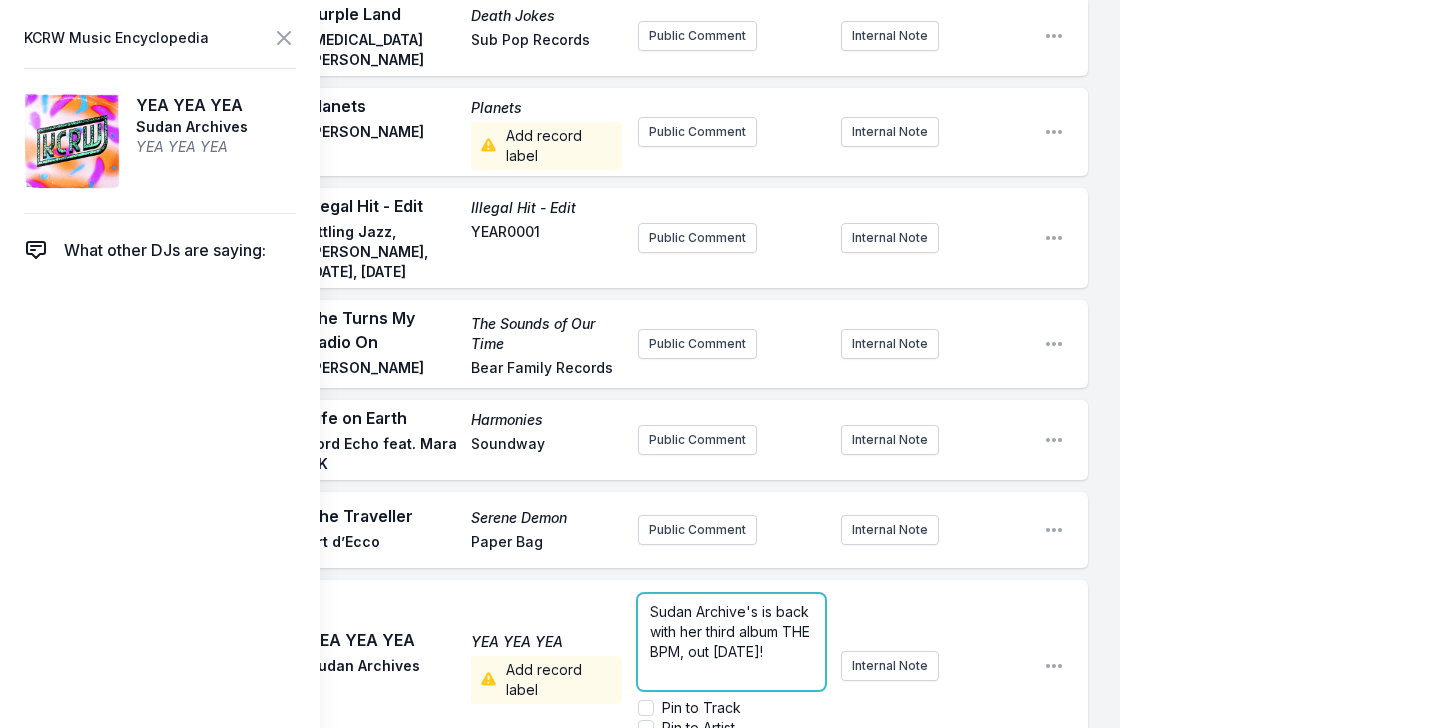 scroll, scrollTop: 1169, scrollLeft: 0, axis: vertical 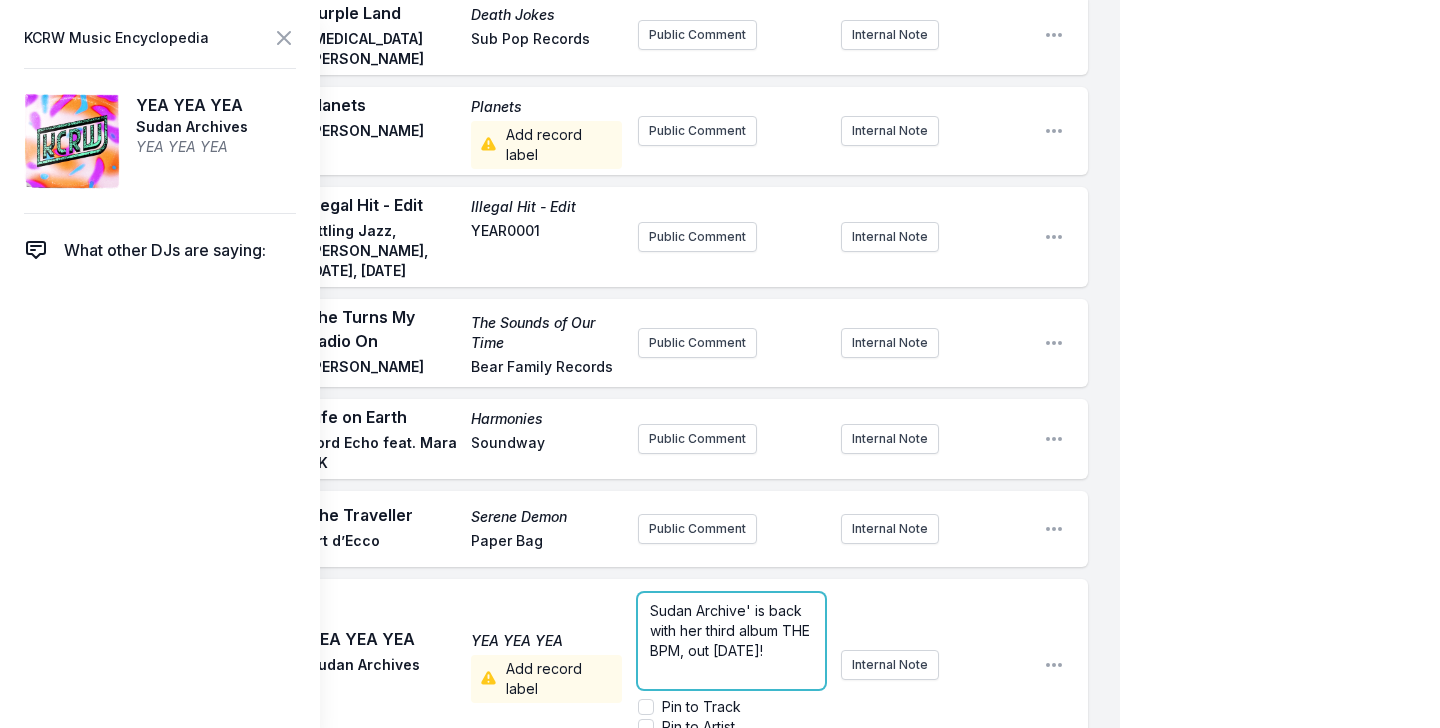 type 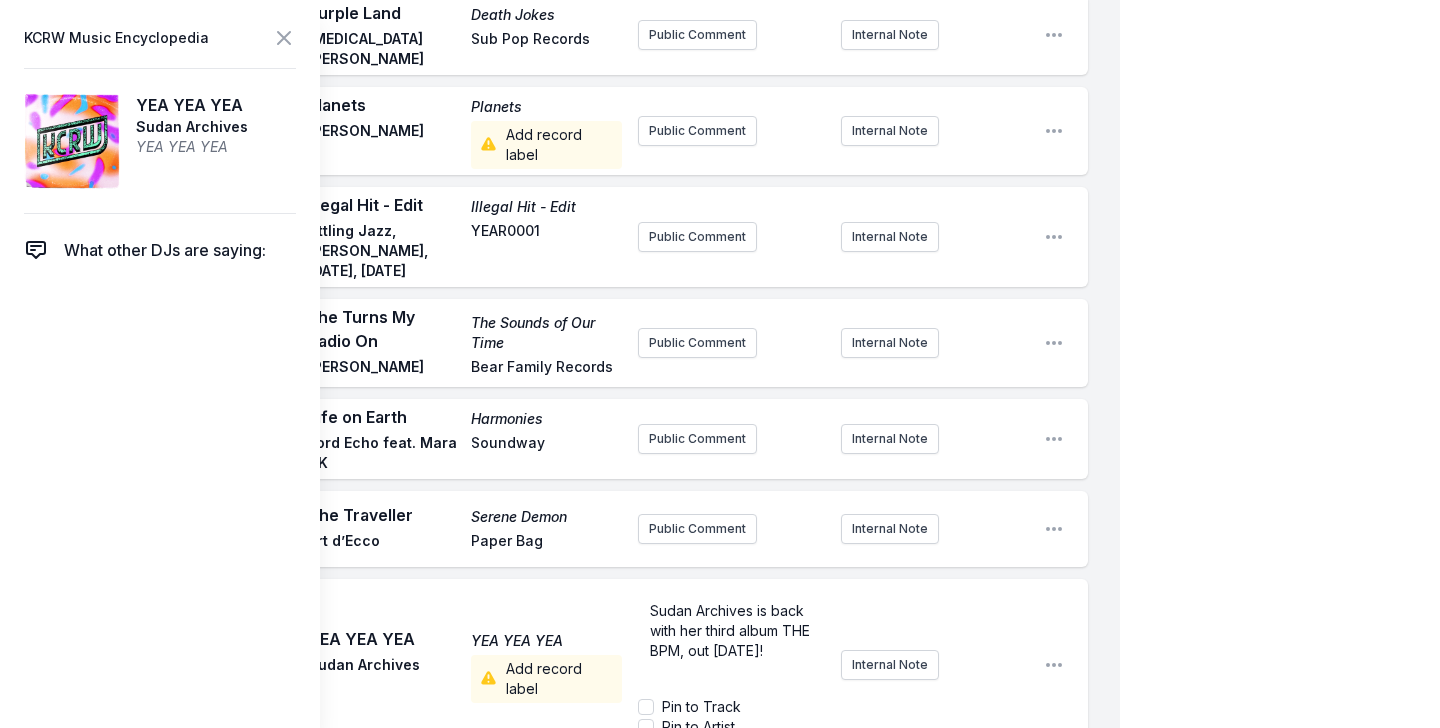 click on "Play The Traveller Serene Demon Art d’Ecco Paper Bag Public Comment Internal Note Open playlist item options" at bounding box center (576, 529) 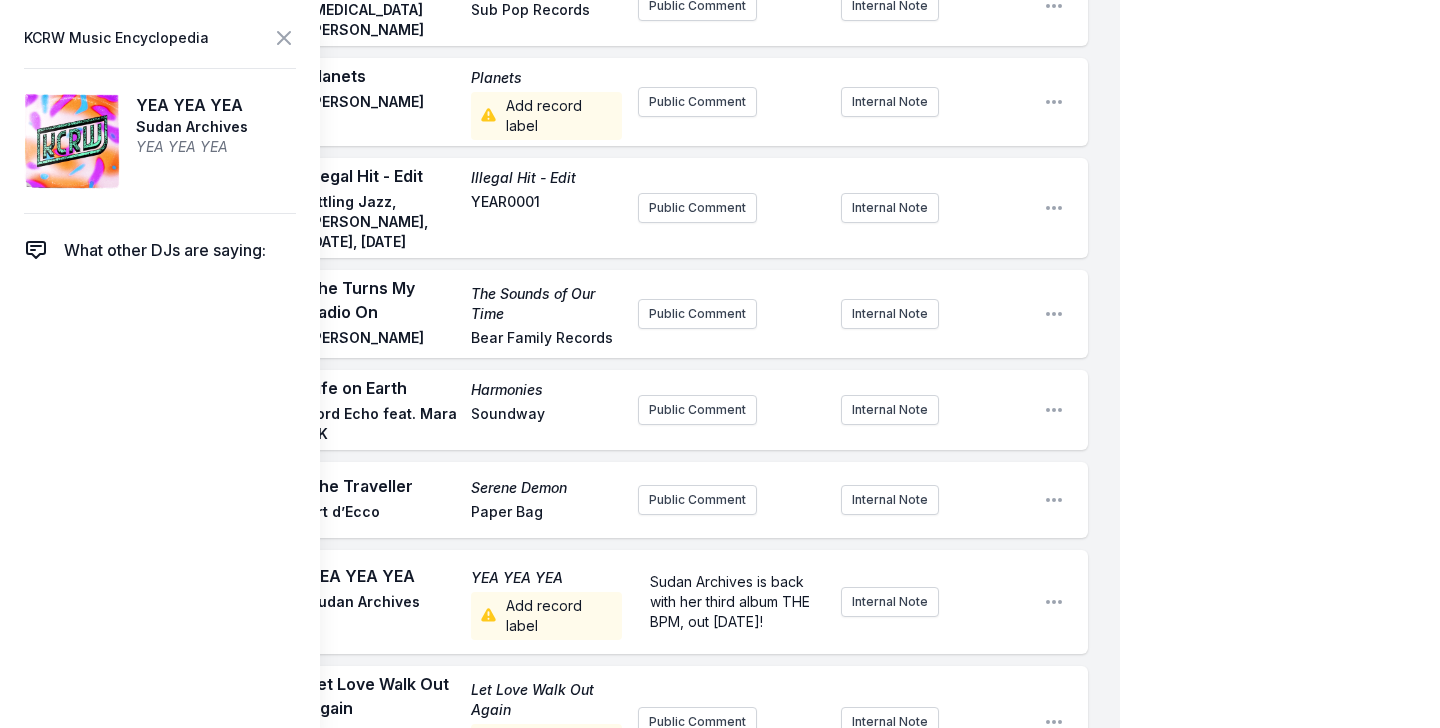 scroll, scrollTop: 1321, scrollLeft: 0, axis: vertical 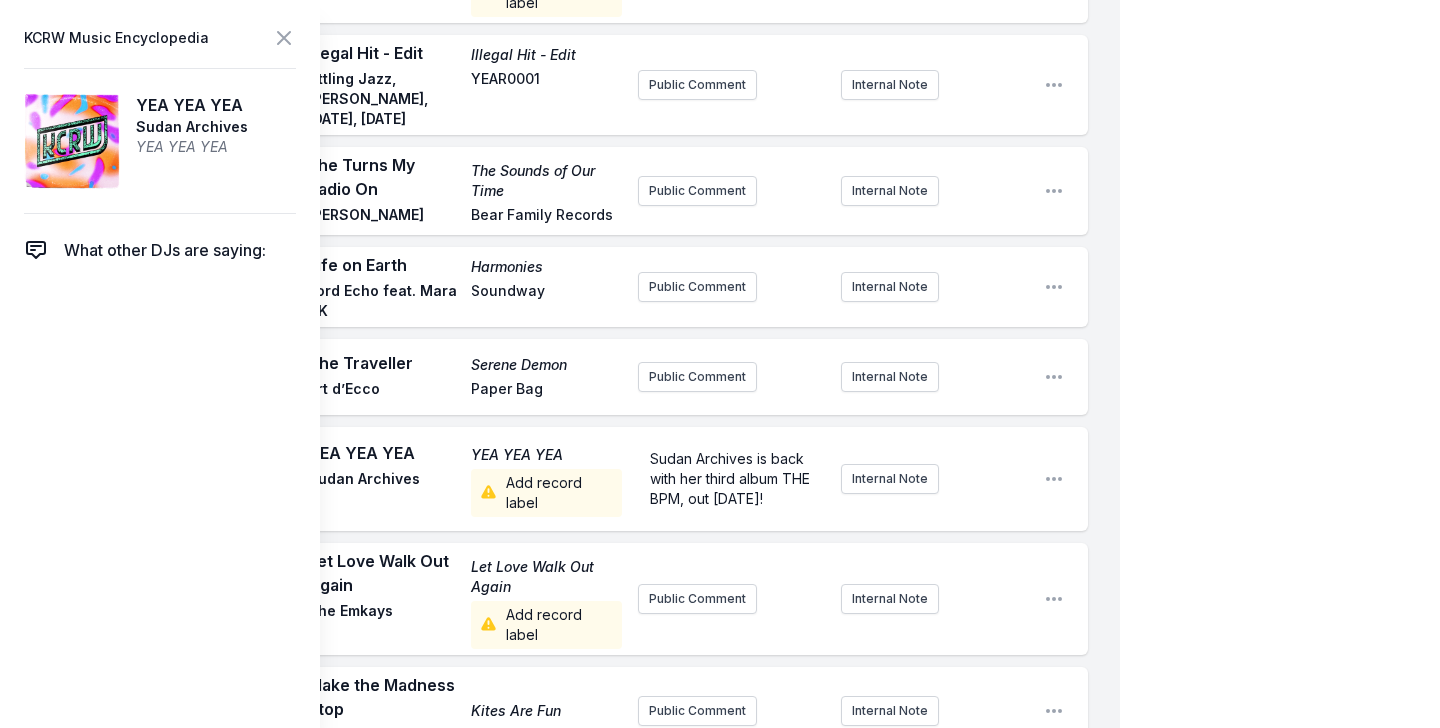 click on "Add record label" at bounding box center [546, 493] 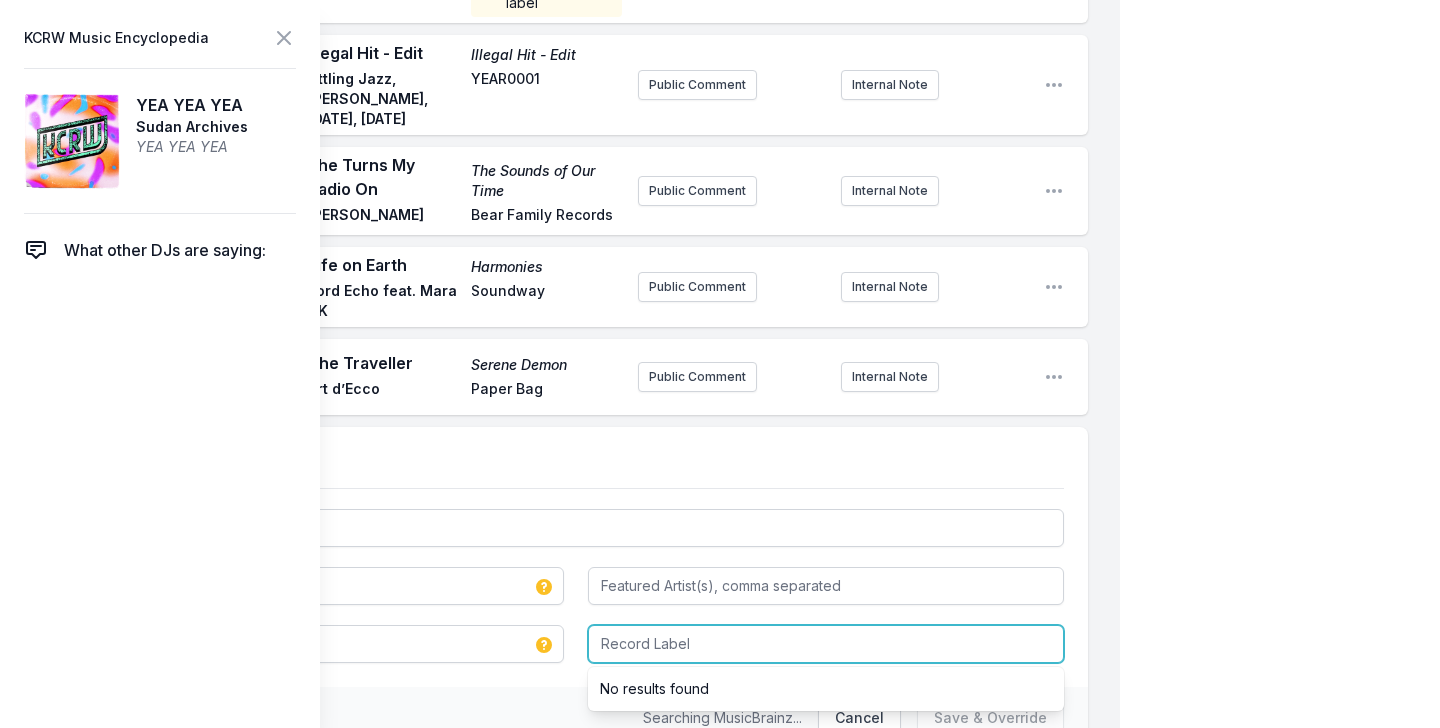 click at bounding box center (826, 644) 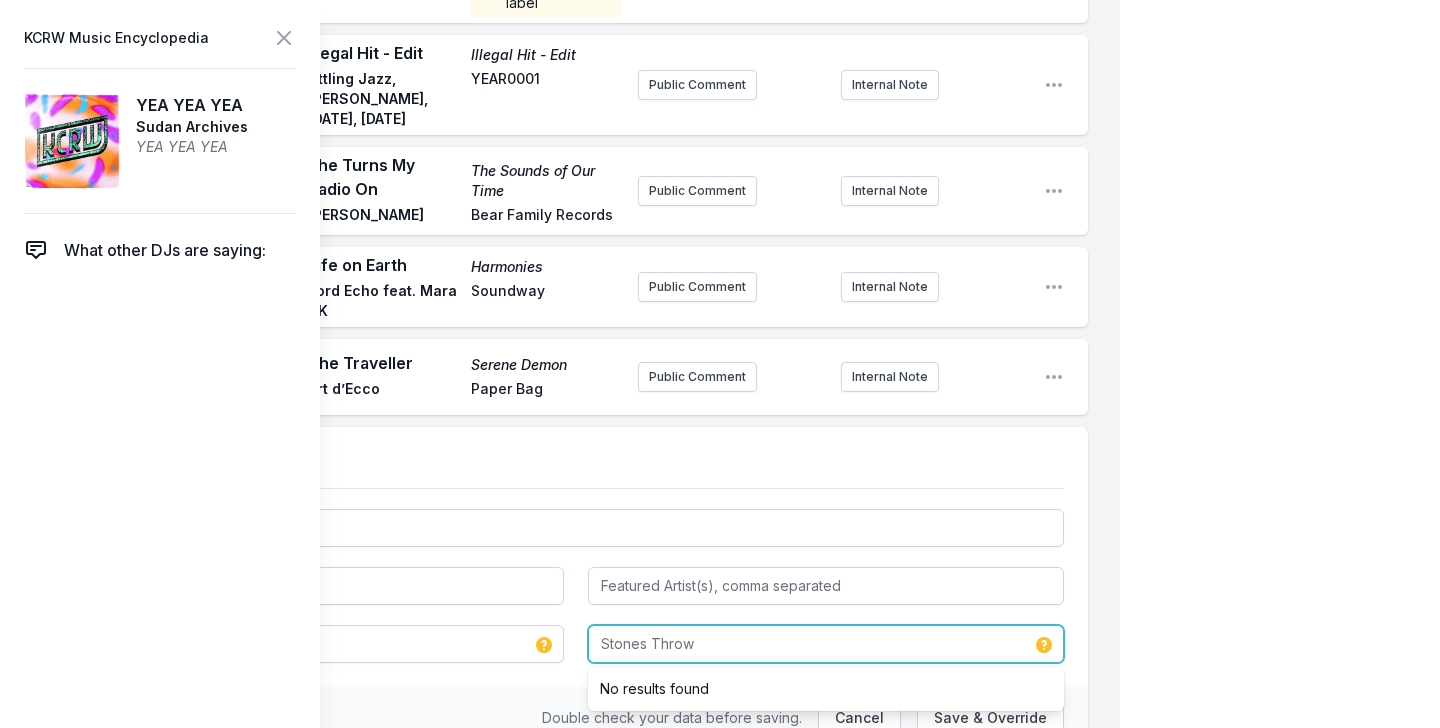 type on "Stones Throw" 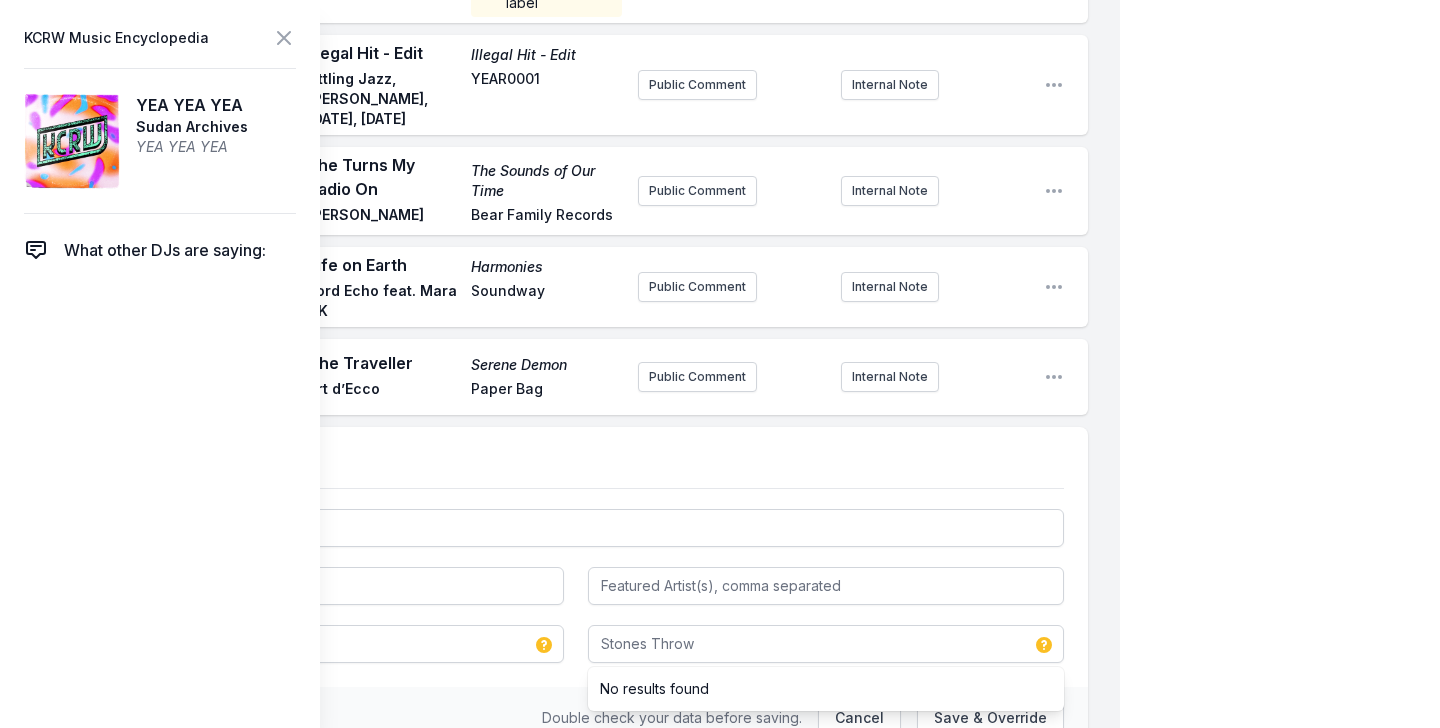 click on "Track" at bounding box center [576, 470] 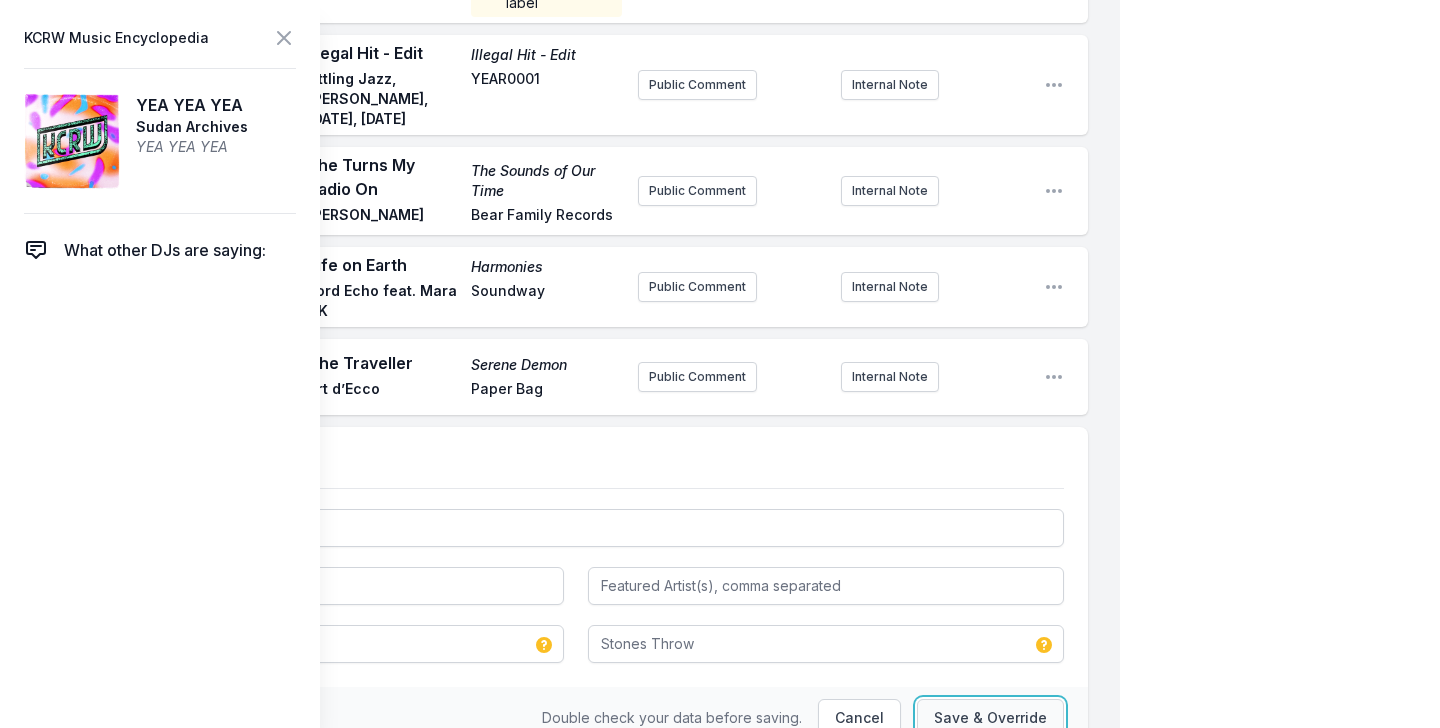 click on "Save & Override" at bounding box center (990, 718) 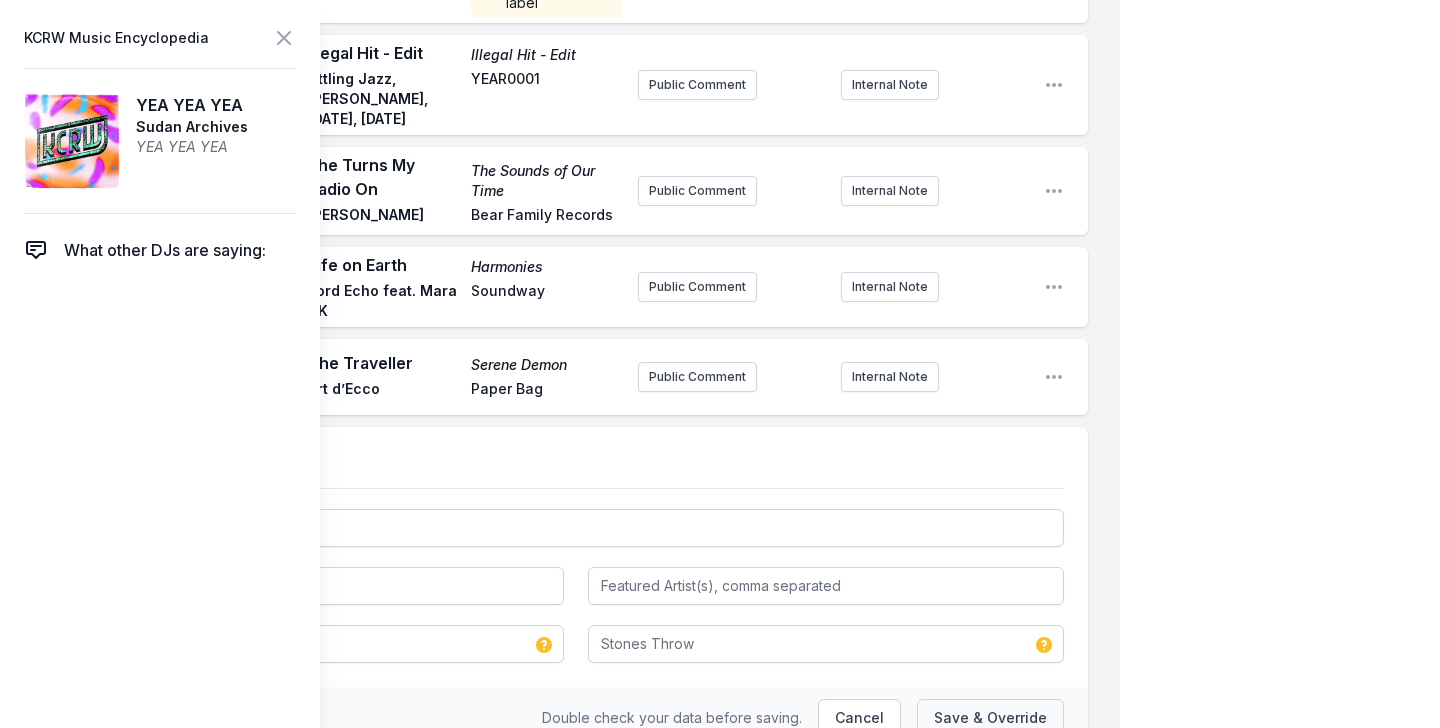 type 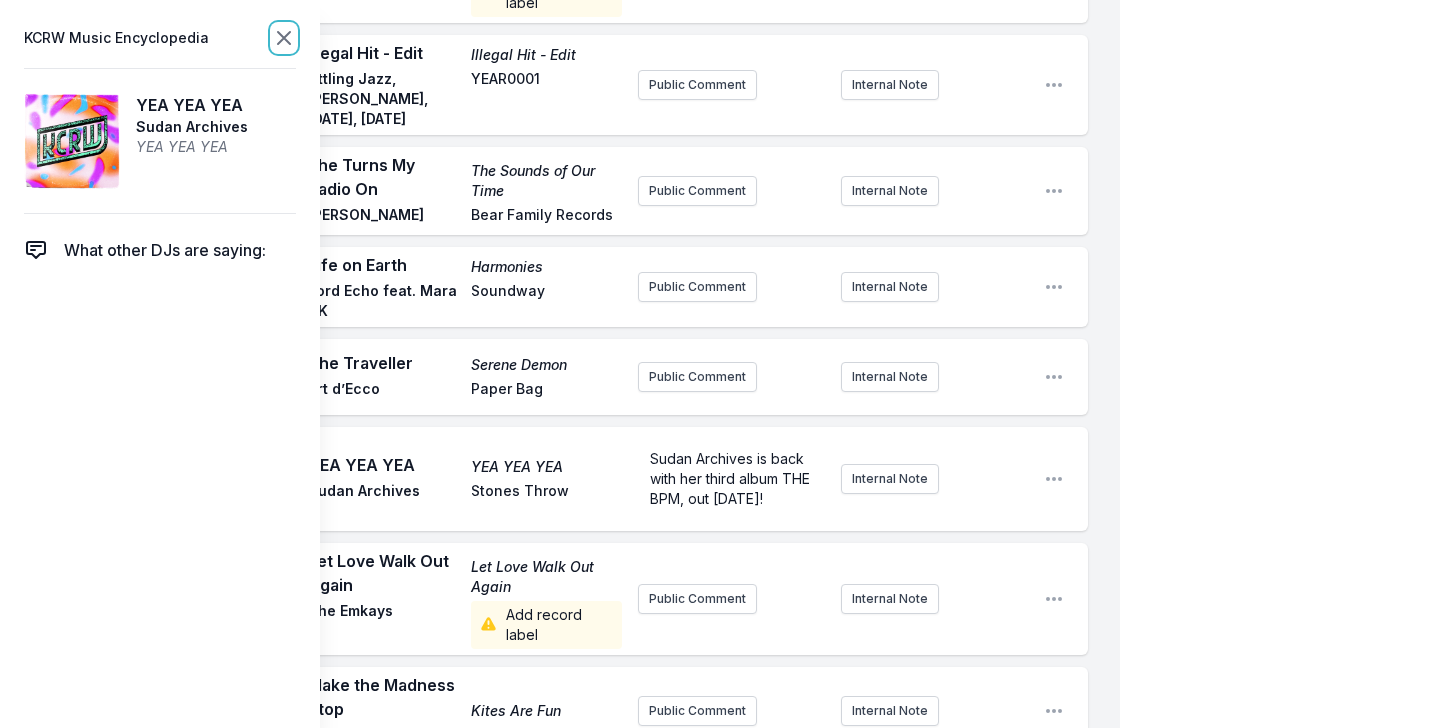 click 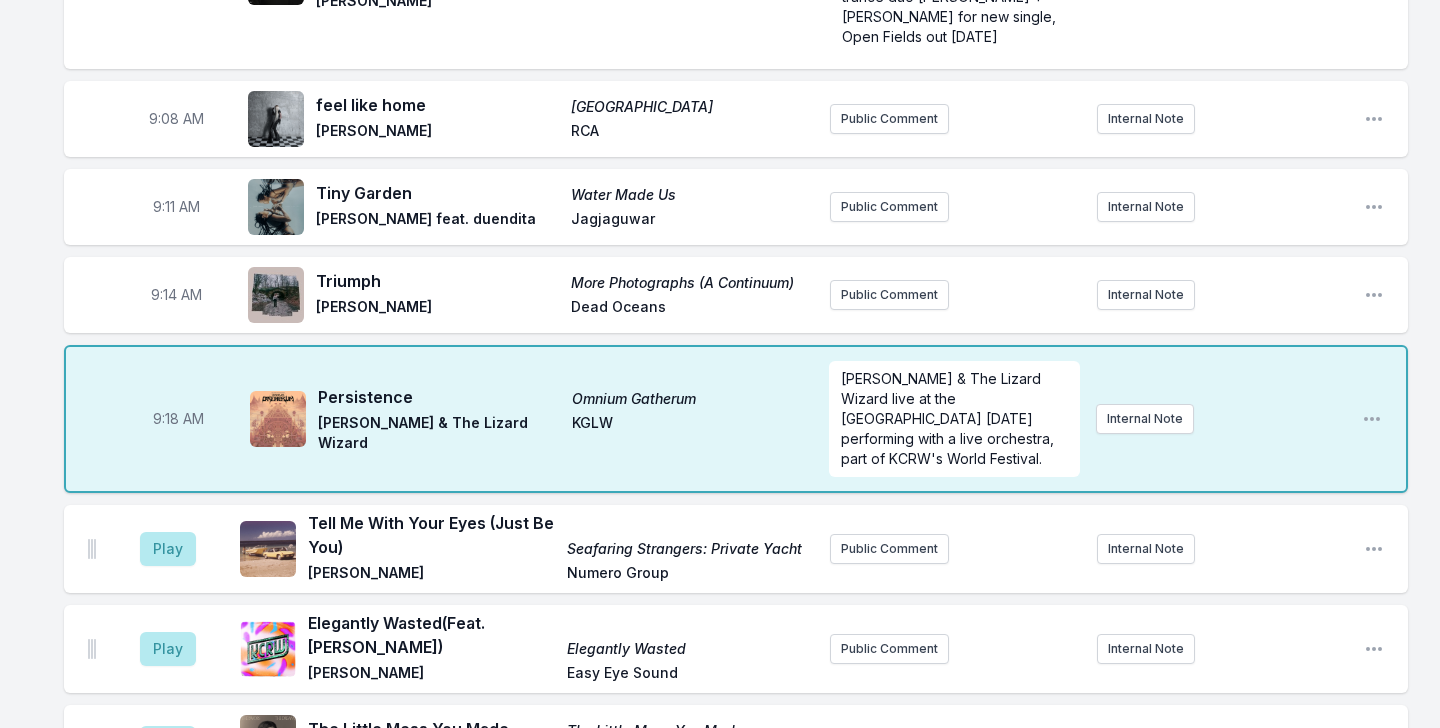 scroll, scrollTop: 374, scrollLeft: 0, axis: vertical 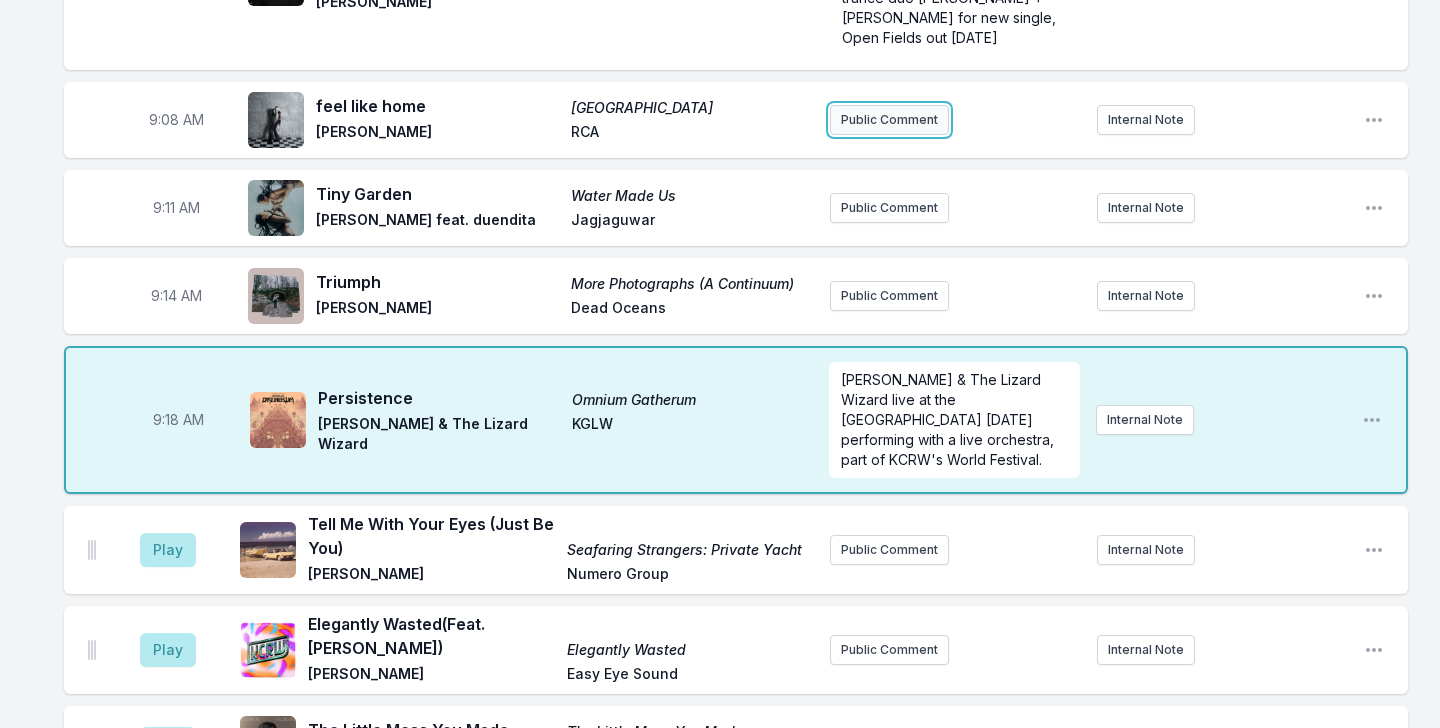 click on "Public Comment" at bounding box center (889, 120) 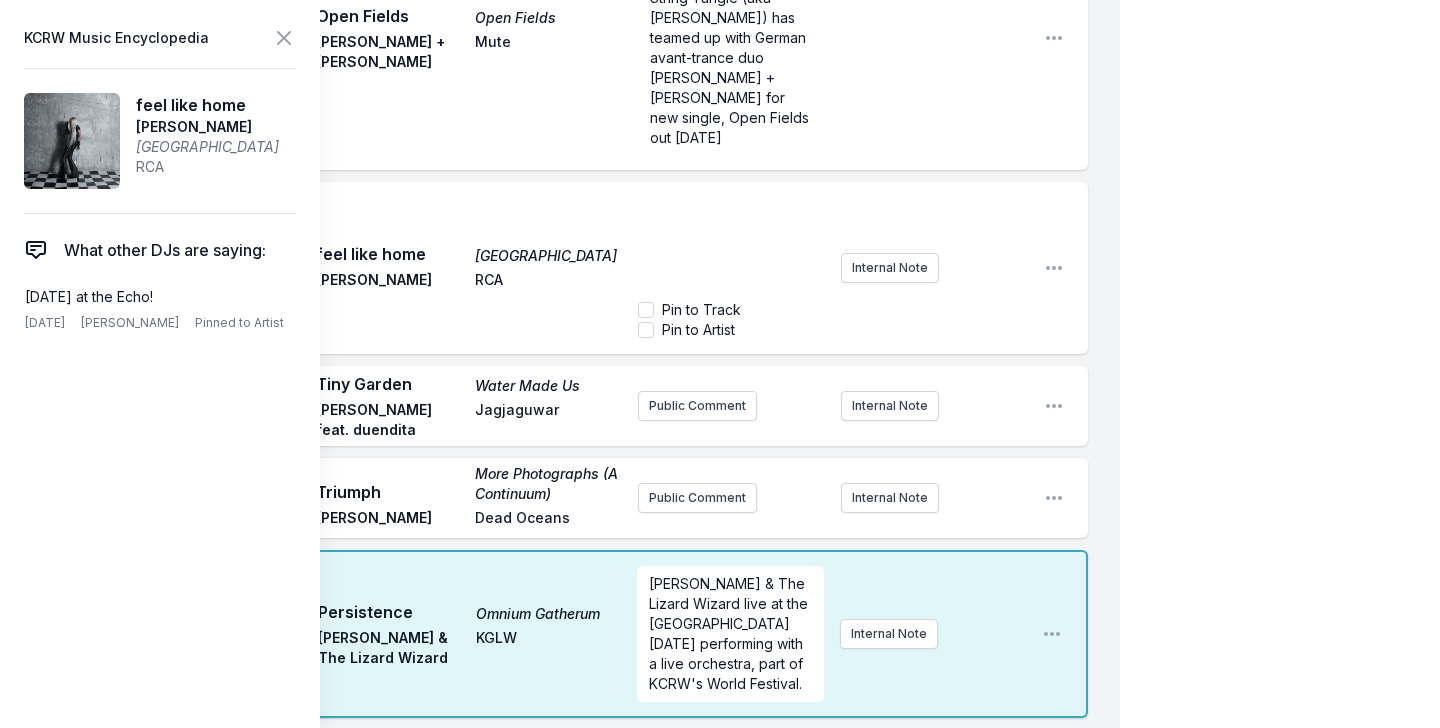 click on "9:04 AM Open Fields Open Fields Felsmann + Tiley Mute Brisbane electronic producer and songwriter The Kite String Tangle (aka Danny Harley) has teamed up with German avant-trance duo Felsmann + Tiley for new single, Open Fields out today pron: fells-man + tie-lee Open playlist item options Brisbane electronic producer and songwriter The Kite String Tangle (aka Danny Harley) has teamed up with German avant-trance duo Felsmann + Tiley for new single, Open Fields out today AC 9:08 AM feel like home Pointy Heights Fousheé RCA ﻿ Pin to Track Pin to Artist Internal Note Open playlist item options 9:11 AM Tiny Garden Water Made Us Jamila Woods feat. duendita Jagjaguwar Public Comment Internal Note Open playlist item options 9:14 AM Triumph More Photographs (A Continuum) Kevin Morby Dead Oceans Public Comment Internal Note Open playlist item options 9:18 AM Persistence Omnium Gatherum King Gizzard & The Lizard Wizard KGLW Internal Note Open playlist item options" at bounding box center [576, 312] 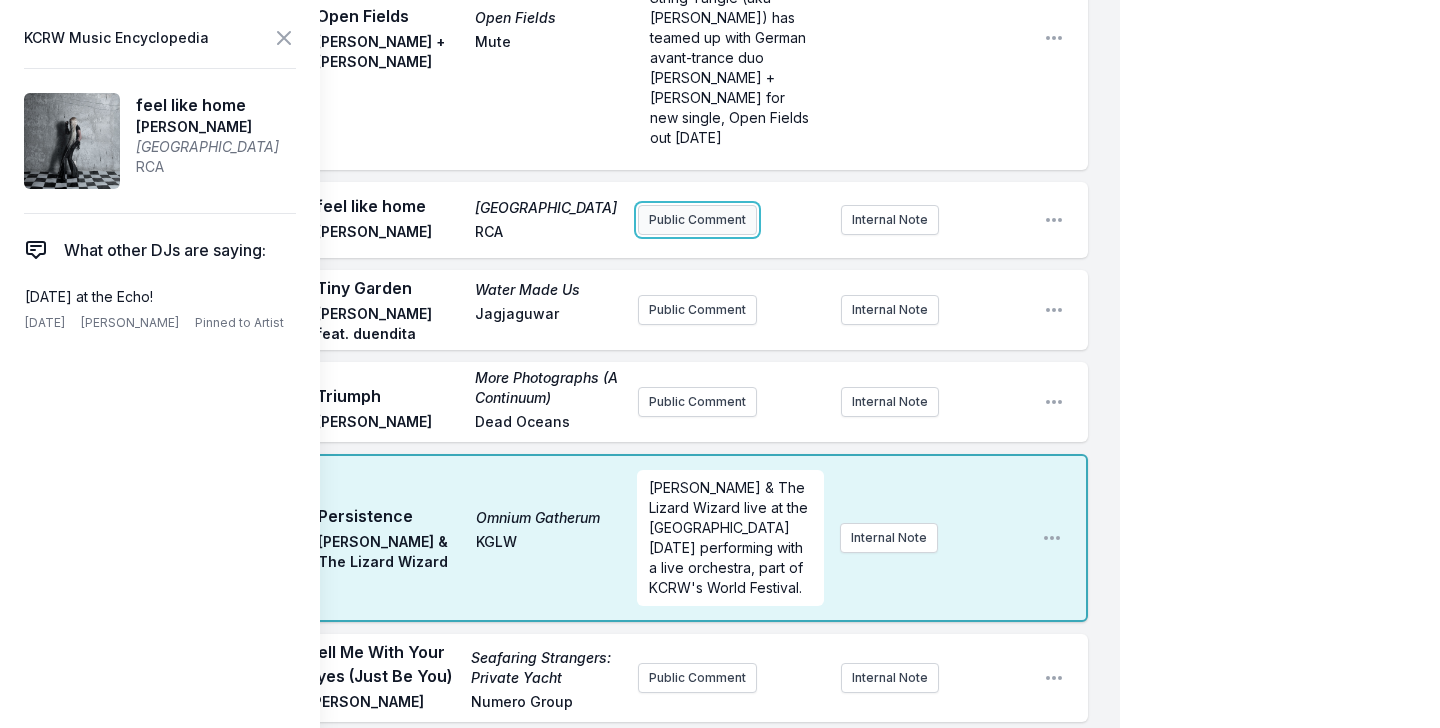 click on "Public Comment" at bounding box center [697, 220] 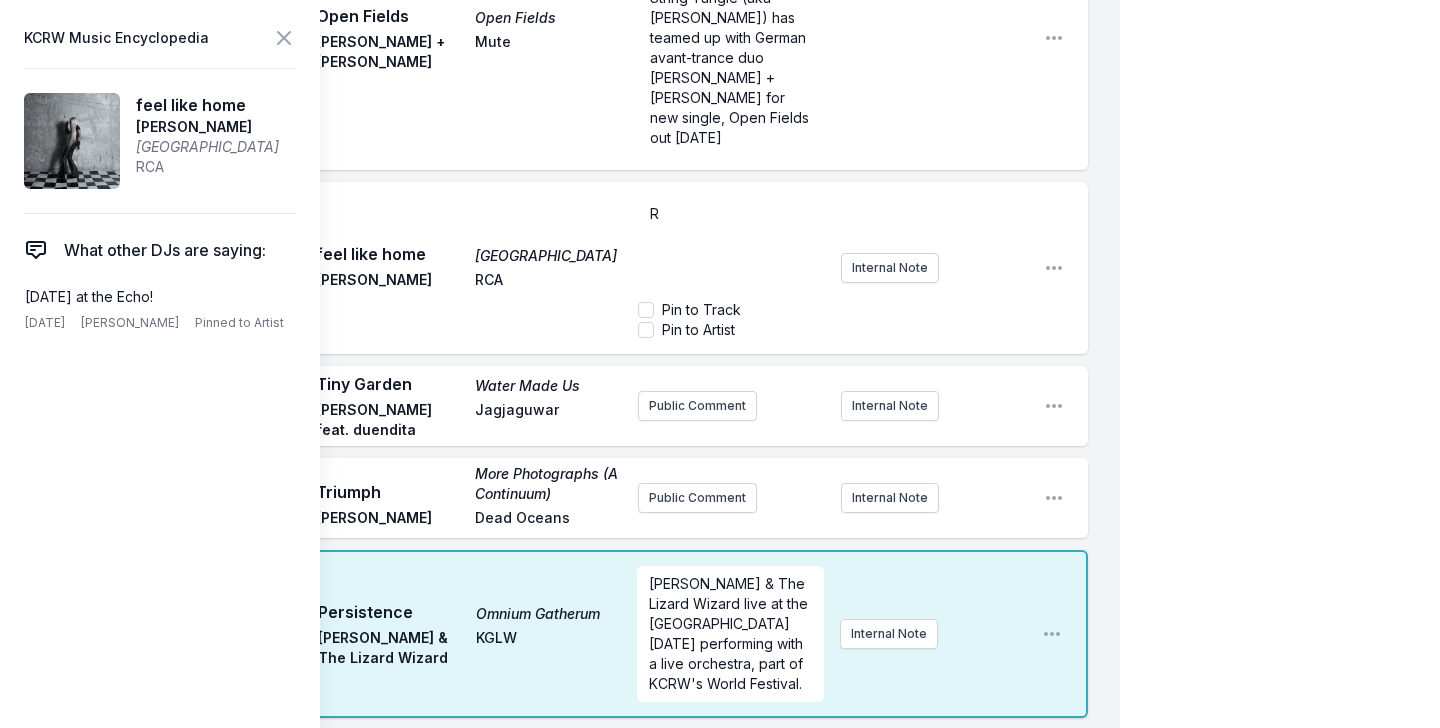 type 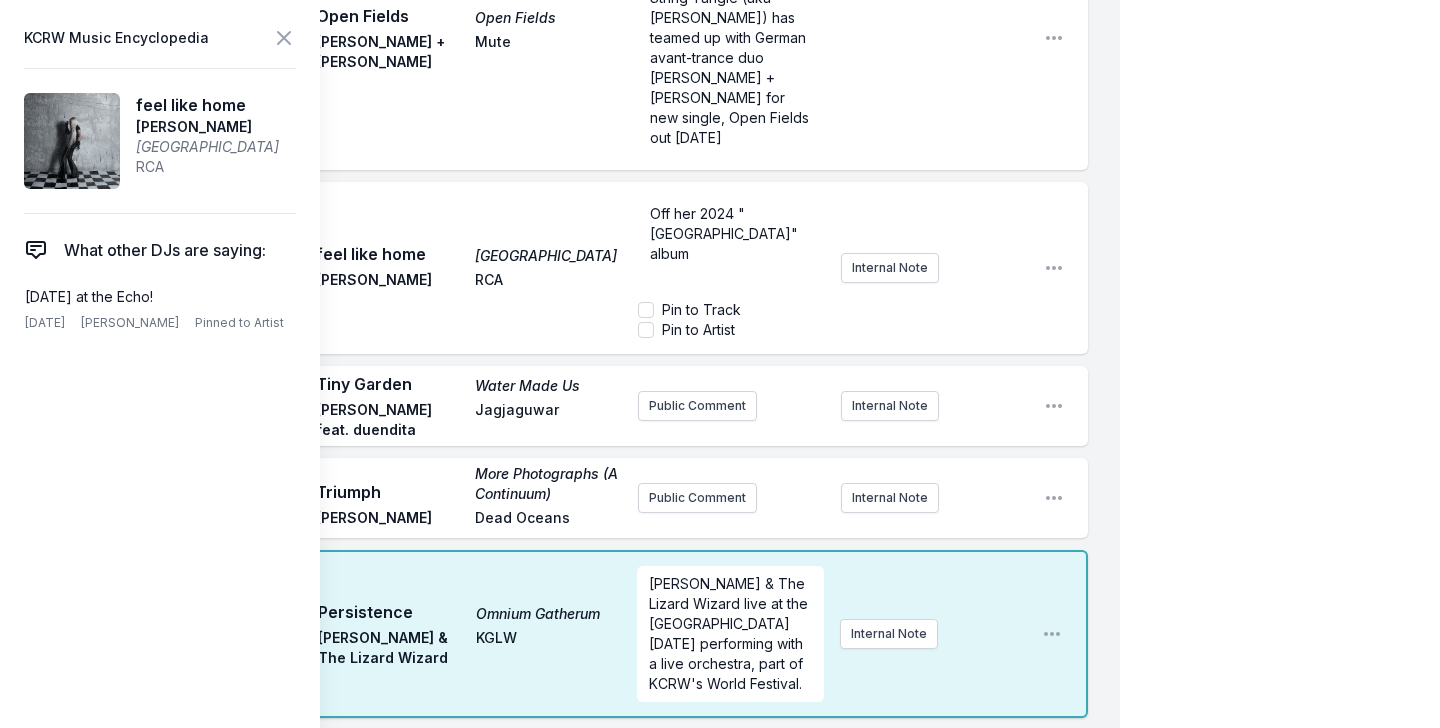 click on "Missing Data Some of your tracks are missing record label information. This info helps artists get paid! It needs to be filled out within 24 hours of showtime. 9:04 AM Open Fields Open Fields Felsmann + Tiley Mute Brisbane electronic producer and songwriter The Kite String Tangle (aka Danny Harley) has teamed up with German avant-trance duo Felsmann + Tiley for new single, Open Fields out today pron: fells-man + tie-lee Open playlist item options Brisbane electronic producer and songwriter The Kite String Tangle (aka Danny Harley) has teamed up with German avant-trance duo Felsmann + Tiley for new single, Open Fields out today AC 9:08 AM feel like home Pointy Heights Fousheé RCA Off her 2024 "Pointy Heights" album Pin to Track Pin to Artist Internal Note Open playlist item options 9:11 AM Tiny Garden Water Made Us Jamila Woods feat. duendita Jagjaguwar Public Comment Internal Note Open playlist item options 9:14 AM Triumph More Photographs (A Continuum) Kevin Morby Dead Oceans Public Comment Internal Note NC" at bounding box center [560, 1409] 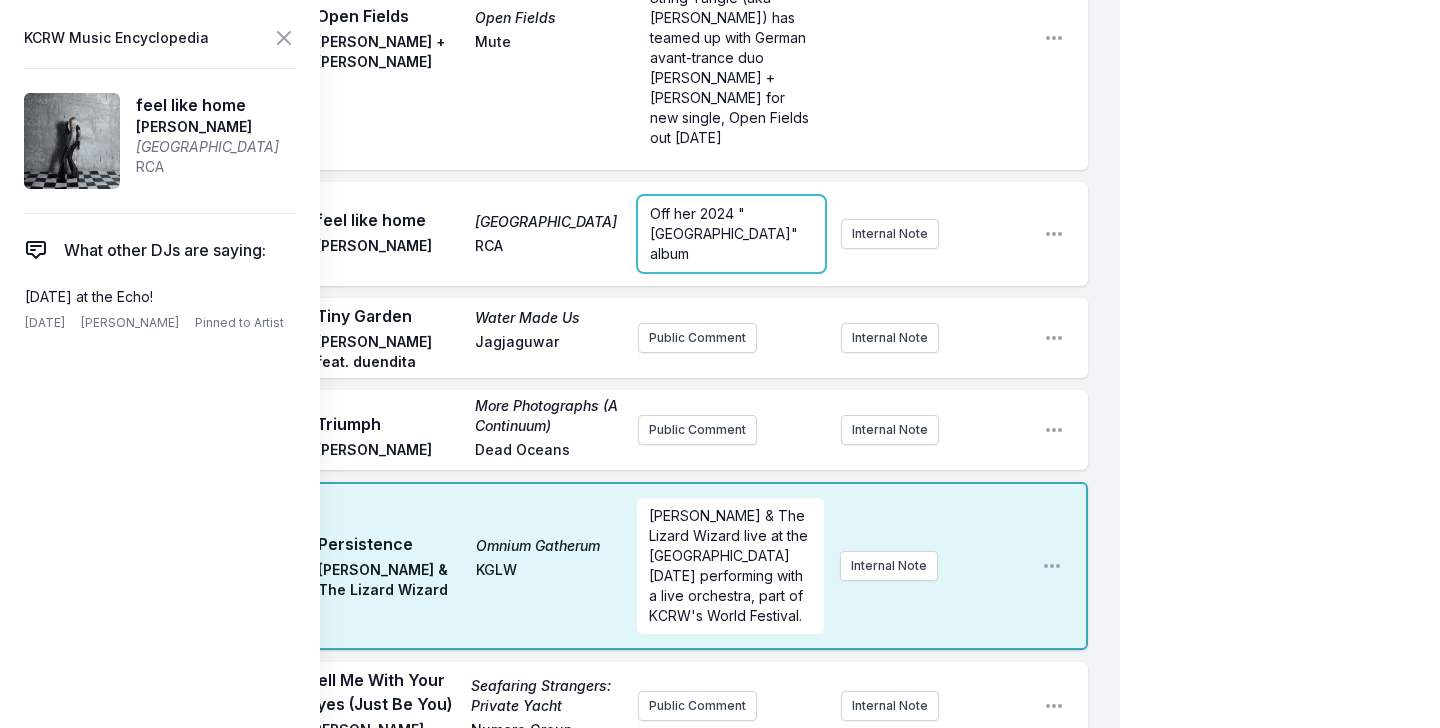click on "Off her 2024 "Pointy Heights" album" at bounding box center [731, 234] 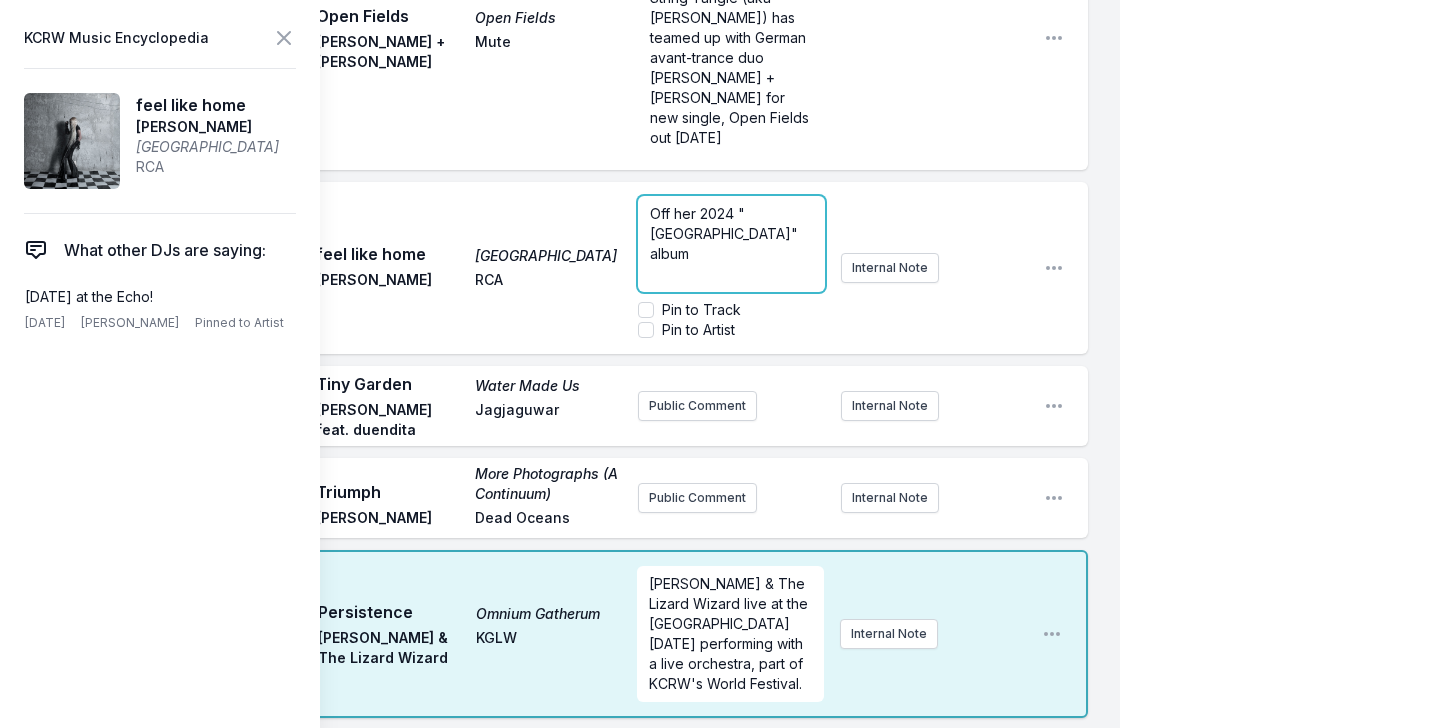 type 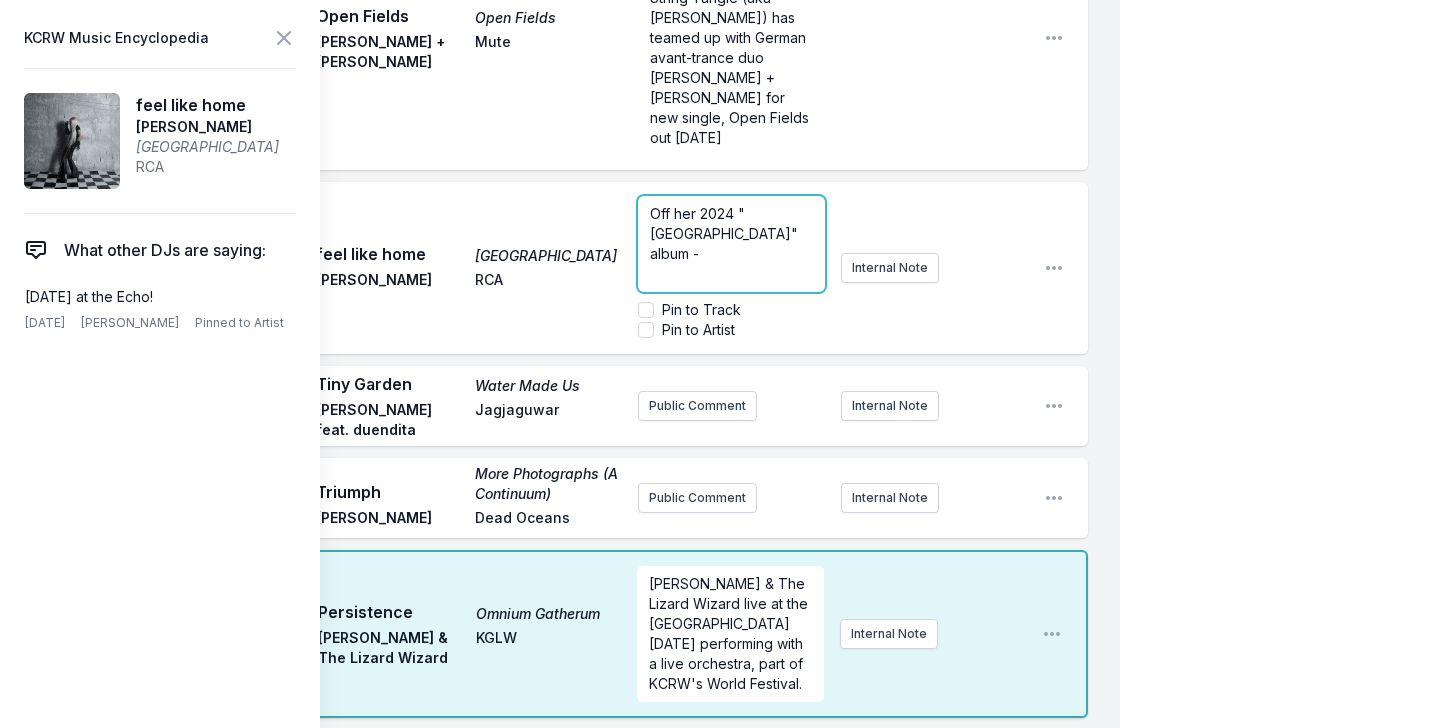 scroll, scrollTop: 20, scrollLeft: 0, axis: vertical 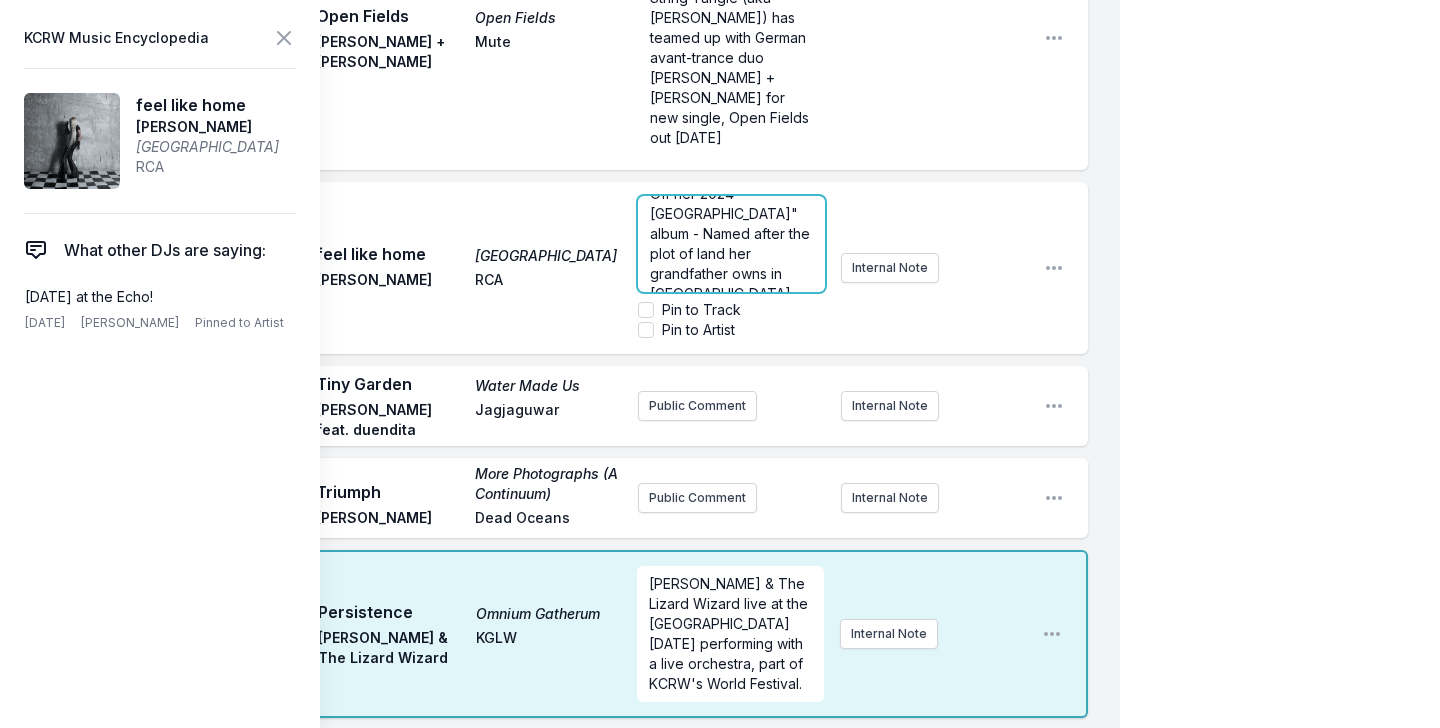 click on "Off her 2024 "Pointy Heights" album - Named after the plot of land her grandfather owns in Jamaica." at bounding box center (732, 243) 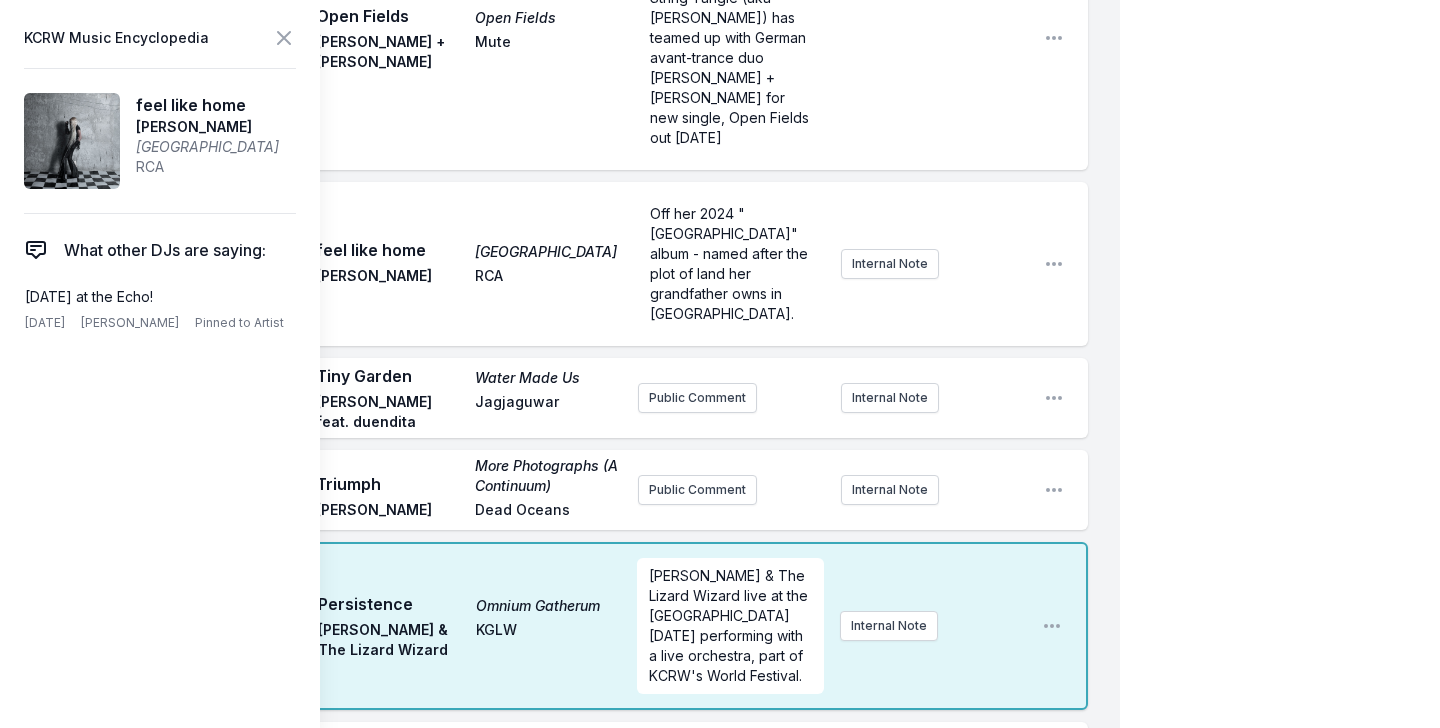 scroll, scrollTop: 0, scrollLeft: 0, axis: both 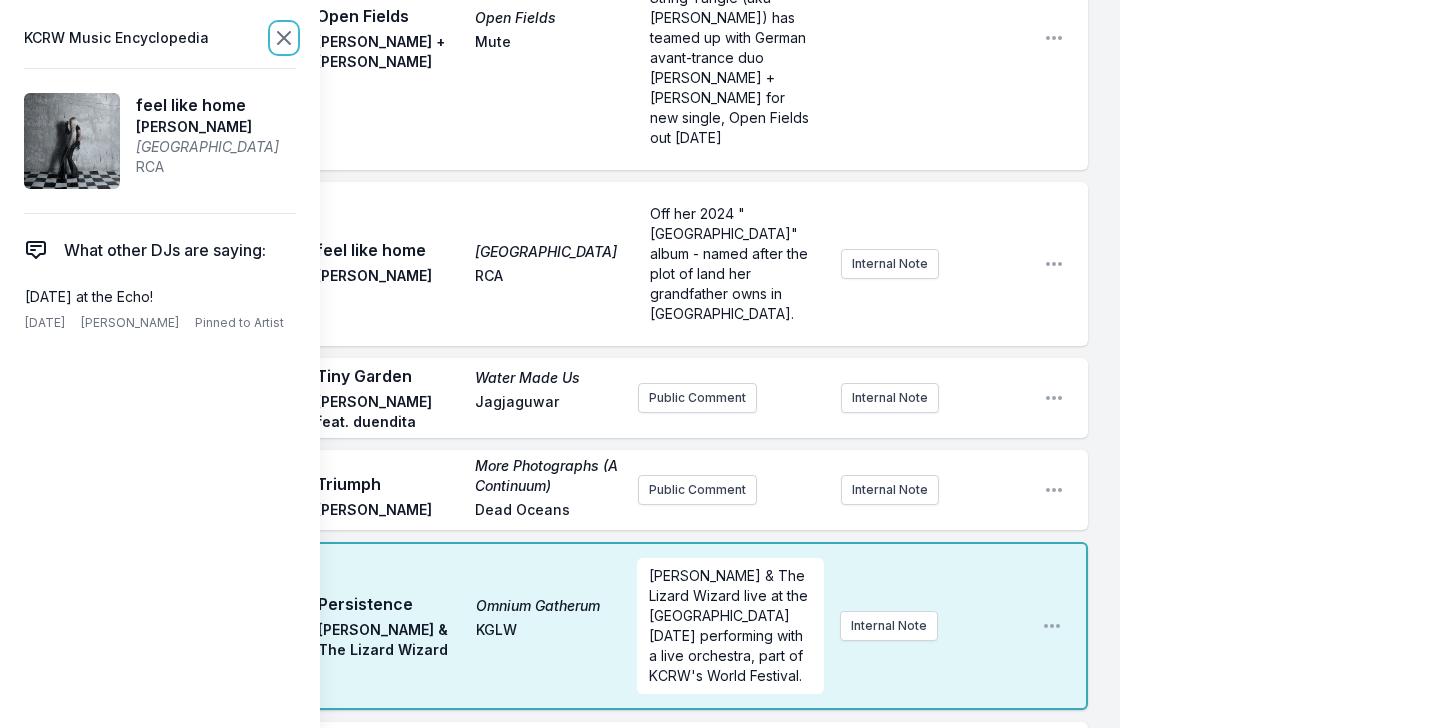 click 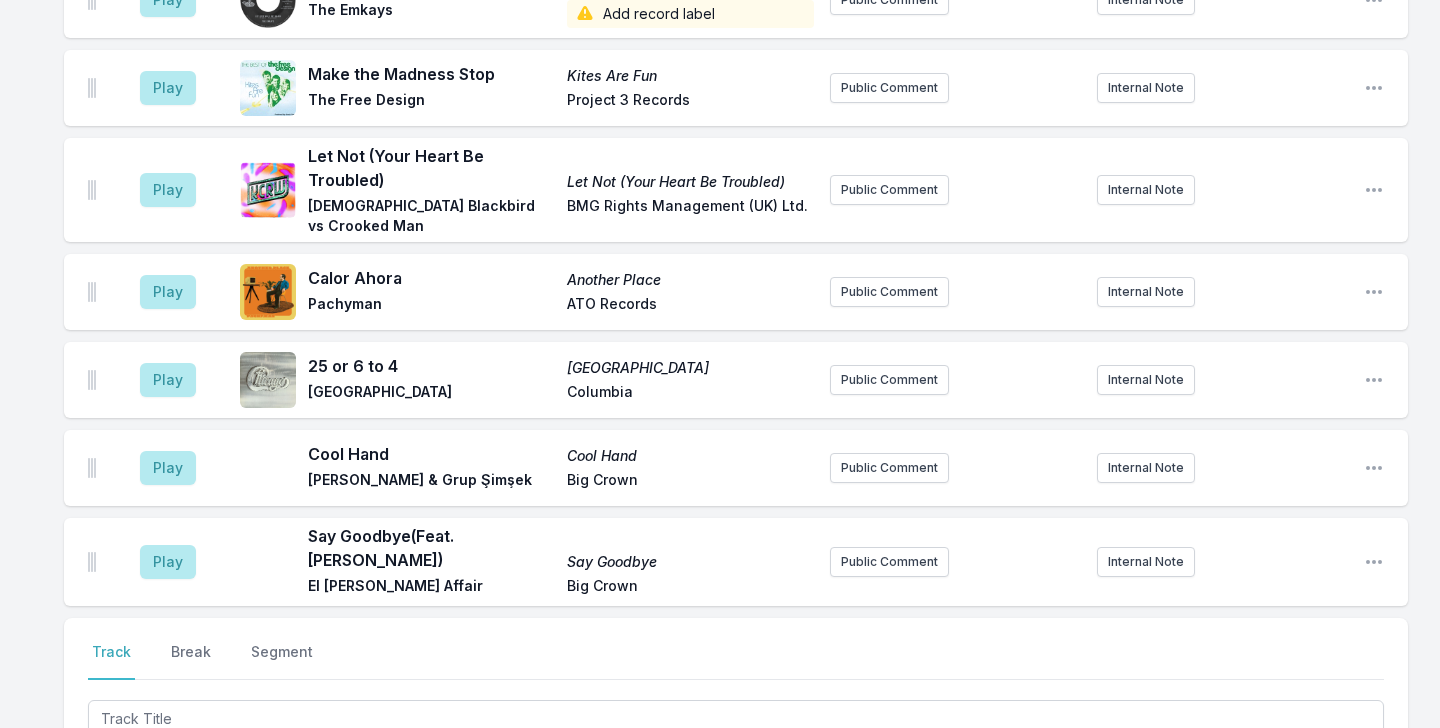 scroll, scrollTop: 1992, scrollLeft: 0, axis: vertical 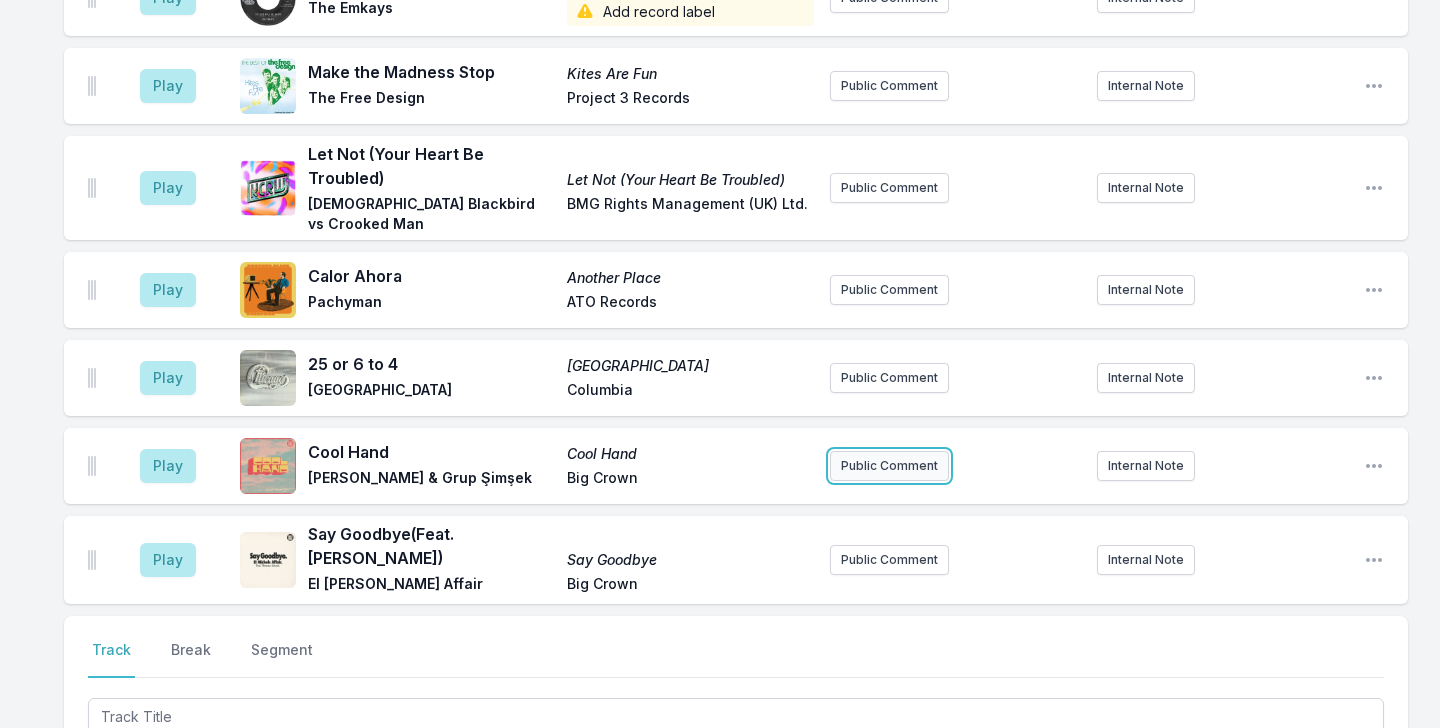 click on "Public Comment" at bounding box center (889, 466) 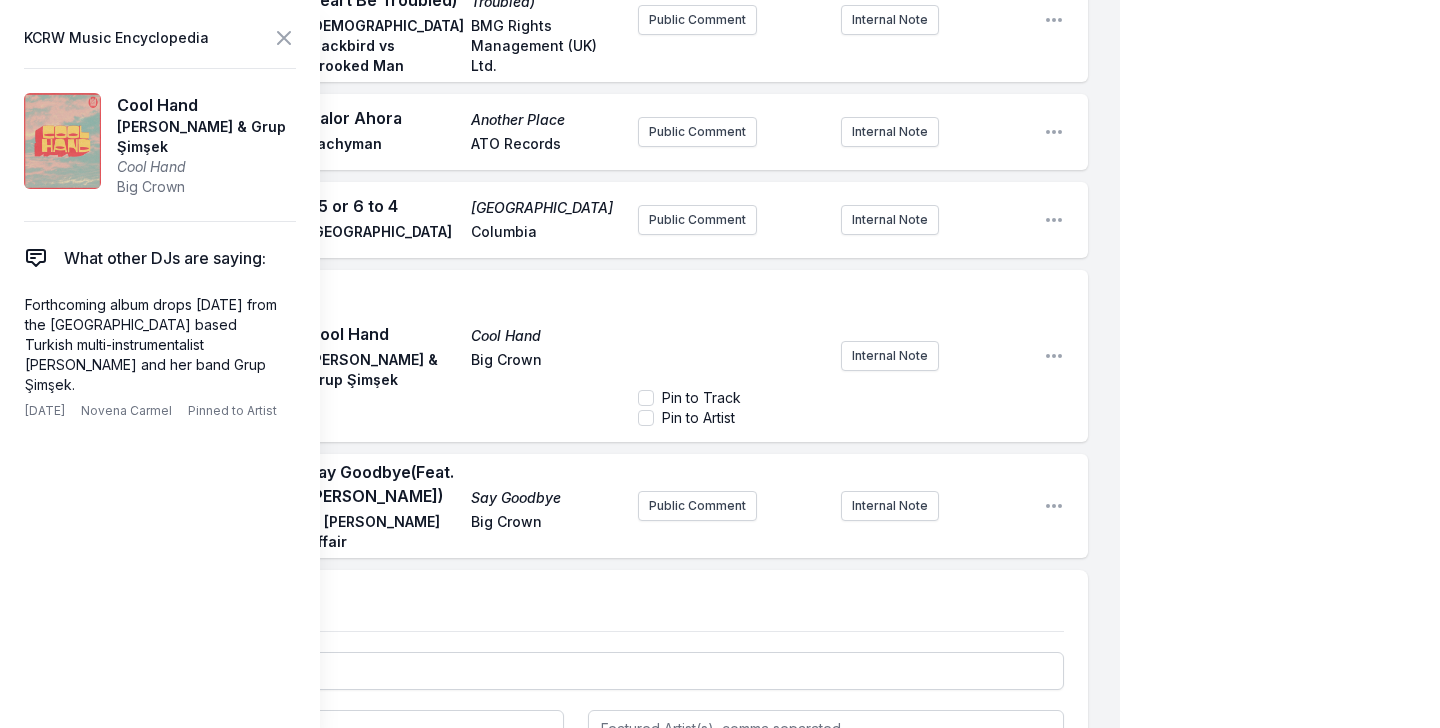 scroll, scrollTop: 2485, scrollLeft: 0, axis: vertical 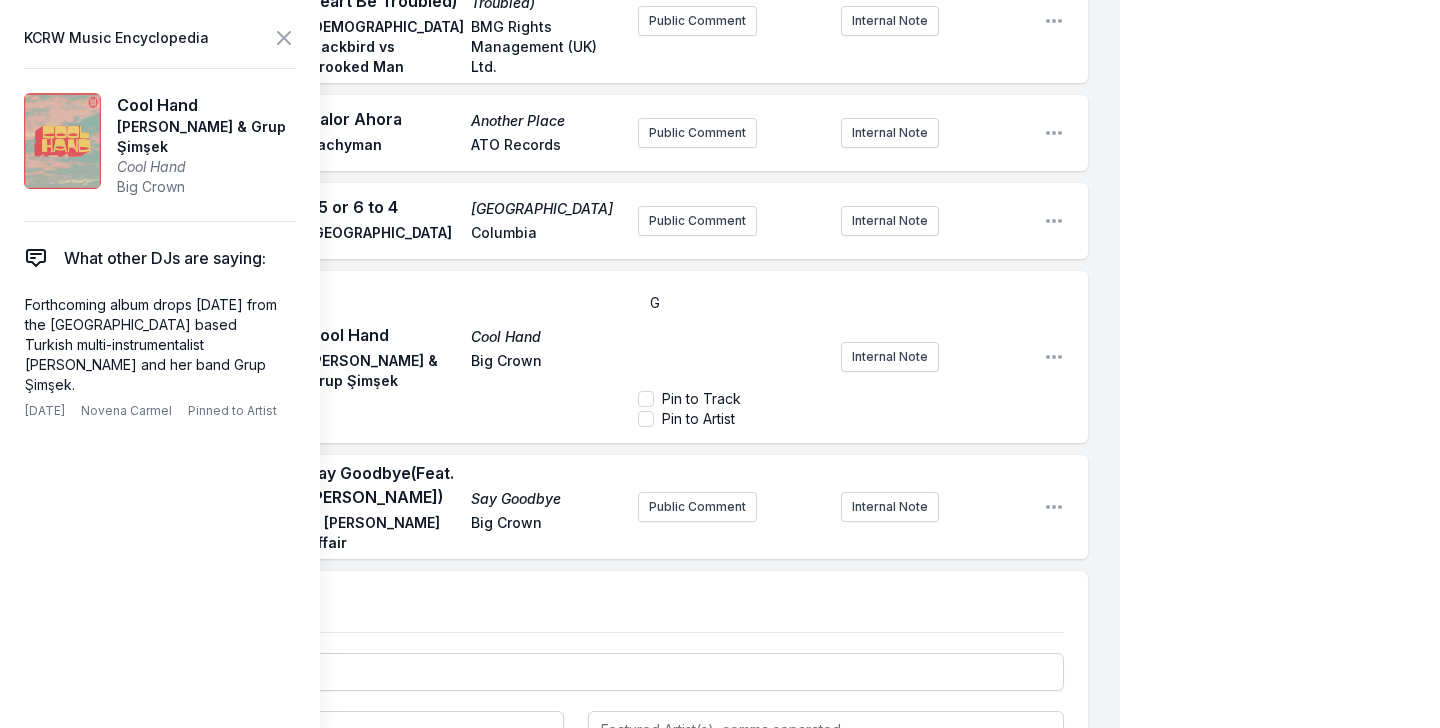 type 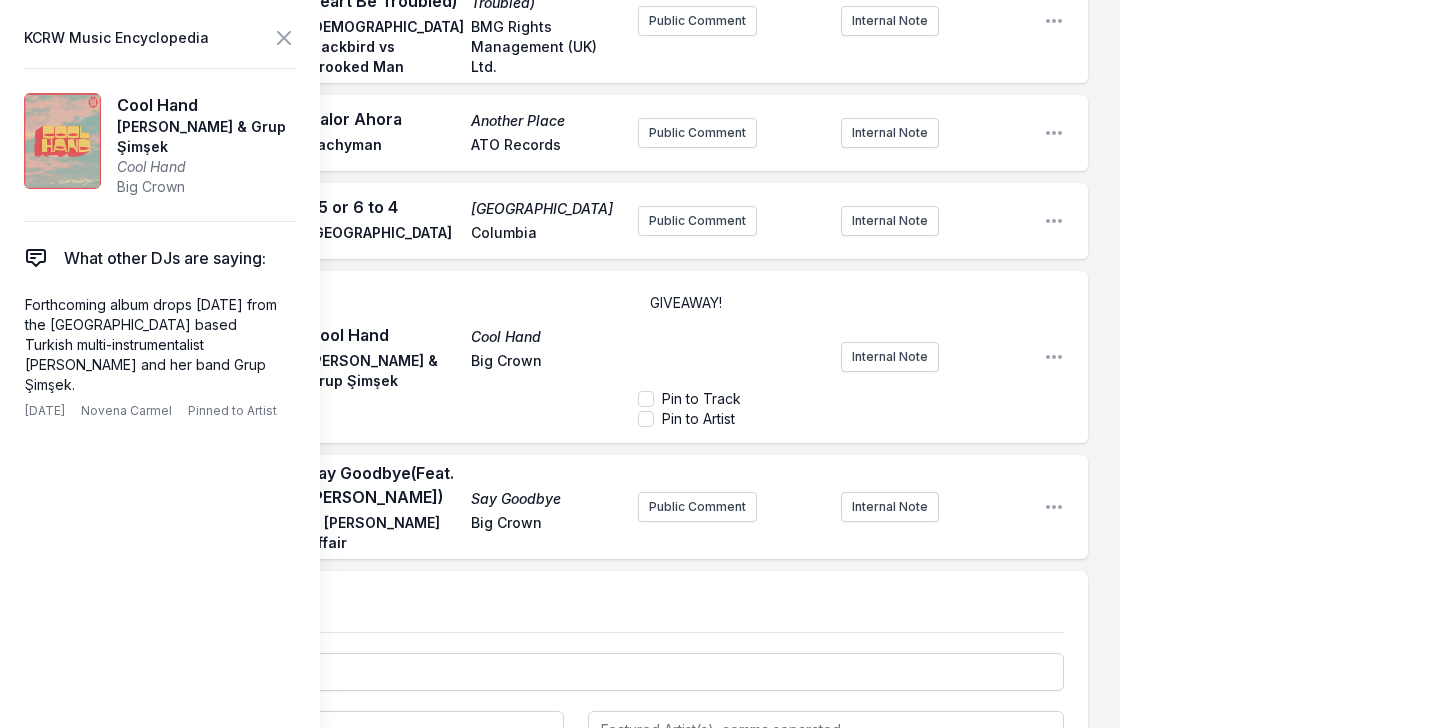 scroll, scrollTop: 2393, scrollLeft: 0, axis: vertical 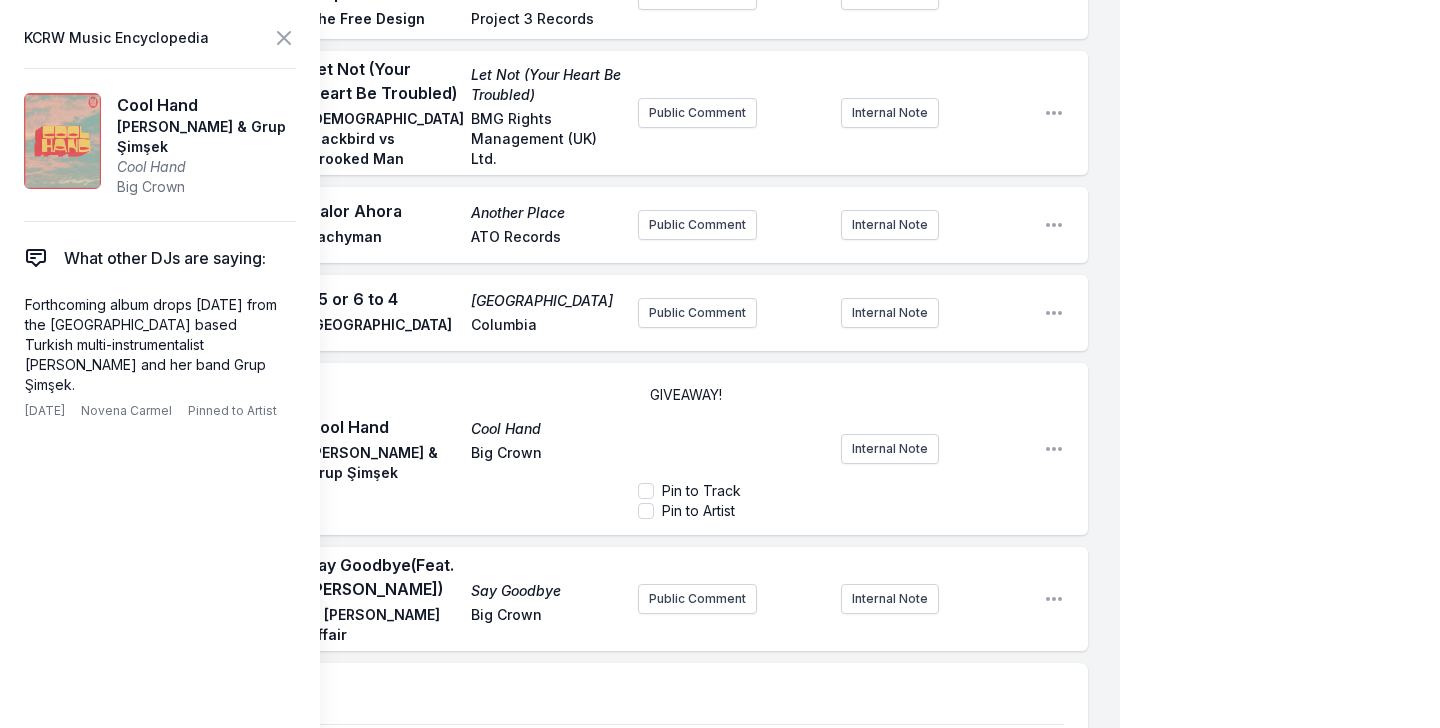 click on "Big Crown" at bounding box center (546, 625) 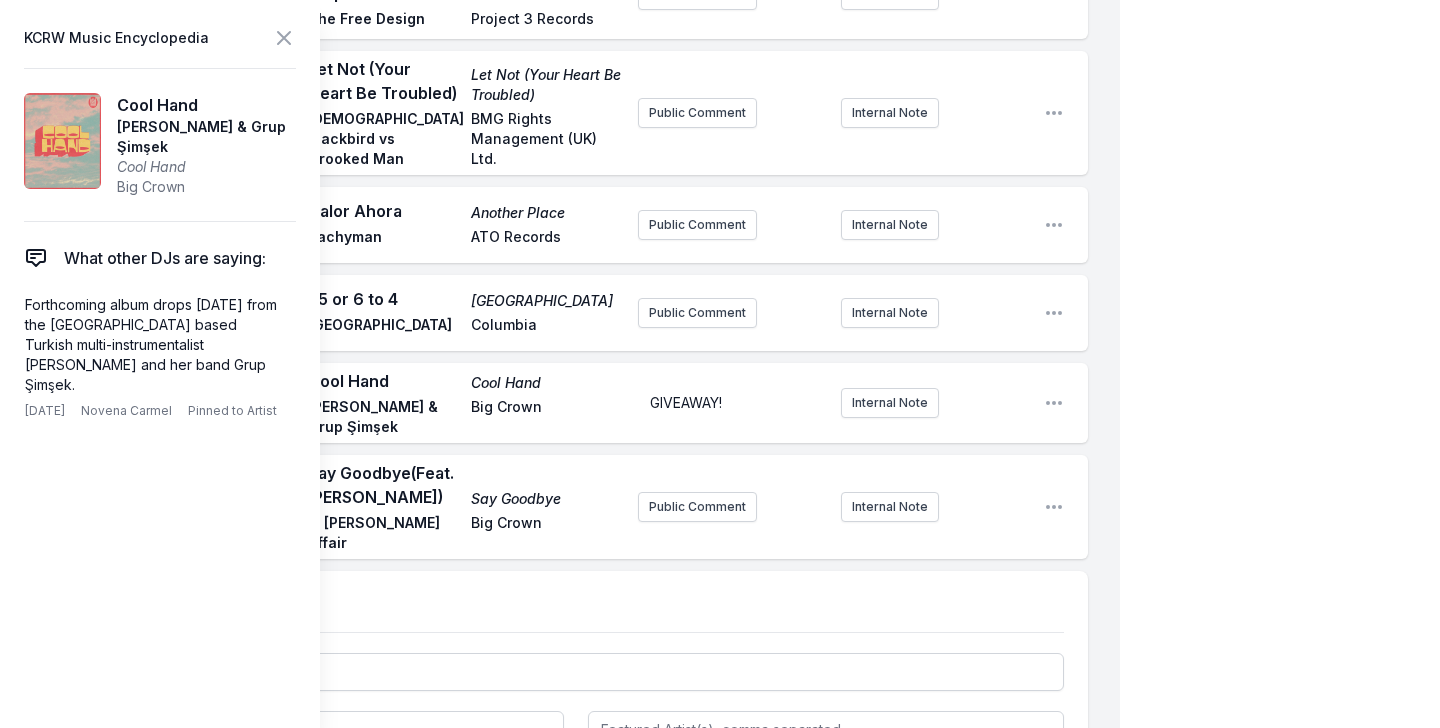 click on "Play Say Goodbye  (Feat. Florence Adooni) Say Goodbye El Michels Affair Big Crown Public Comment Internal Note Open playlist item options" at bounding box center (576, 507) 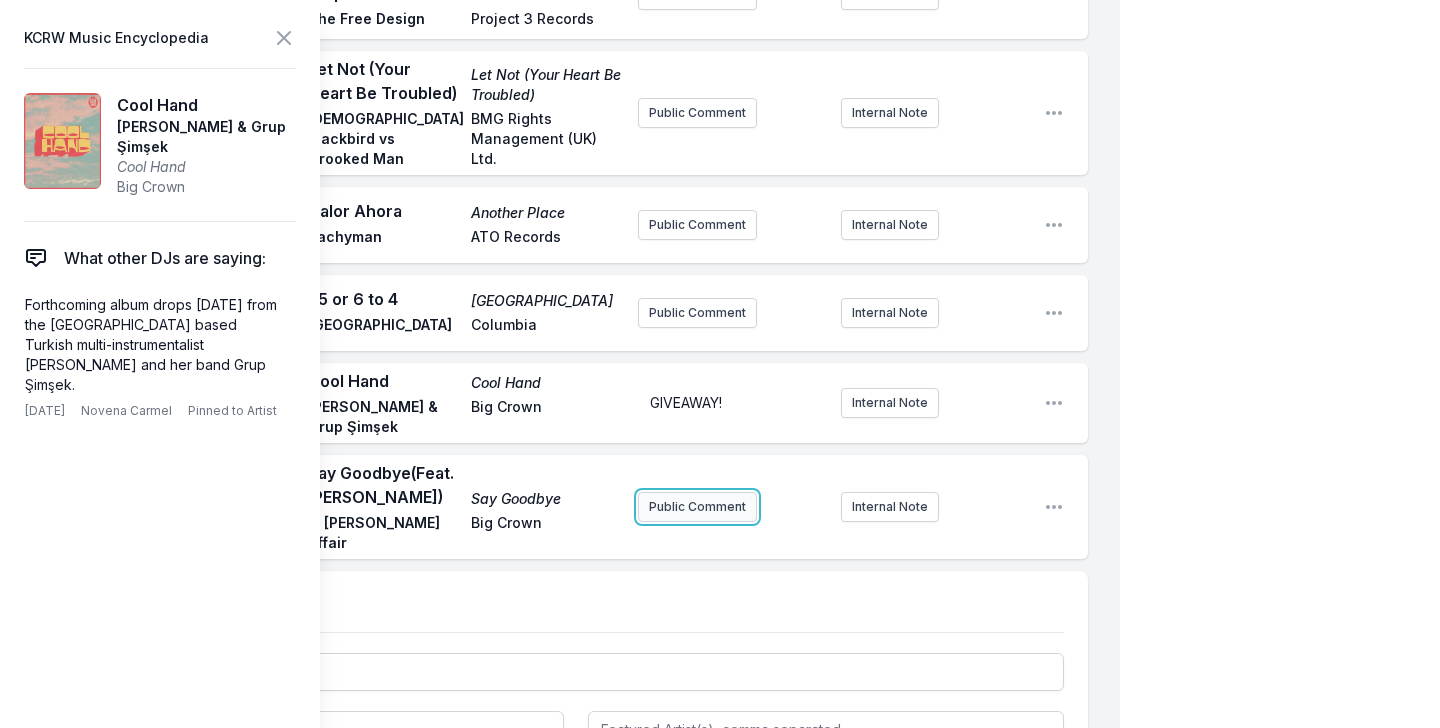 click on "Public Comment" at bounding box center [697, 507] 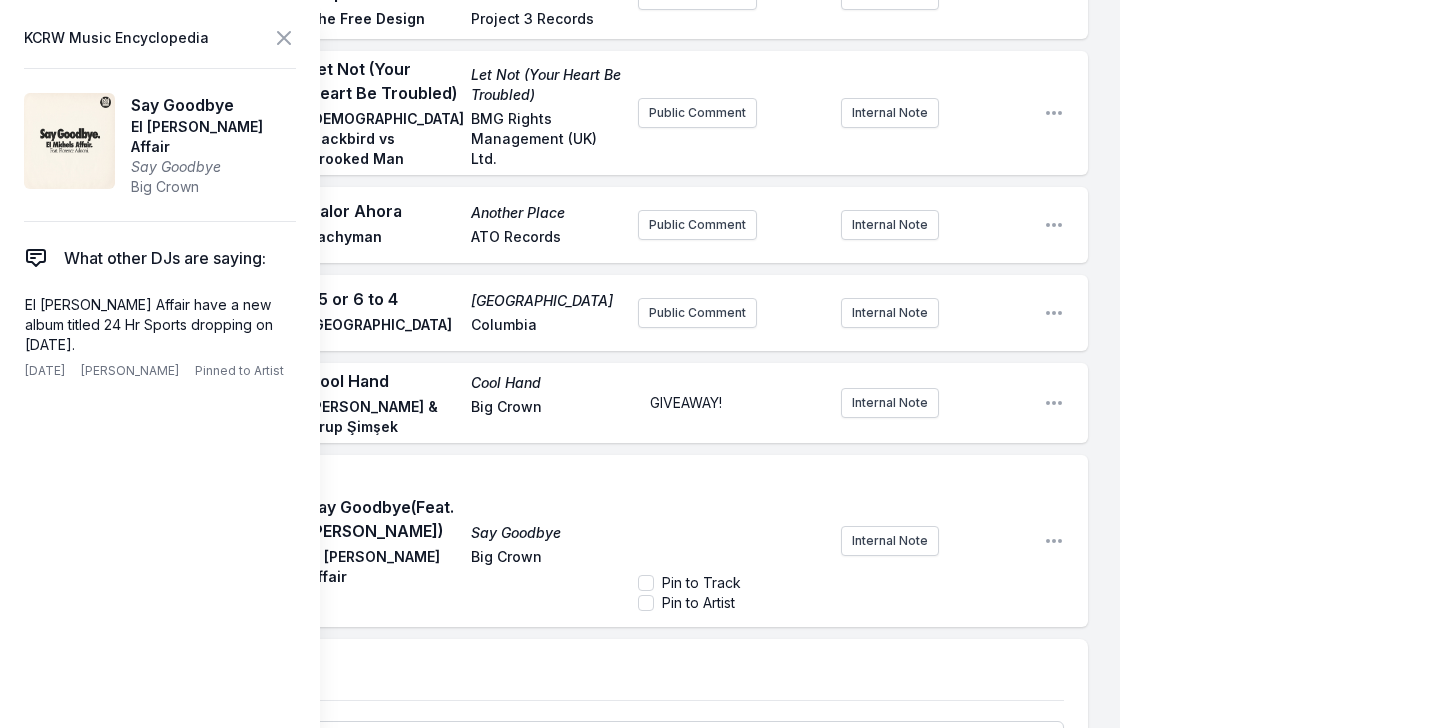 scroll, scrollTop: 2477, scrollLeft: 0, axis: vertical 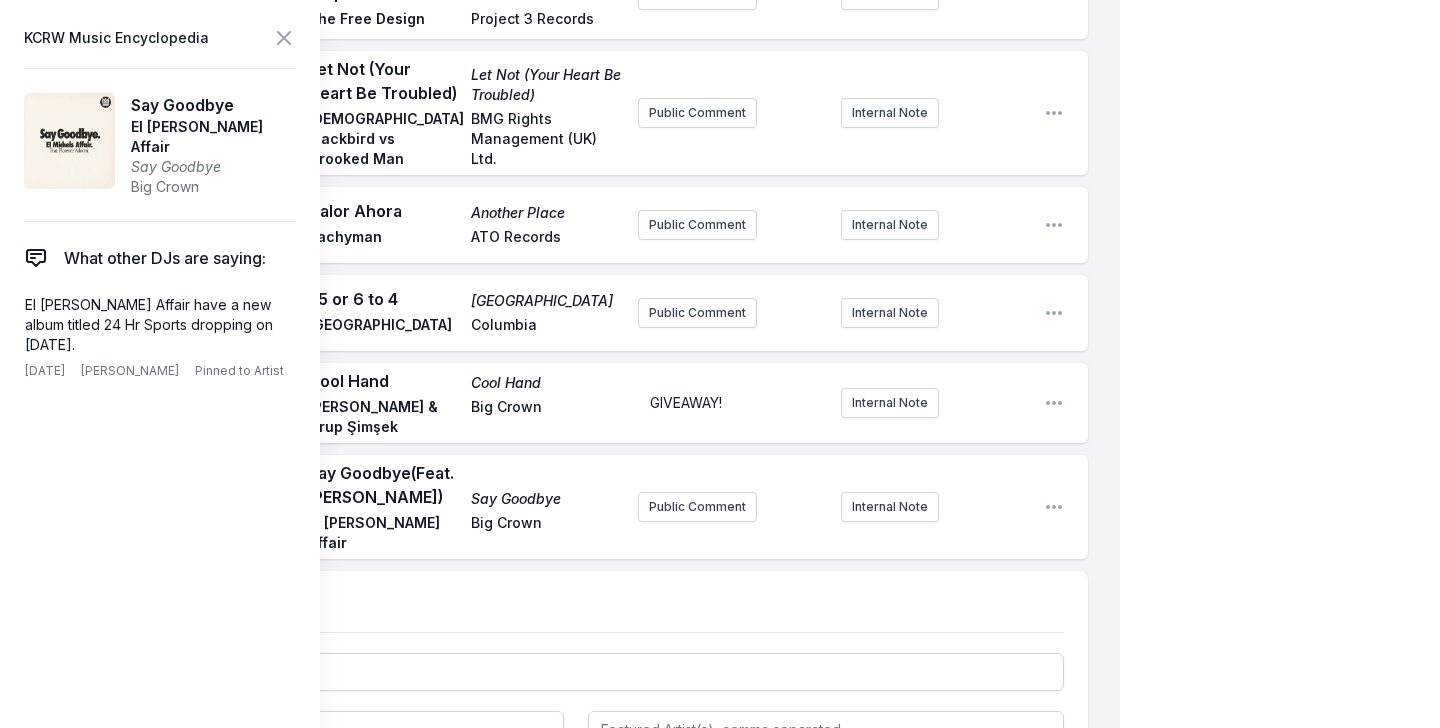 click on "Track Break Segment" at bounding box center [576, 614] 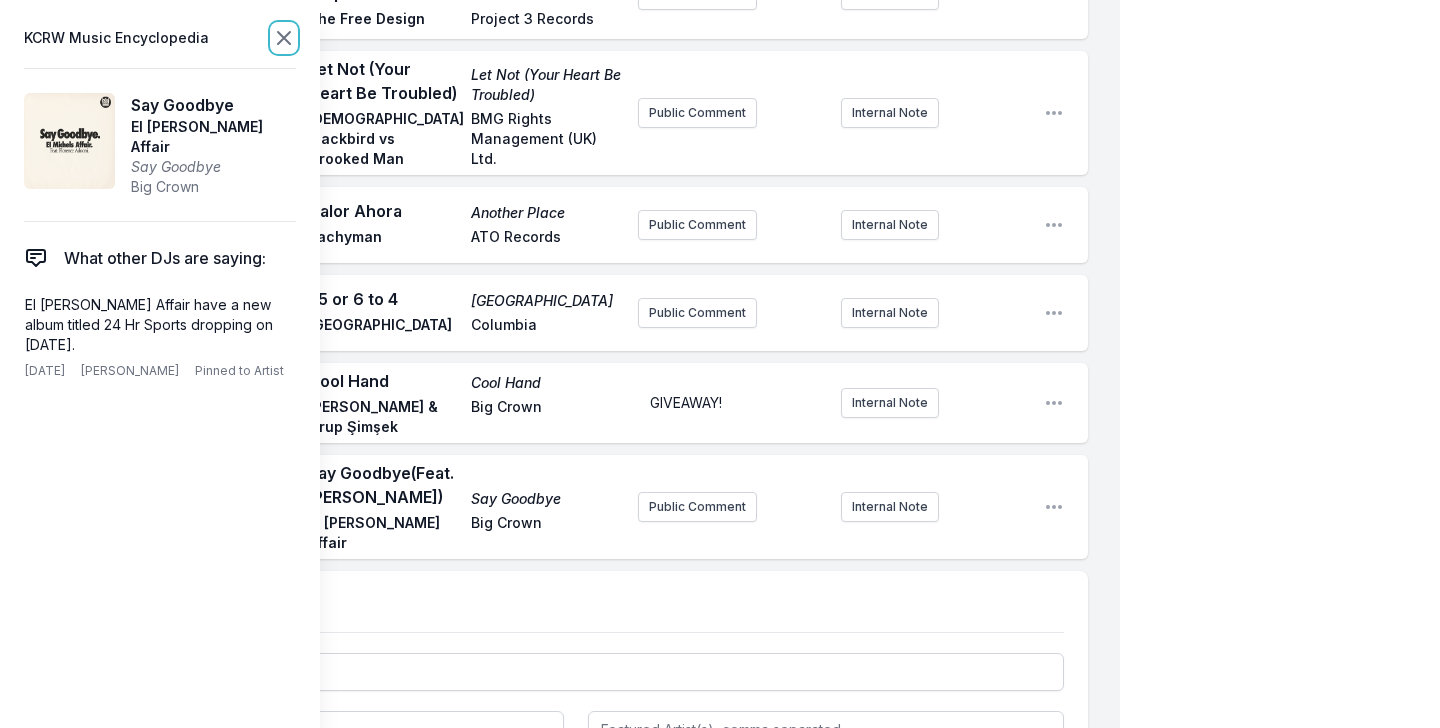 click 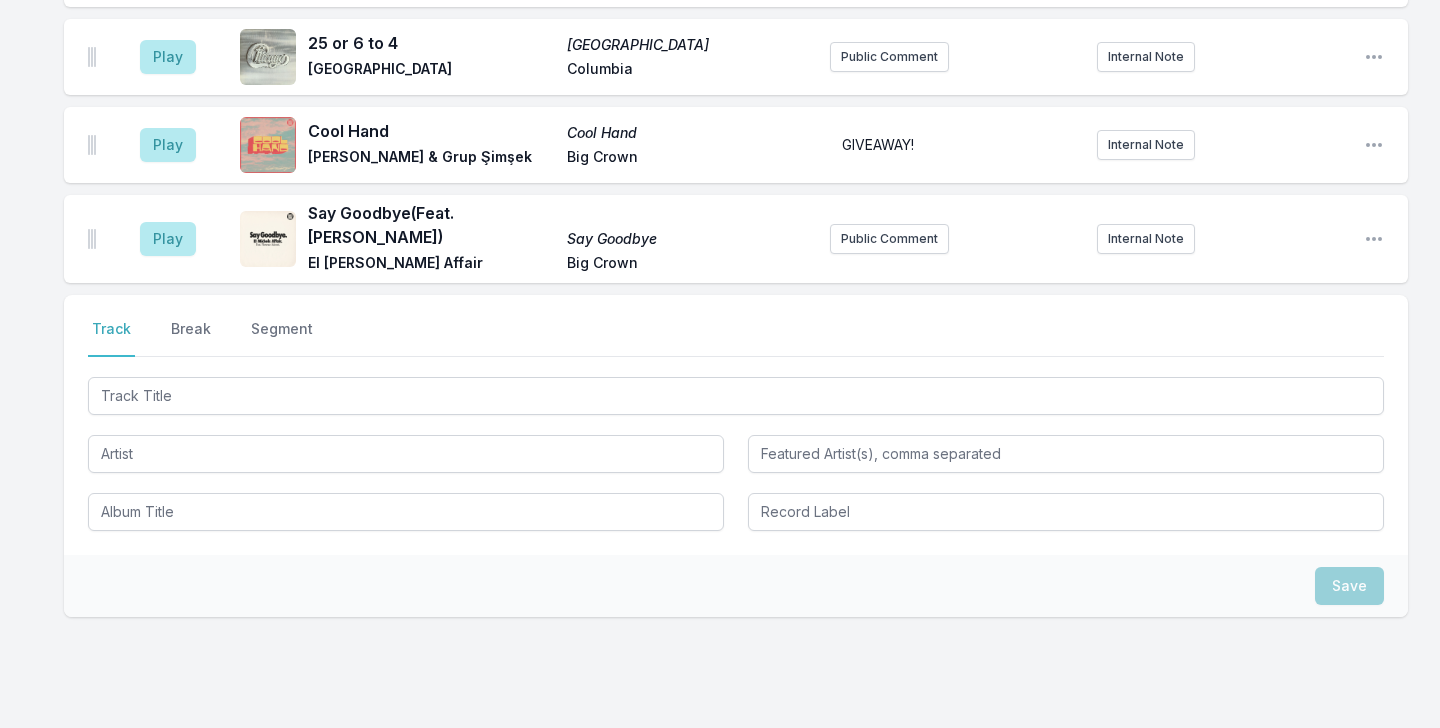 scroll, scrollTop: 2358, scrollLeft: 0, axis: vertical 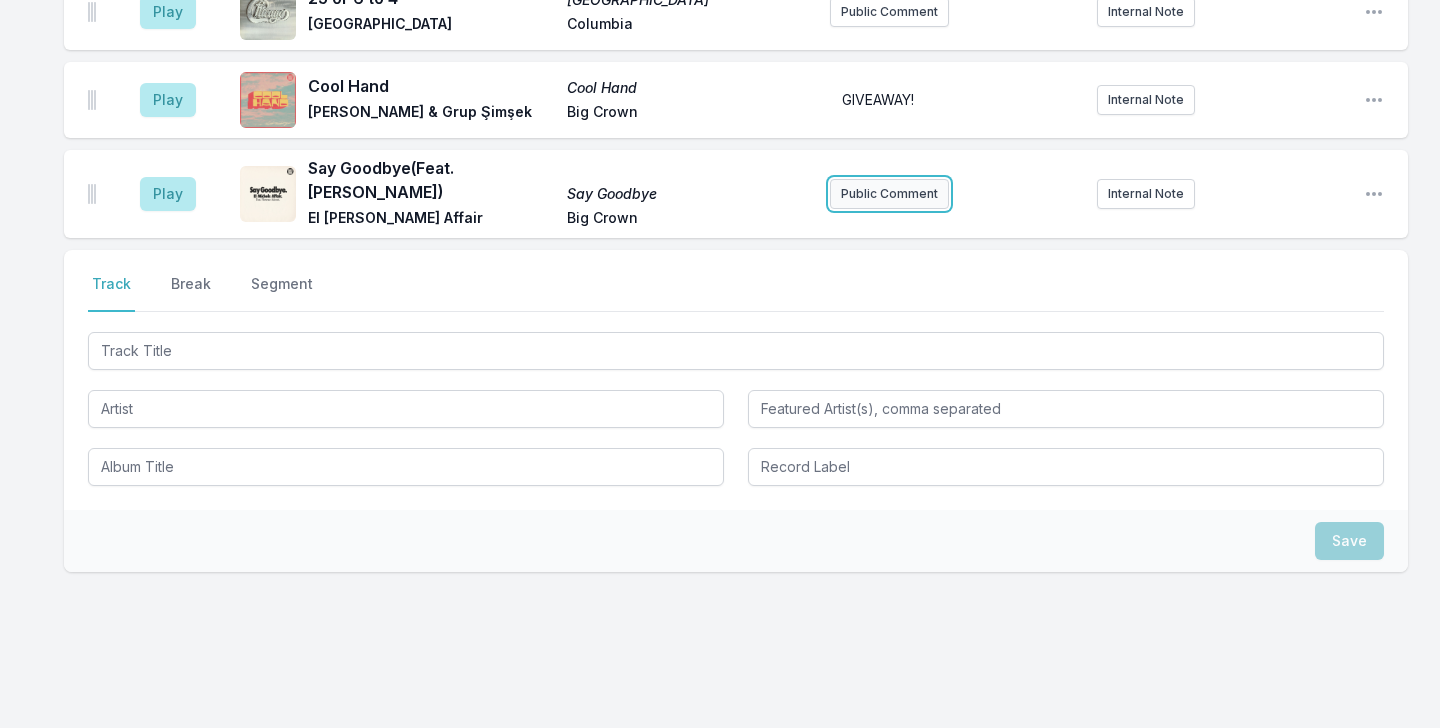 click on "Public Comment" at bounding box center (889, 194) 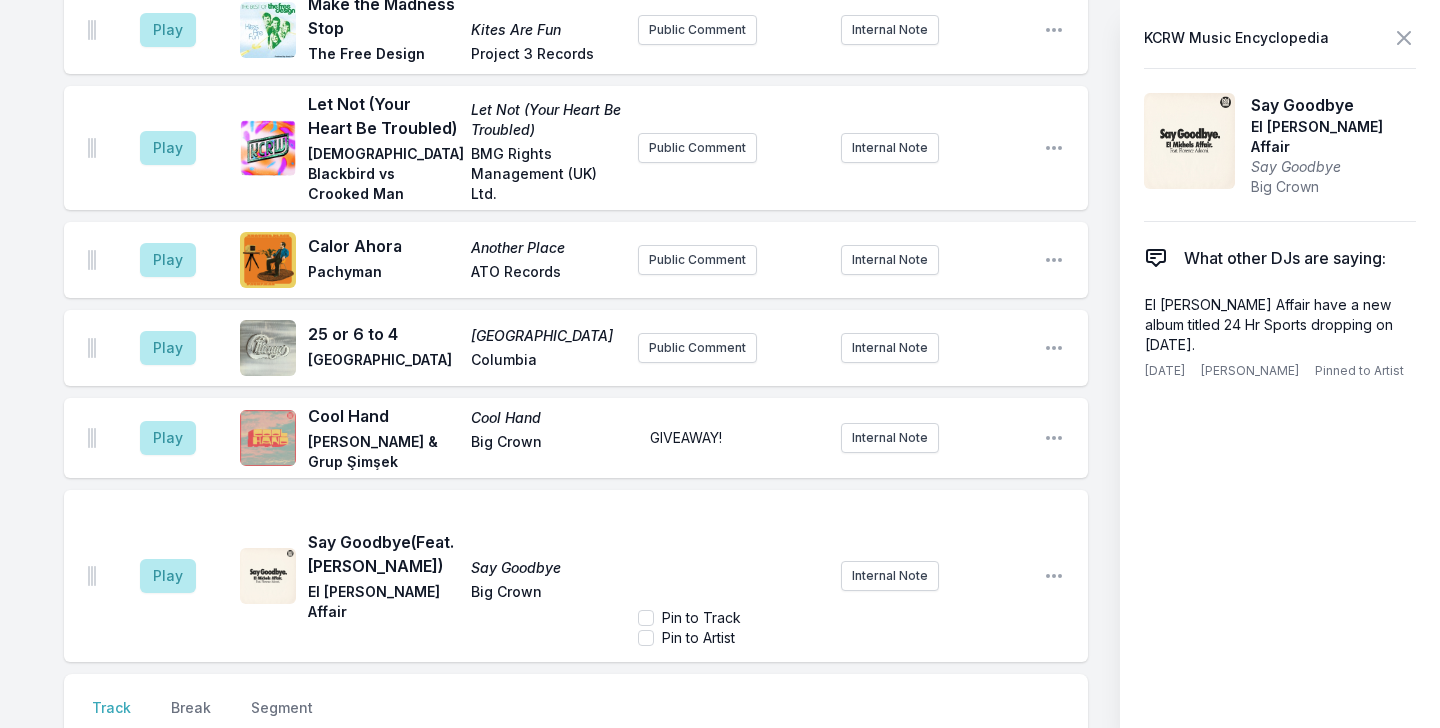 scroll, scrollTop: 2422, scrollLeft: 0, axis: vertical 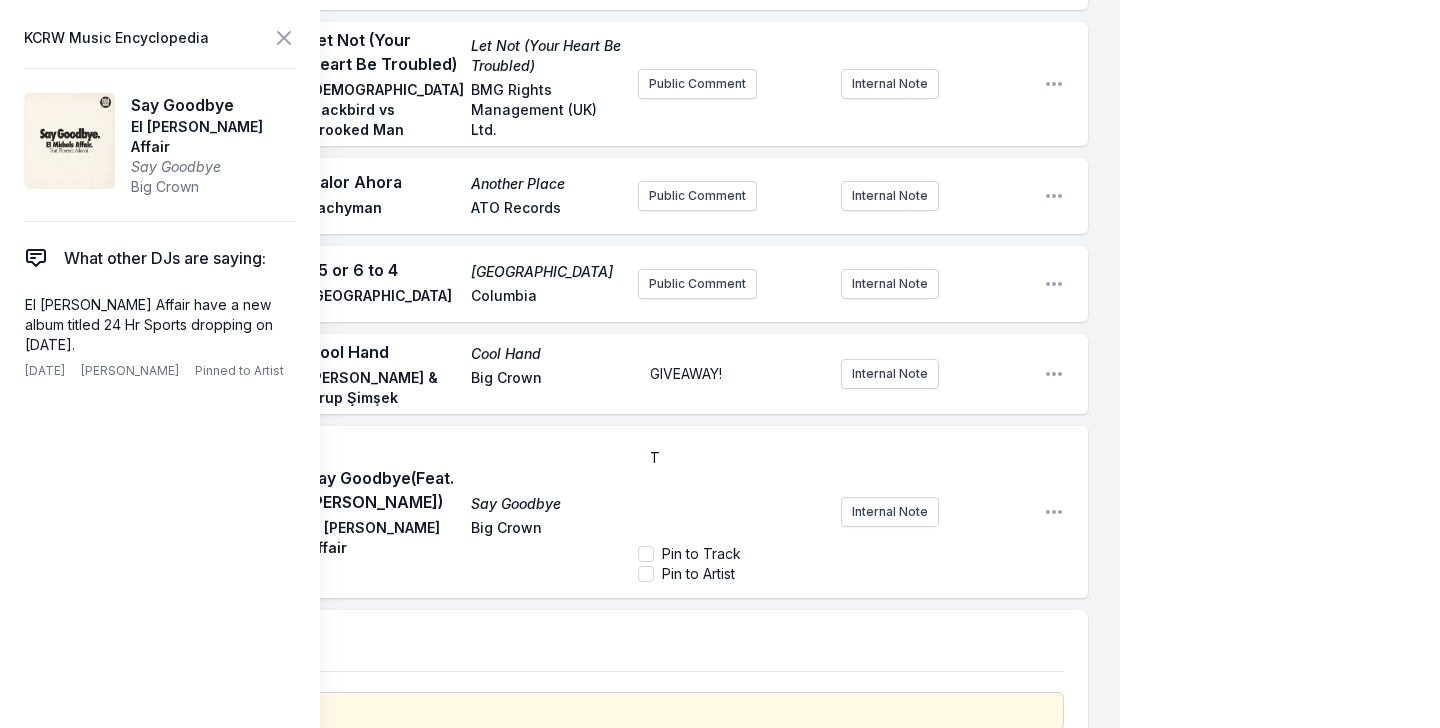 type 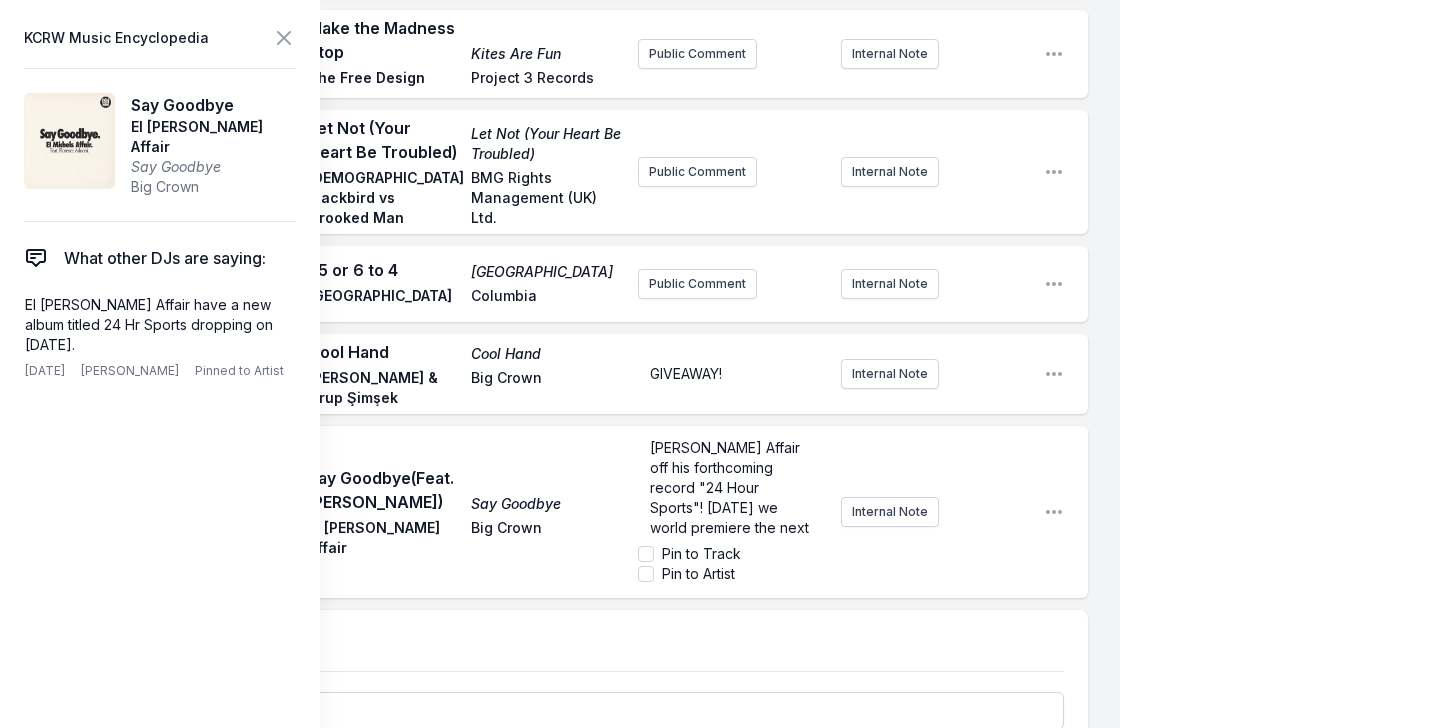 scroll, scrollTop: 50, scrollLeft: 0, axis: vertical 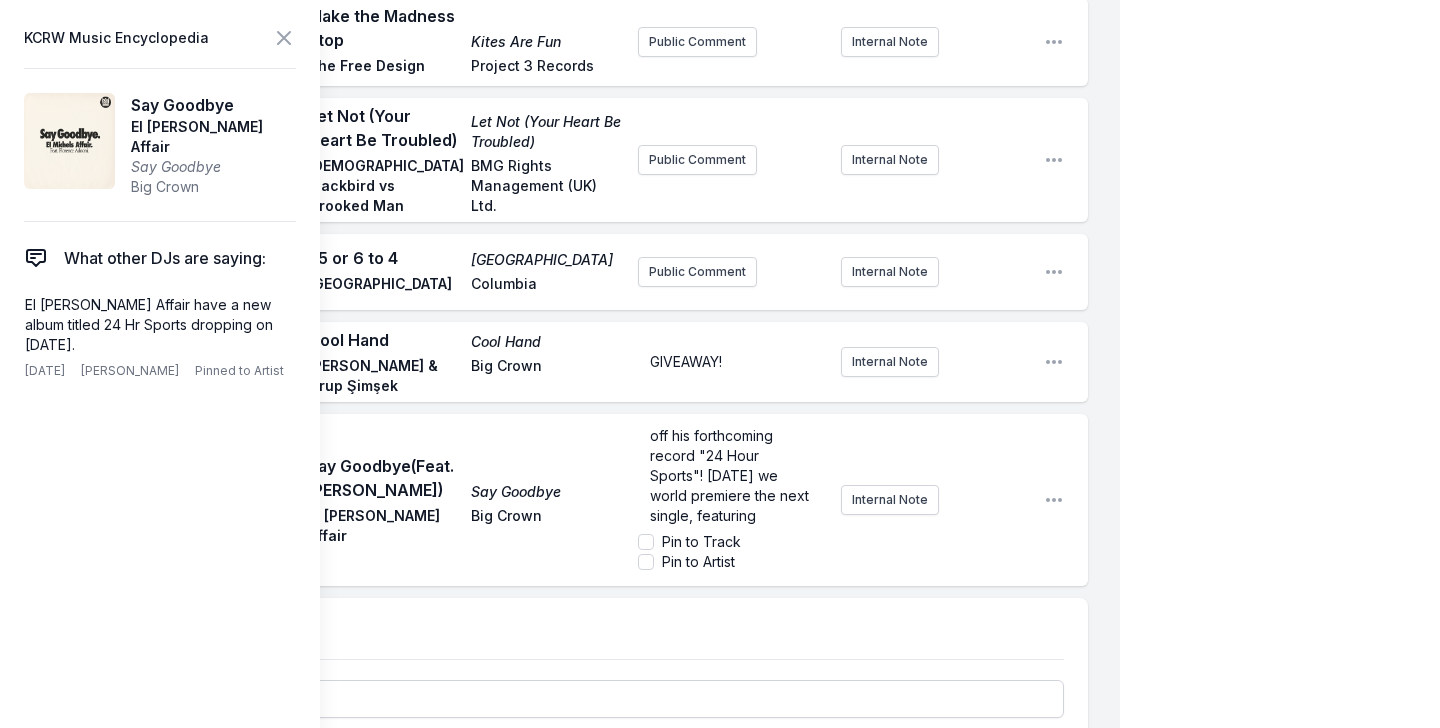 click on "Play Tell Me With Your Eyes (Just Be You) Seafaring Strangers: Private Yacht Rob Galbraith Numero Group Public Comment Internal Note Open playlist item options Play Elegantly Wasted  (Feat. Leon Bridges) Elegantly Wasted Hermanos Gutiérrez Easy Eye Sound Public Comment Internal Note Open playlist item options Play The Little Mess You Made The Little Mess You Made The Favors Darkroom Records Public Comment Internal Note Open playlist item options Play Love On the Big Screen Love On the Big Screen Animal Collective Domino Public Comment Internal Note Open playlist item options Play Purple Land Death Jokes Amen Dunes Sub Pop Records Public Comment Internal Note Open playlist item options Play Planets Planets Billie Marten Add record label Public Comment Internal Note Open playlist item options Play Illegal Hit - Edit Illegal Hit - Edit Yttling Jazz, Joshua Idehen, Saturday, Monday YEAR0001 Public Comment Internal Note Open playlist item options Play She Turns My Radio On The Sounds of Our Time Jim Ford Play AC" at bounding box center [576, -332] 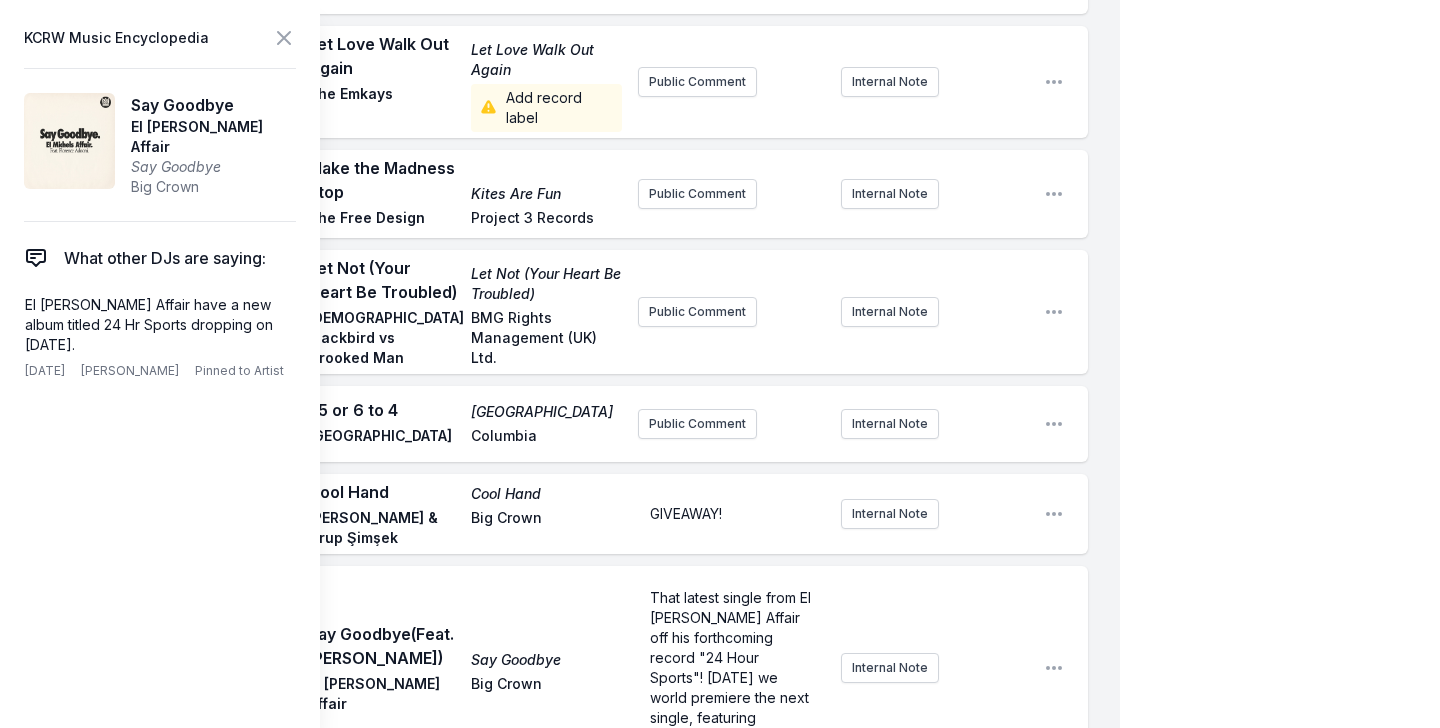 scroll, scrollTop: 2638, scrollLeft: 0, axis: vertical 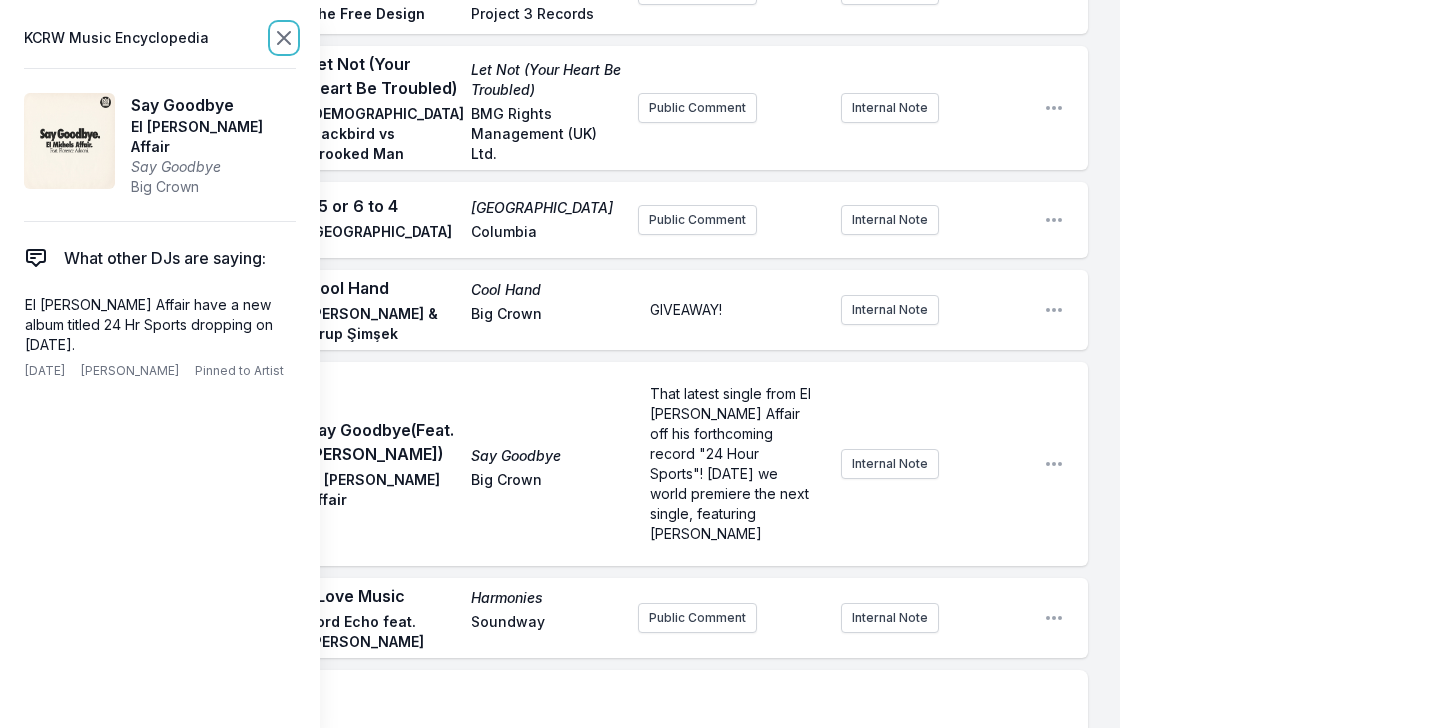 click 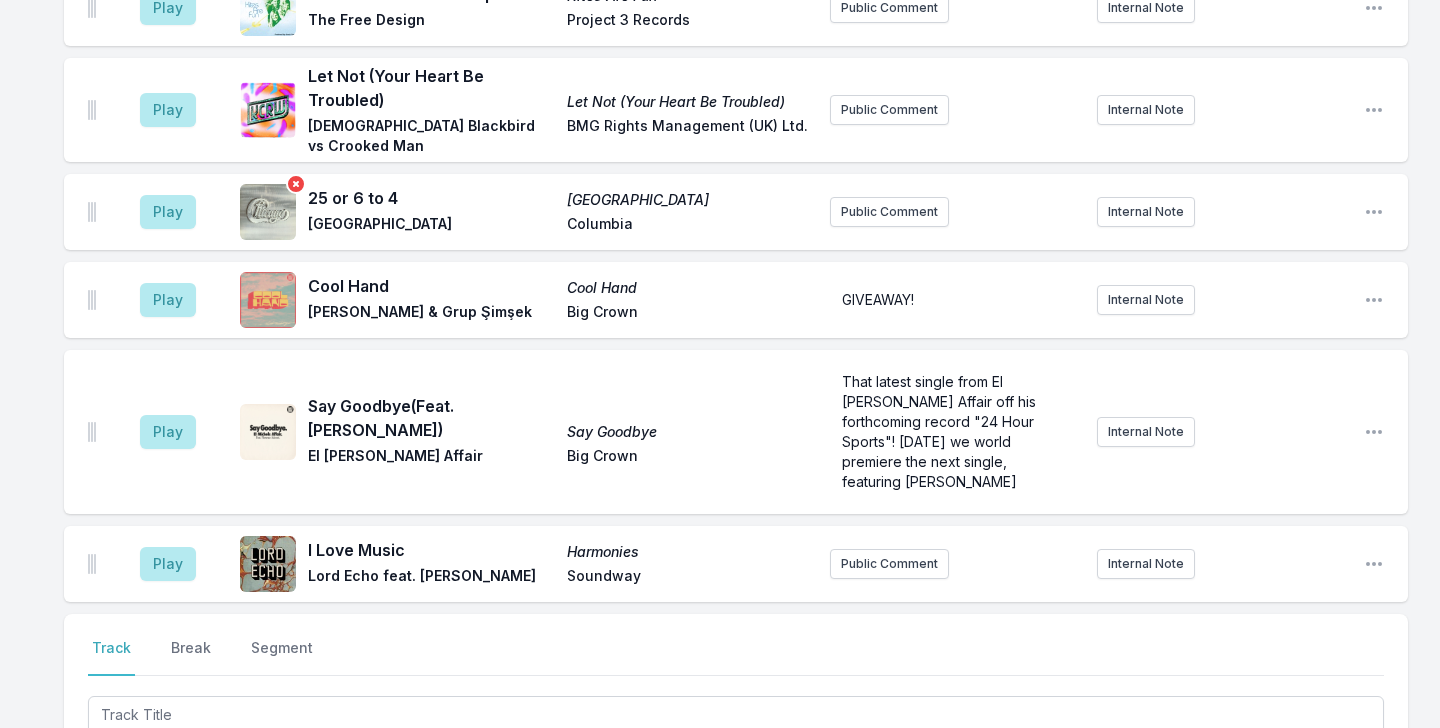 scroll, scrollTop: 2480, scrollLeft: 0, axis: vertical 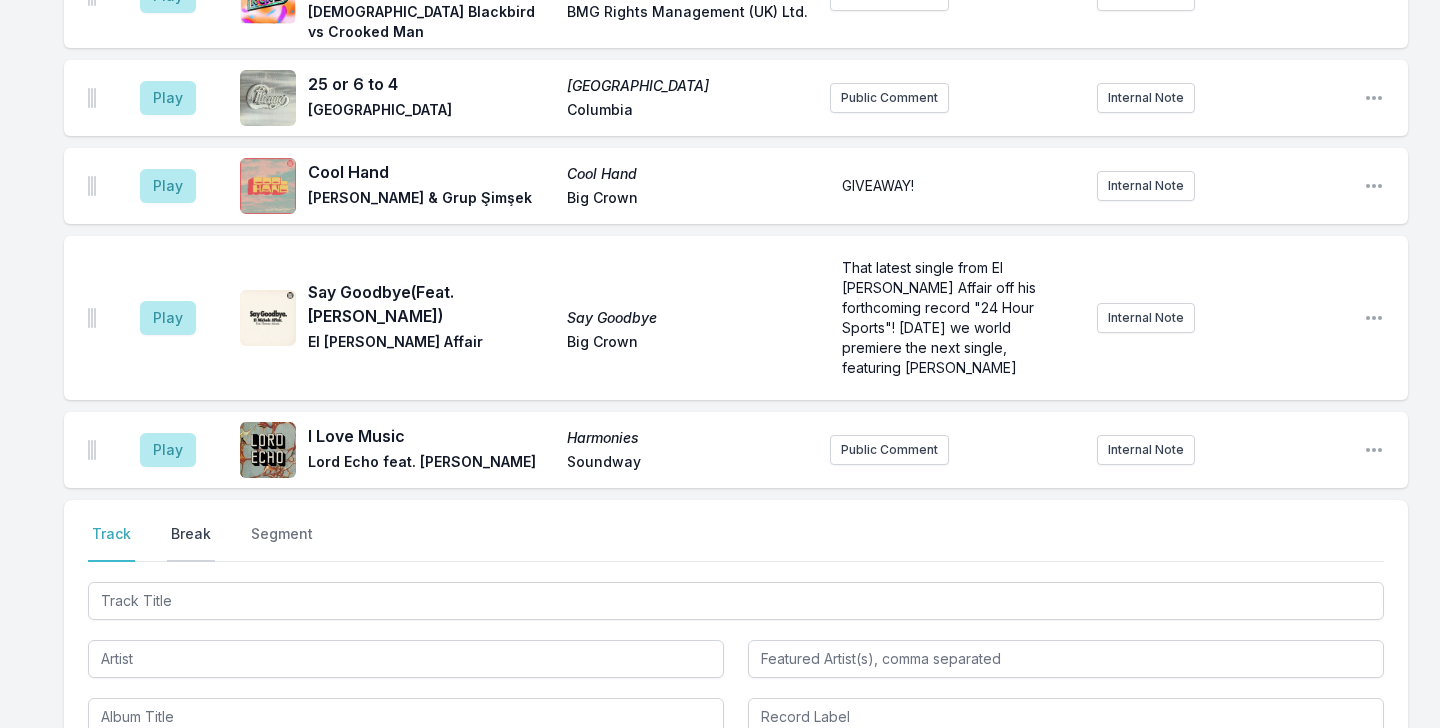 click on "Break" at bounding box center [191, 543] 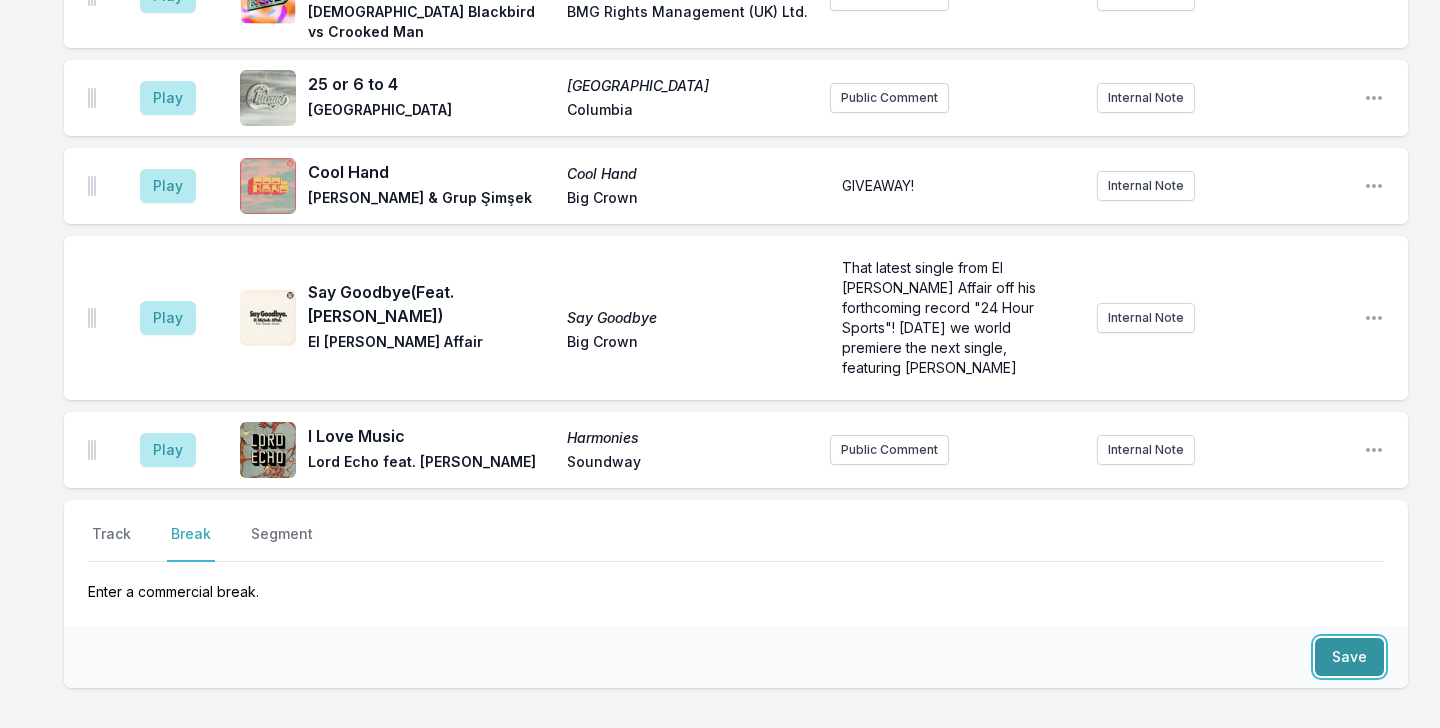 click on "Save" at bounding box center (1349, 657) 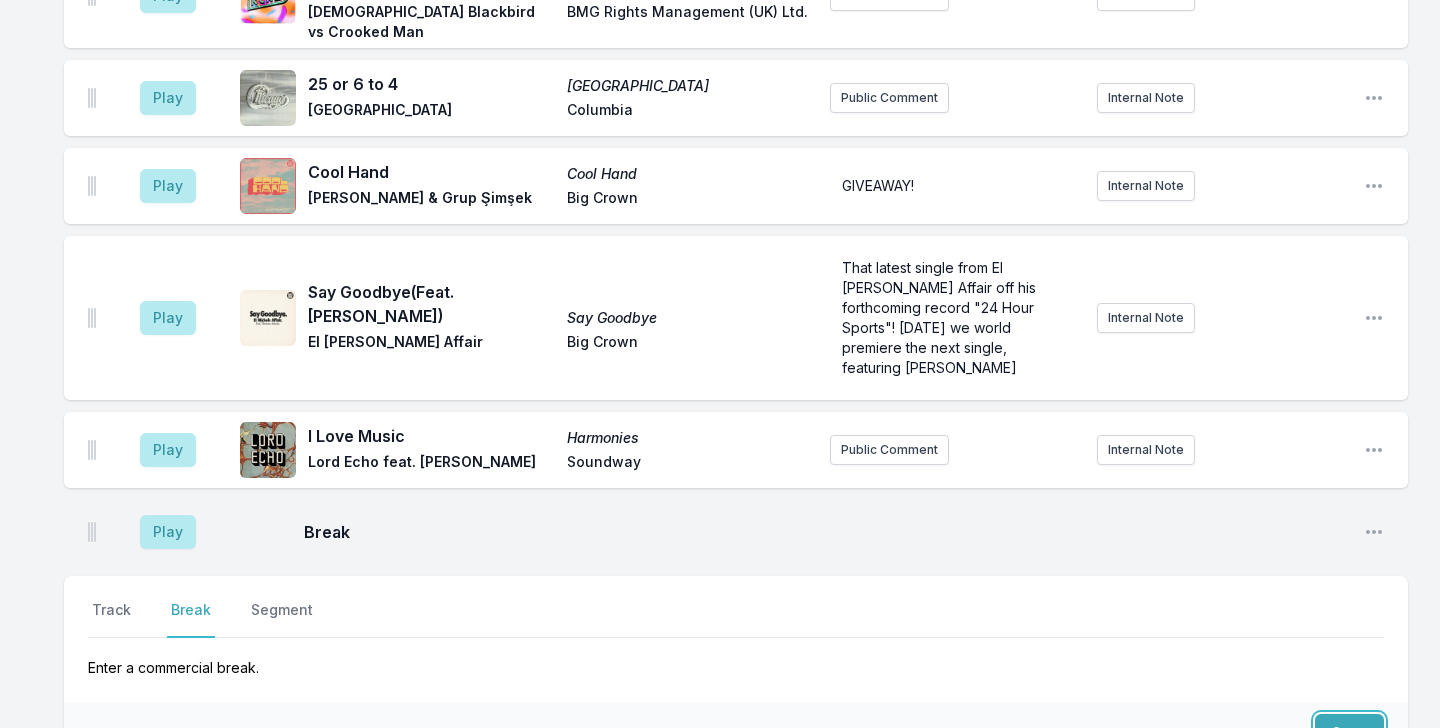 scroll, scrollTop: 2556, scrollLeft: 0, axis: vertical 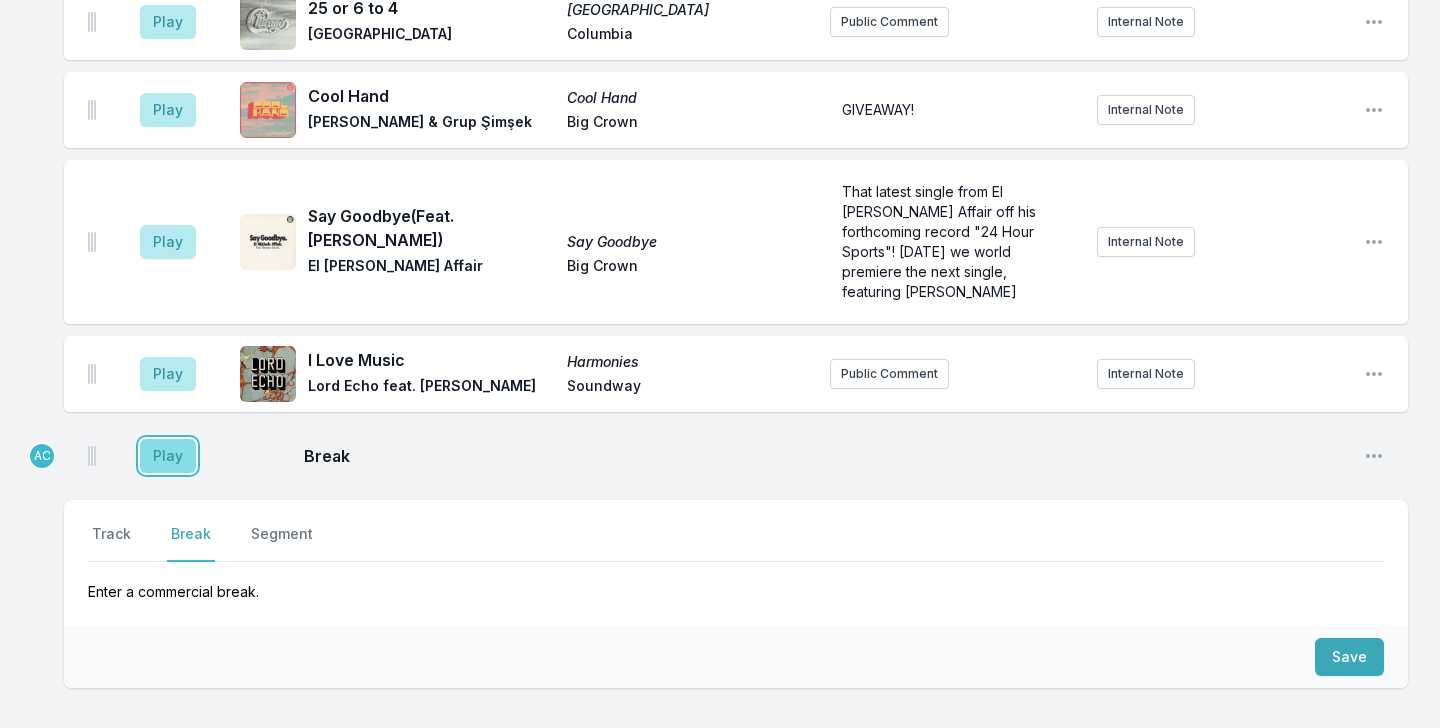 click on "Play" at bounding box center (168, 456) 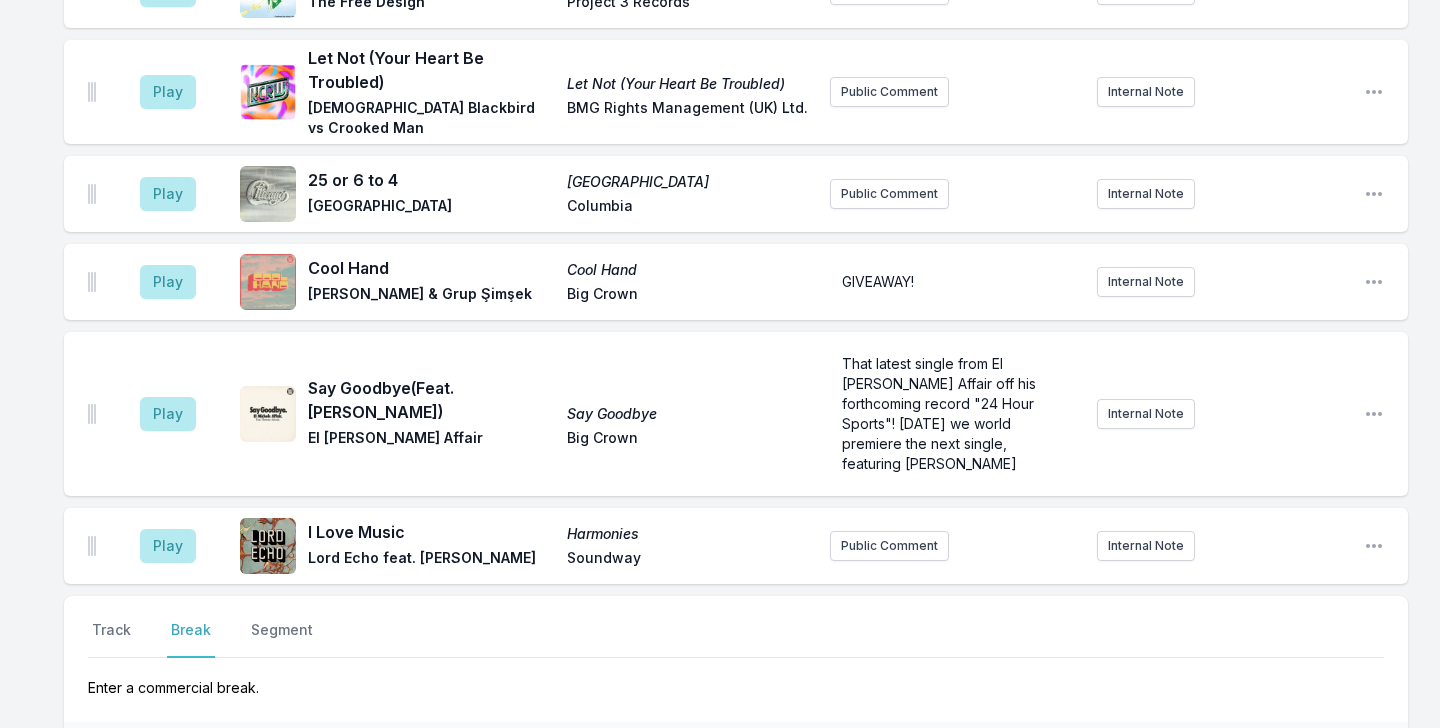 scroll, scrollTop: 2430, scrollLeft: 0, axis: vertical 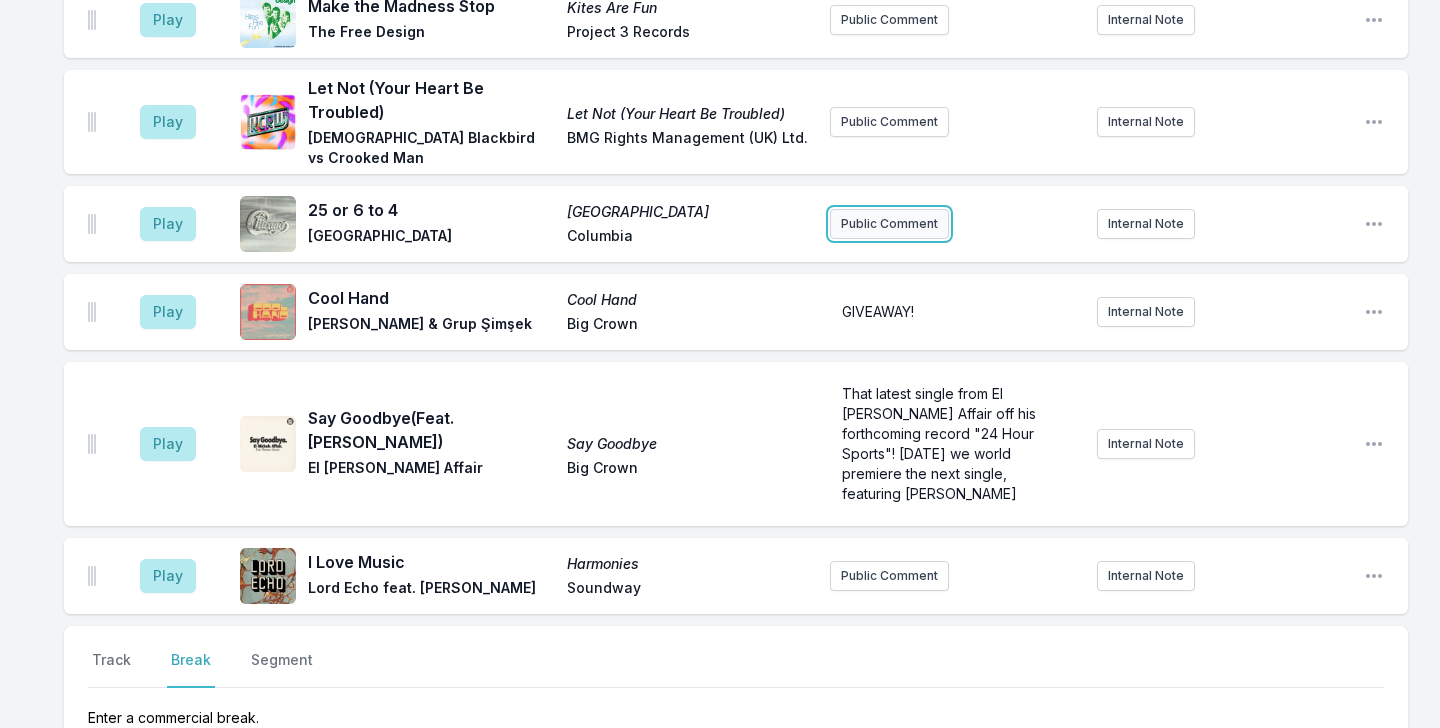 click on "Public Comment" at bounding box center [889, 224] 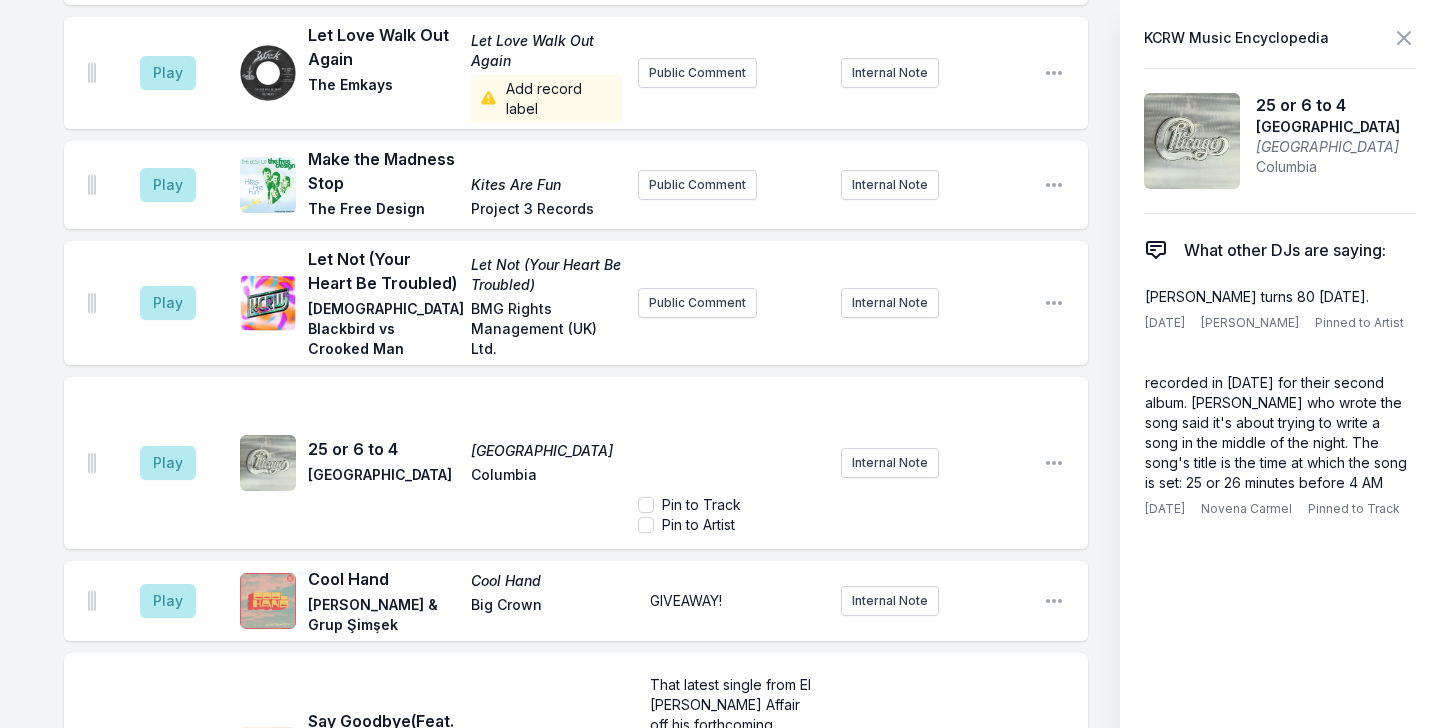 scroll, scrollTop: 2683, scrollLeft: 0, axis: vertical 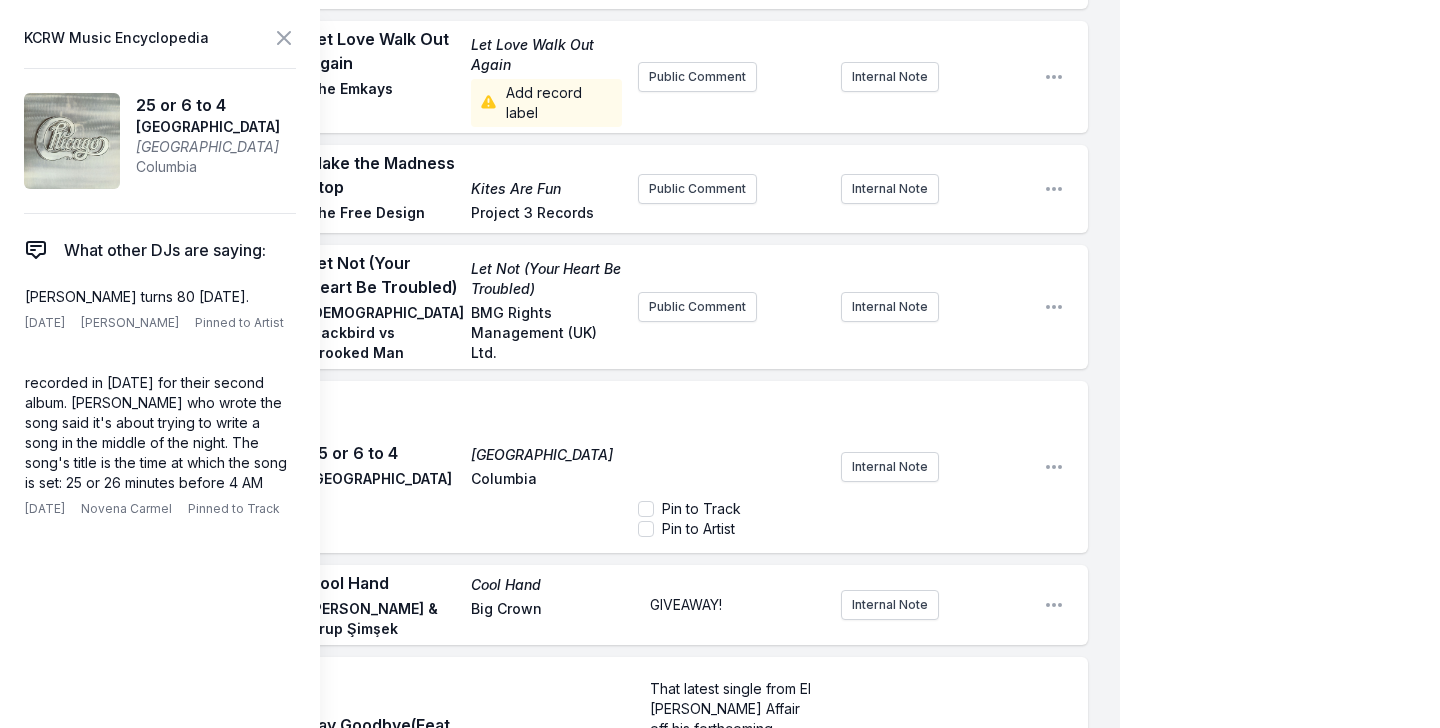 type 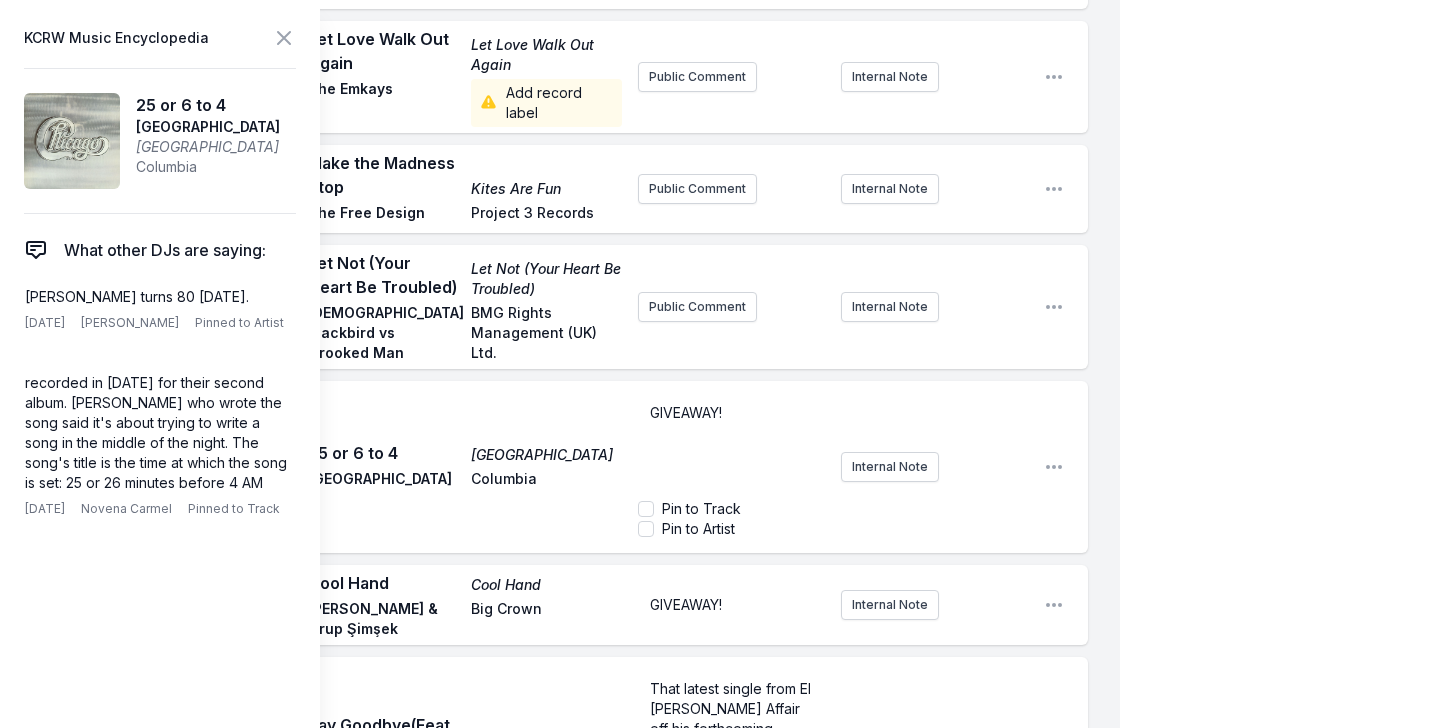 click on "Play 25 or 6 to 4 Chicago Chicago Columbia GIVEAWAY!  Pin to Track Pin to Artist Internal Note Open playlist item options" at bounding box center (576, 467) 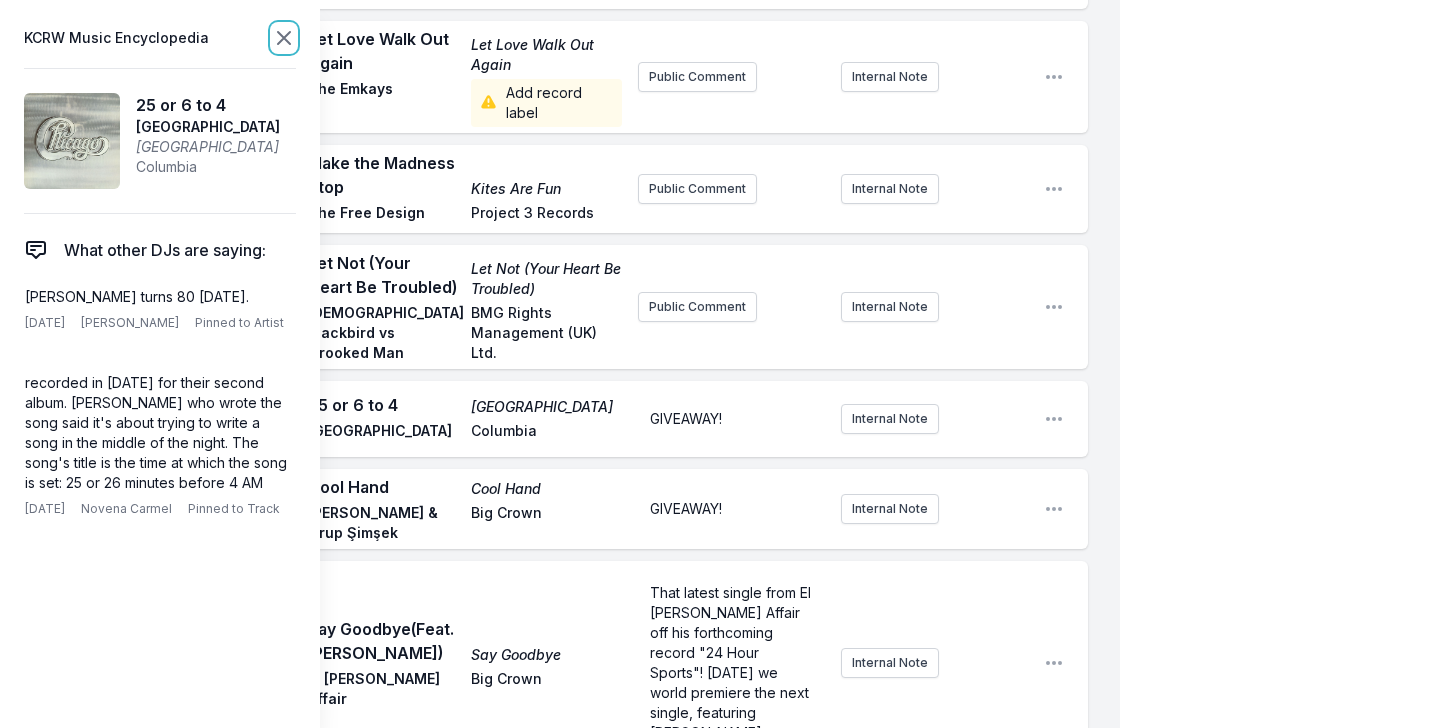 click 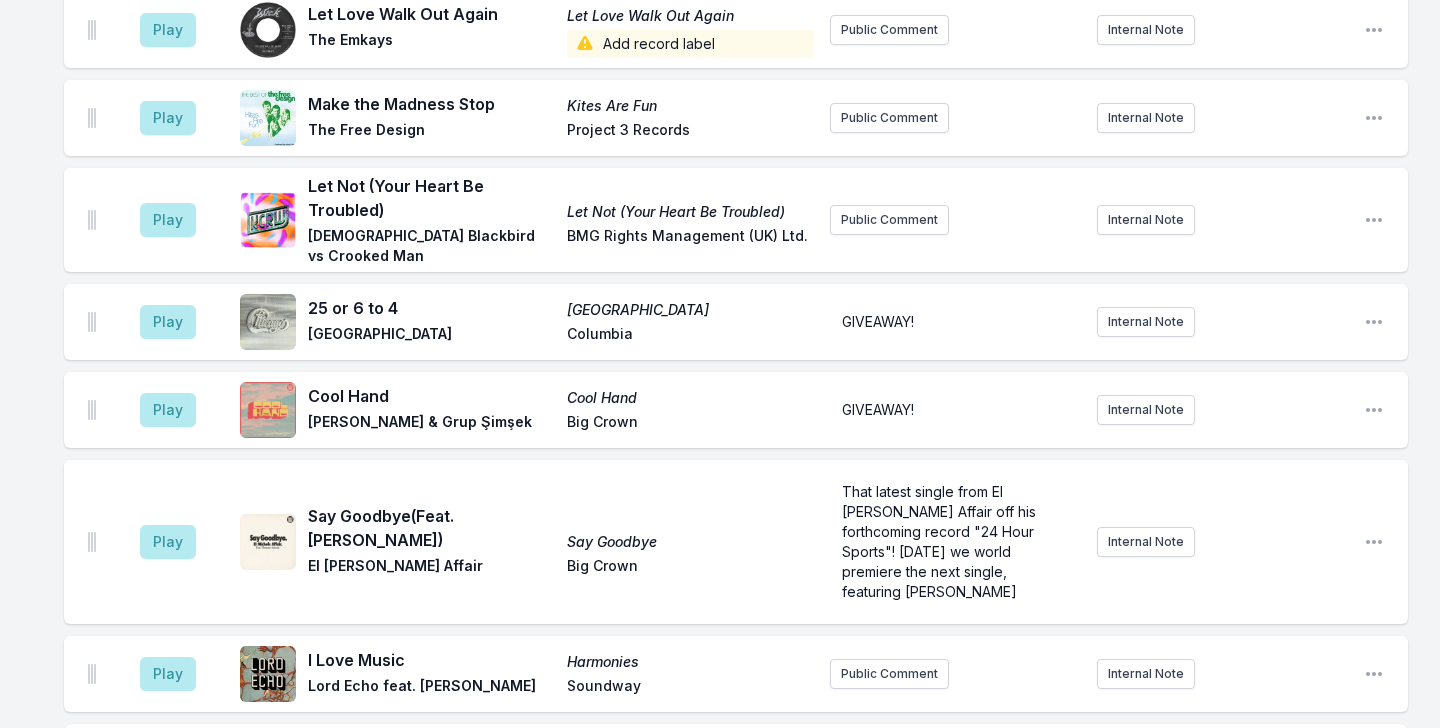 scroll, scrollTop: 2323, scrollLeft: 0, axis: vertical 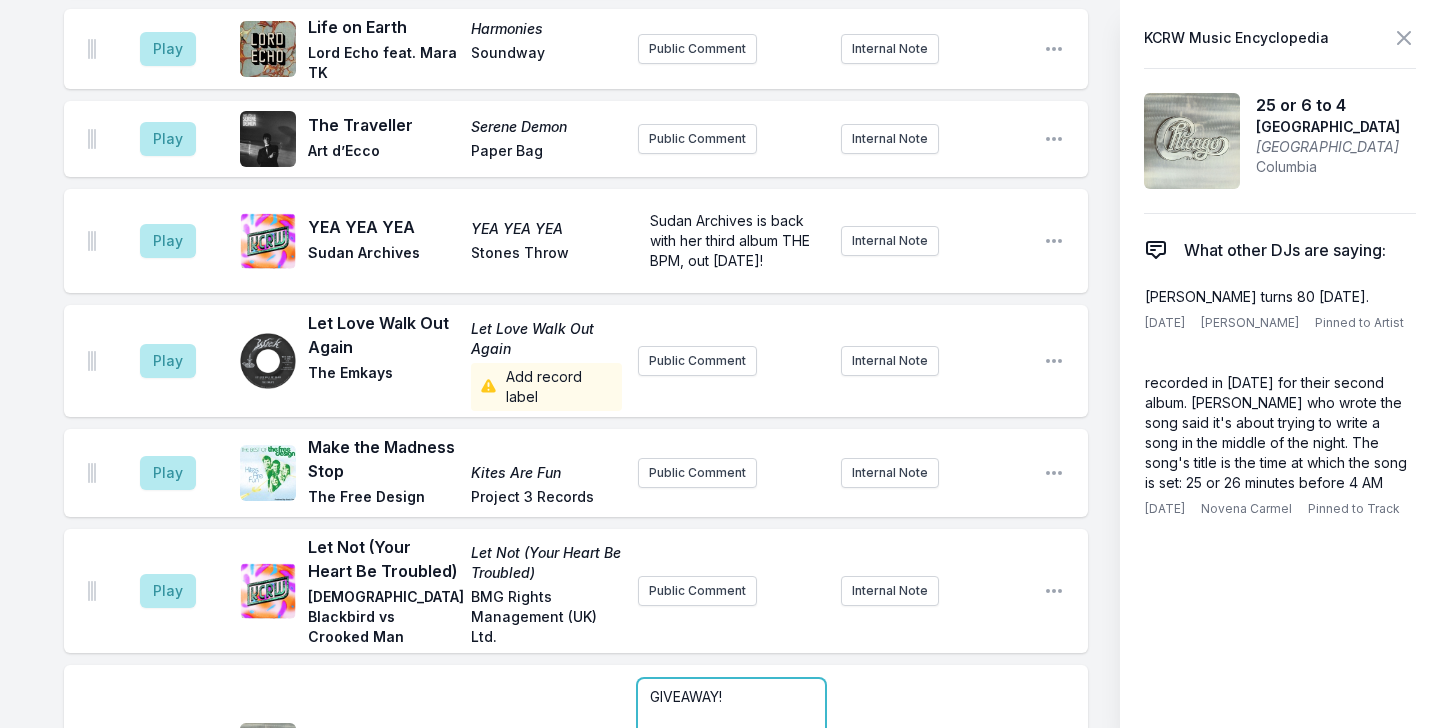 click on "GIVEAWAY!" at bounding box center [731, 727] 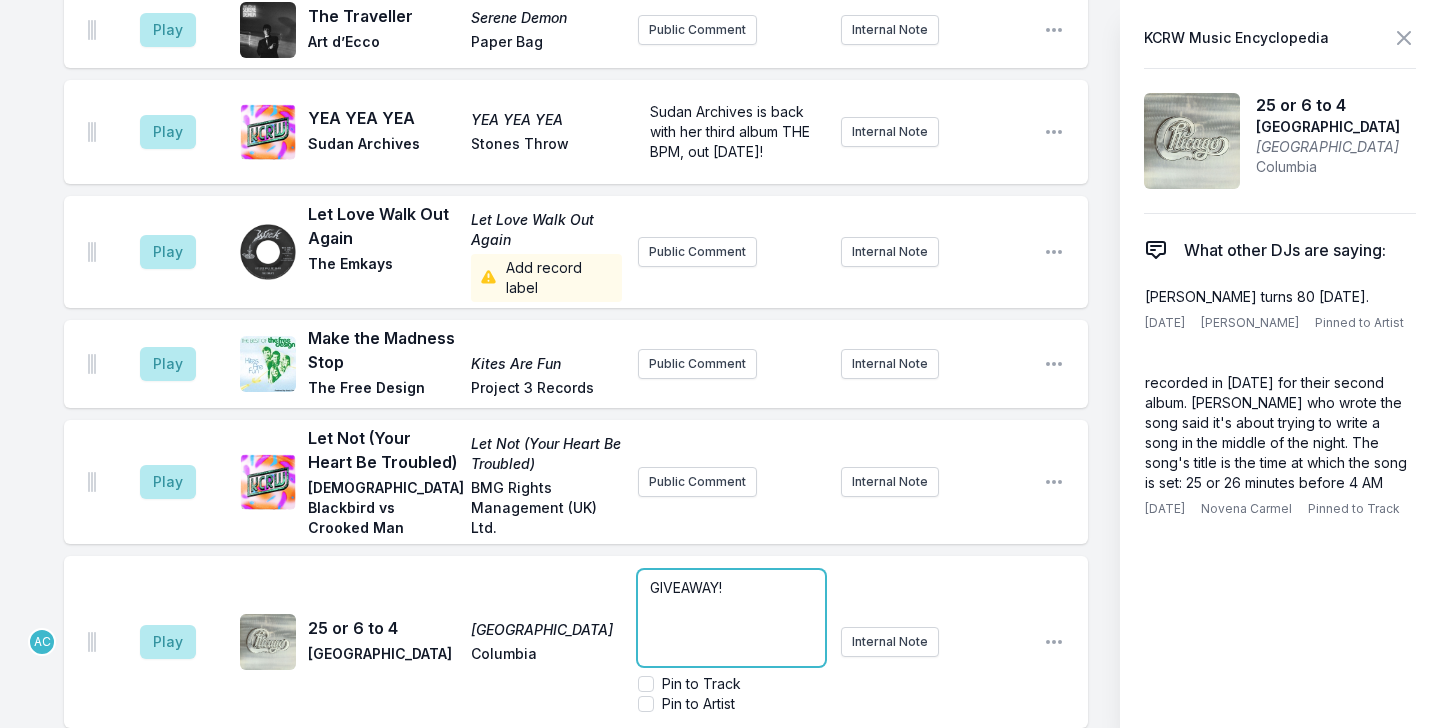 scroll, scrollTop: 2509, scrollLeft: 0, axis: vertical 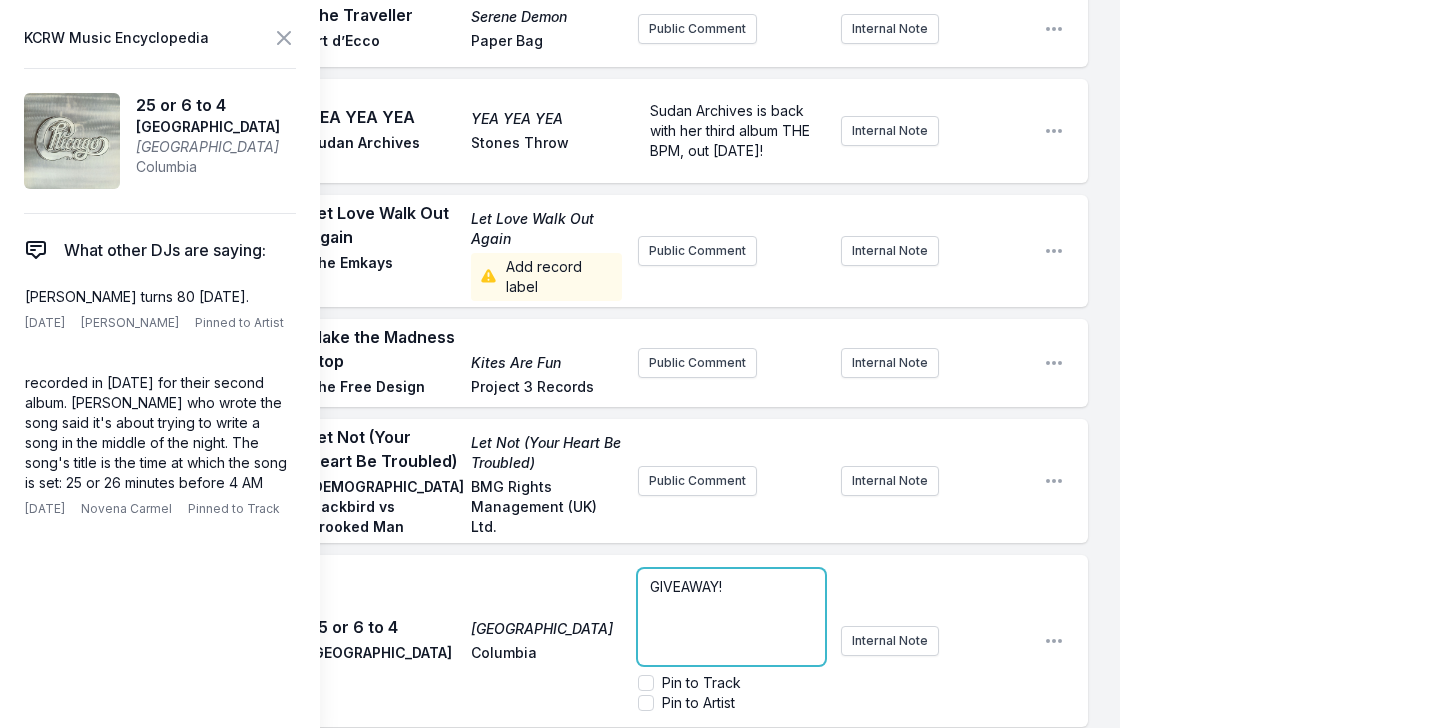 click on "GIVEAWAY!" at bounding box center (731, 617) 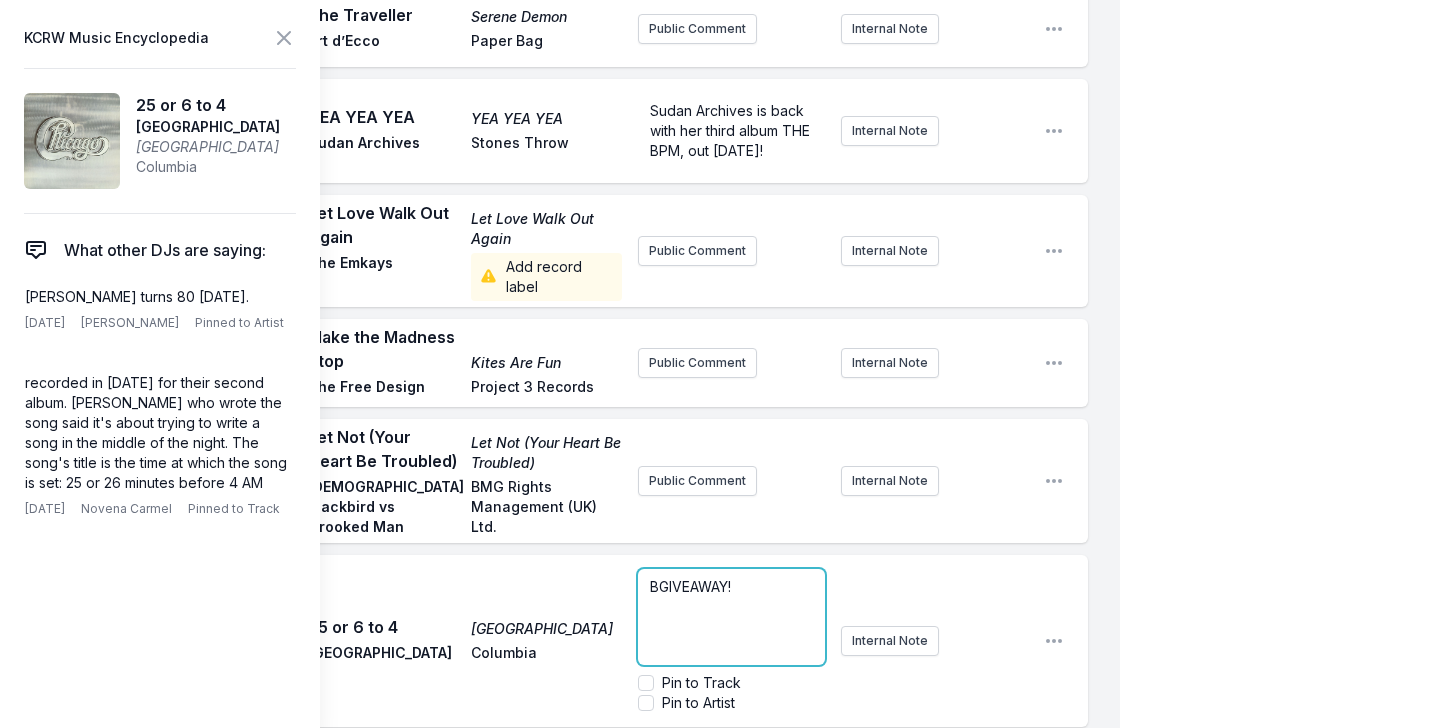 type 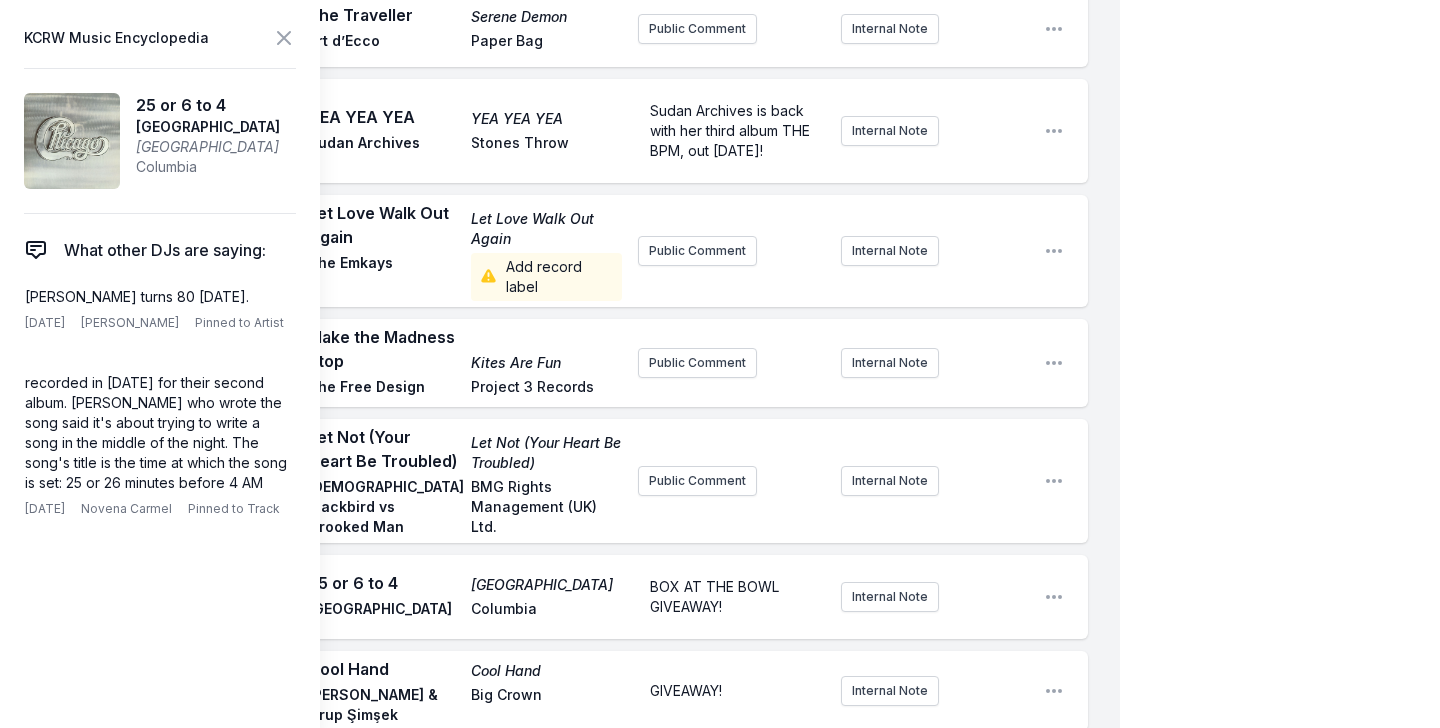 click on "Play 25 or 6 to 4 Chicago Chicago Columbia BOX AT THE BOWL GIVEAWAY!  Internal Note Open playlist item options" at bounding box center [576, 597] 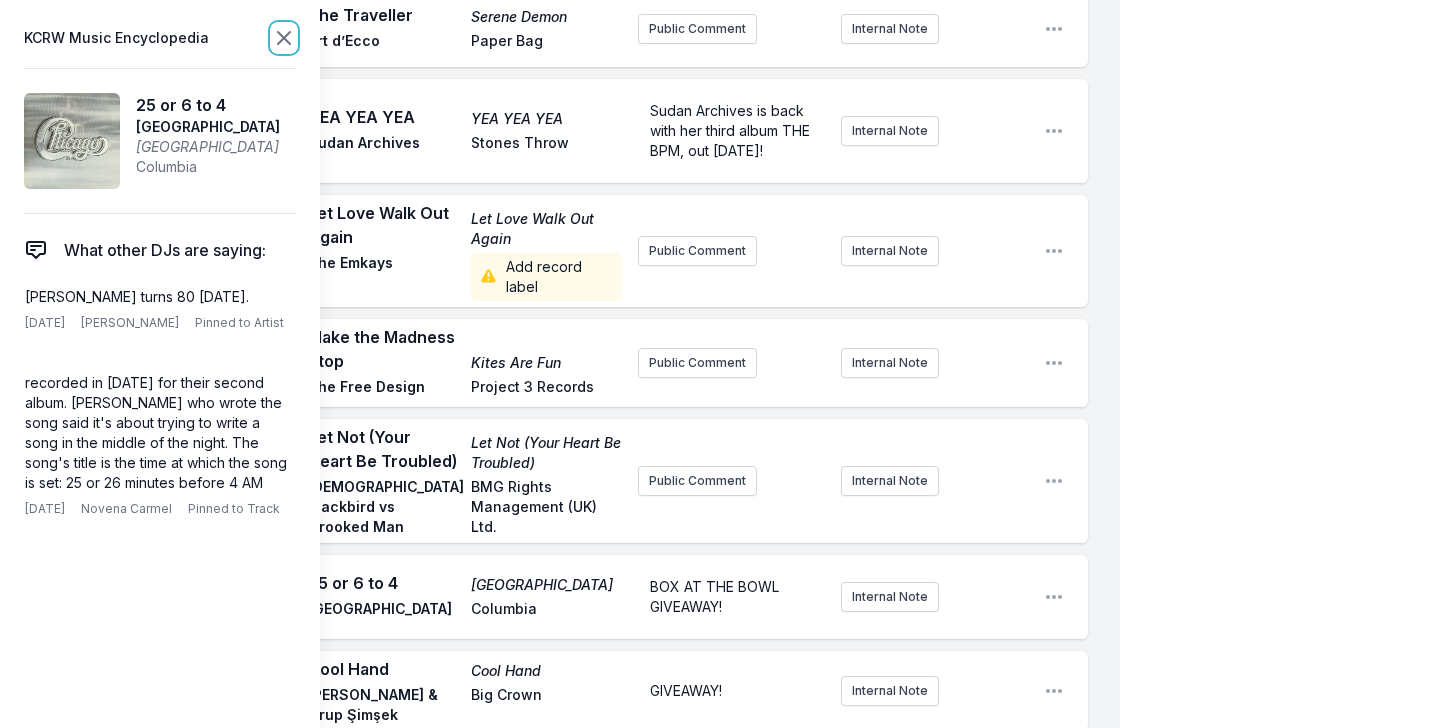click 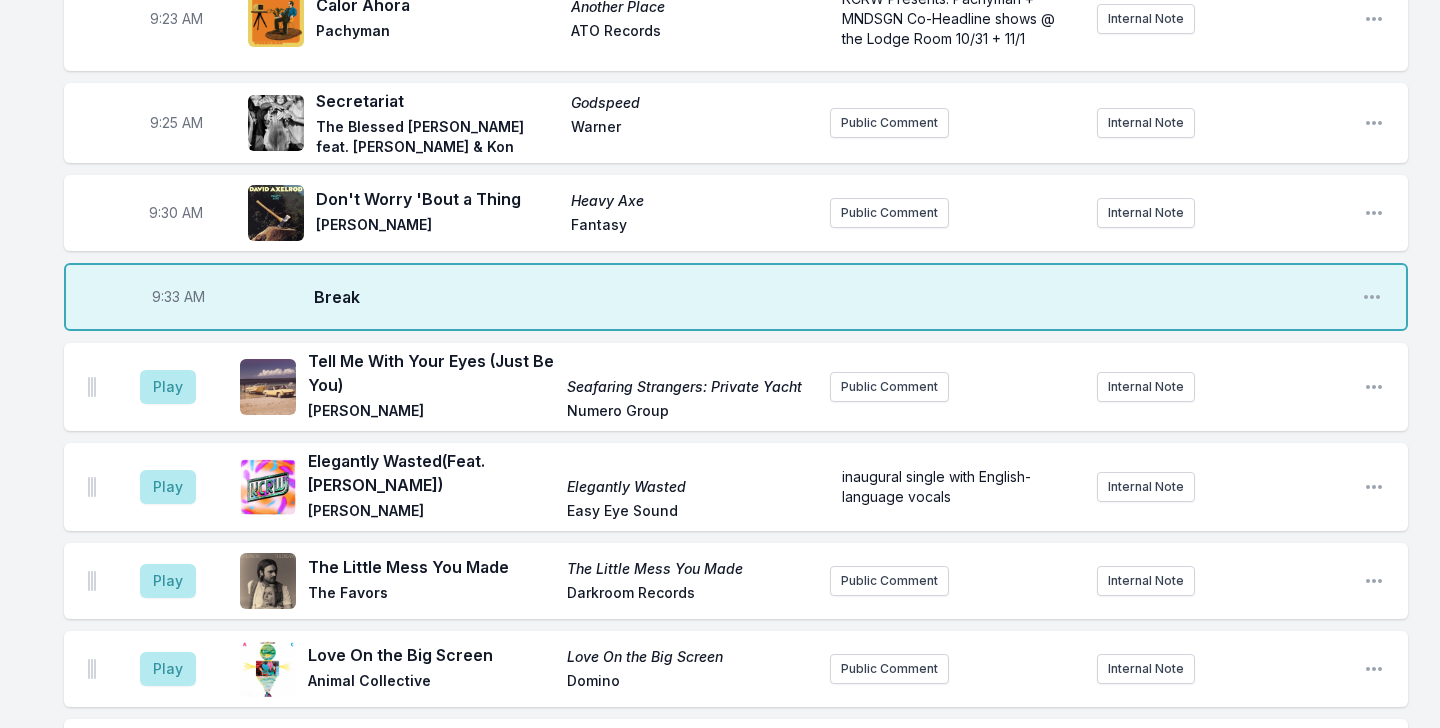 scroll, scrollTop: 978, scrollLeft: 0, axis: vertical 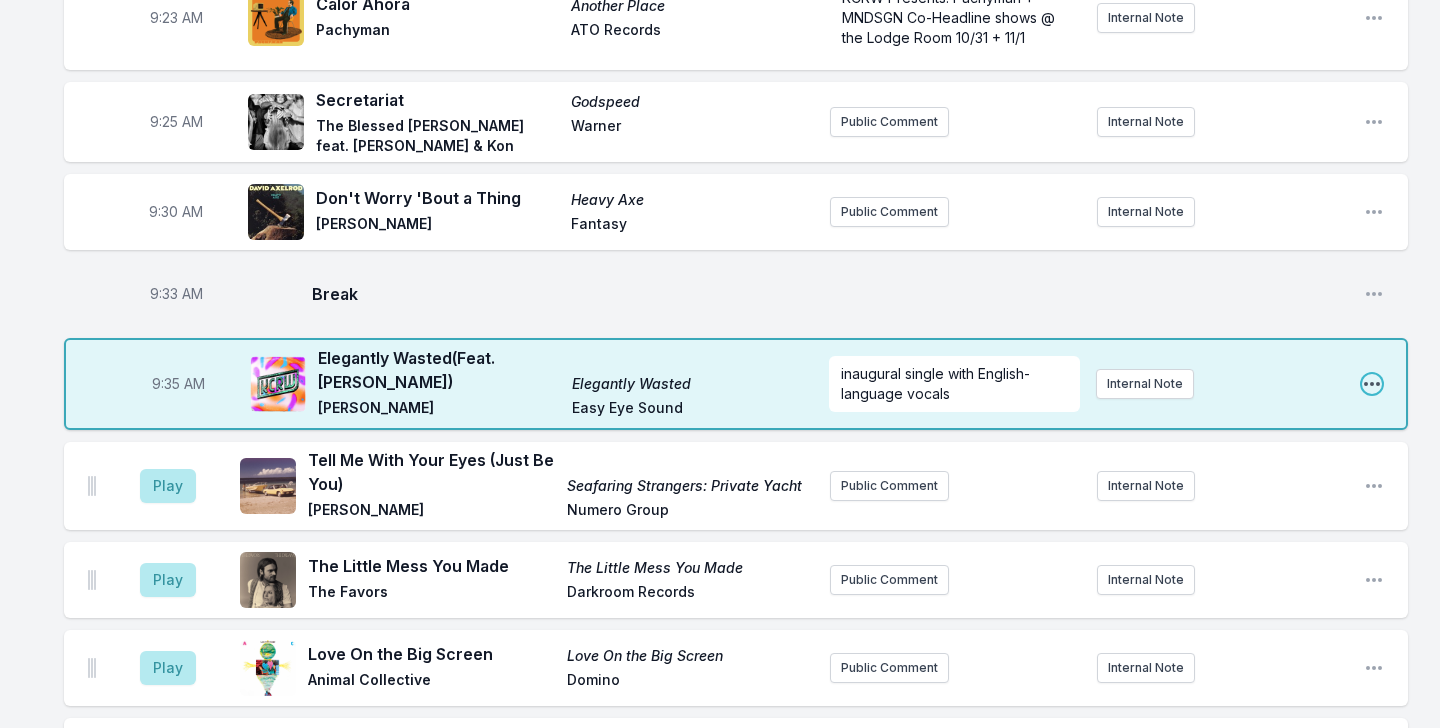 click 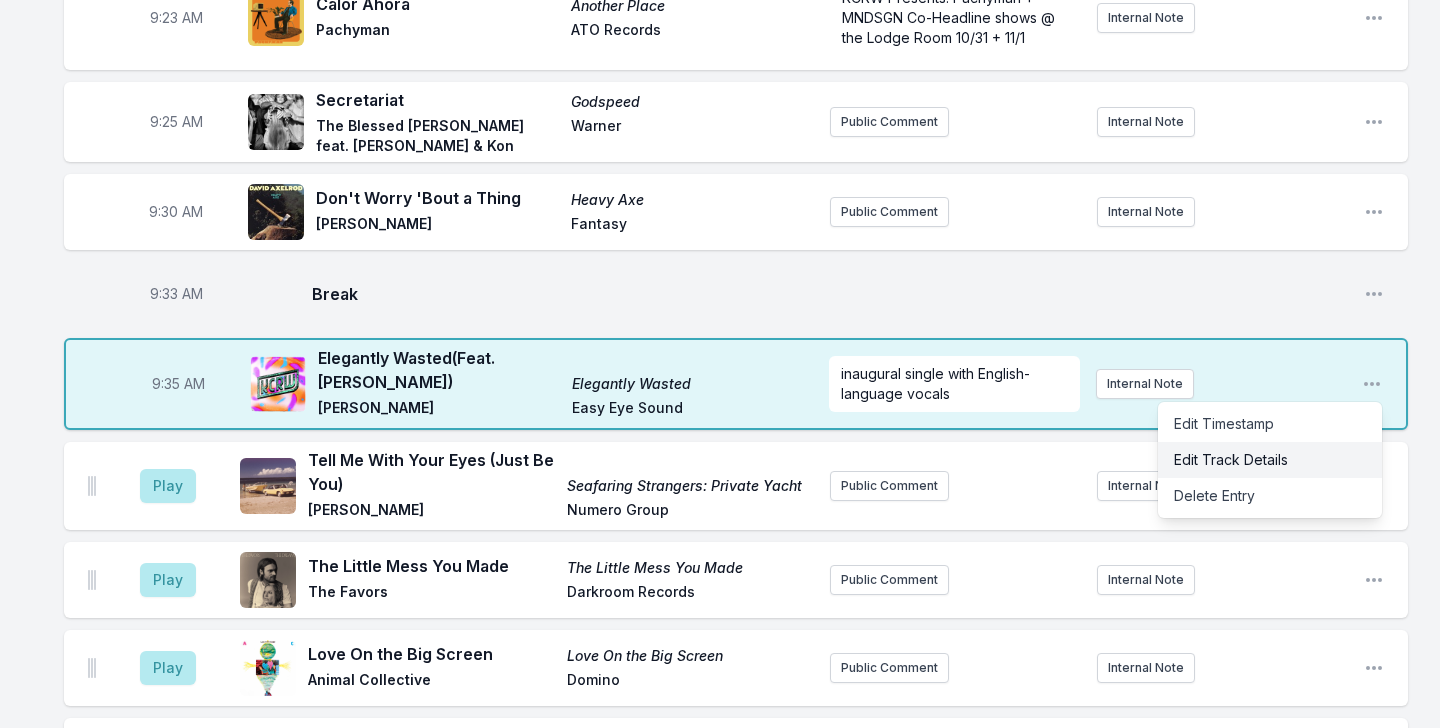 click on "Edit Track Details" at bounding box center [1270, 460] 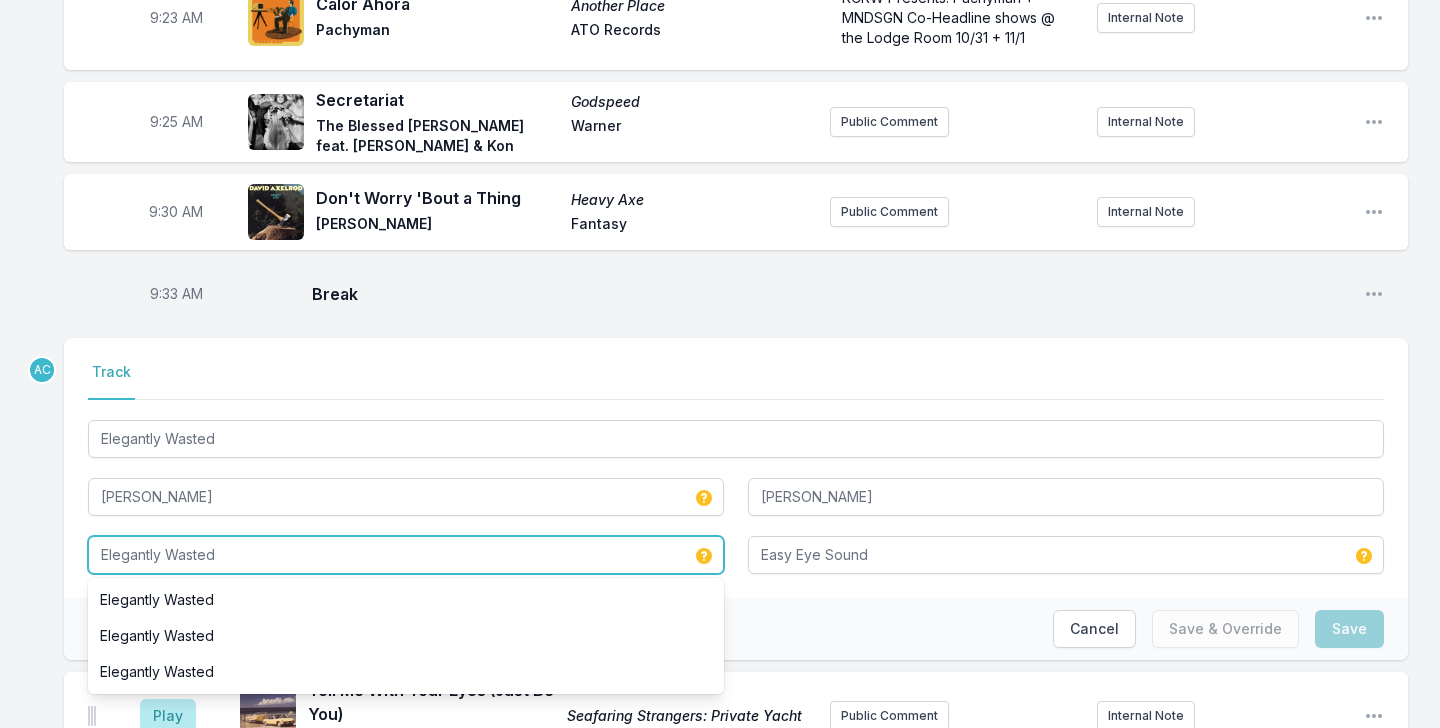 click on "Elegantly Wasted" at bounding box center (406, 555) 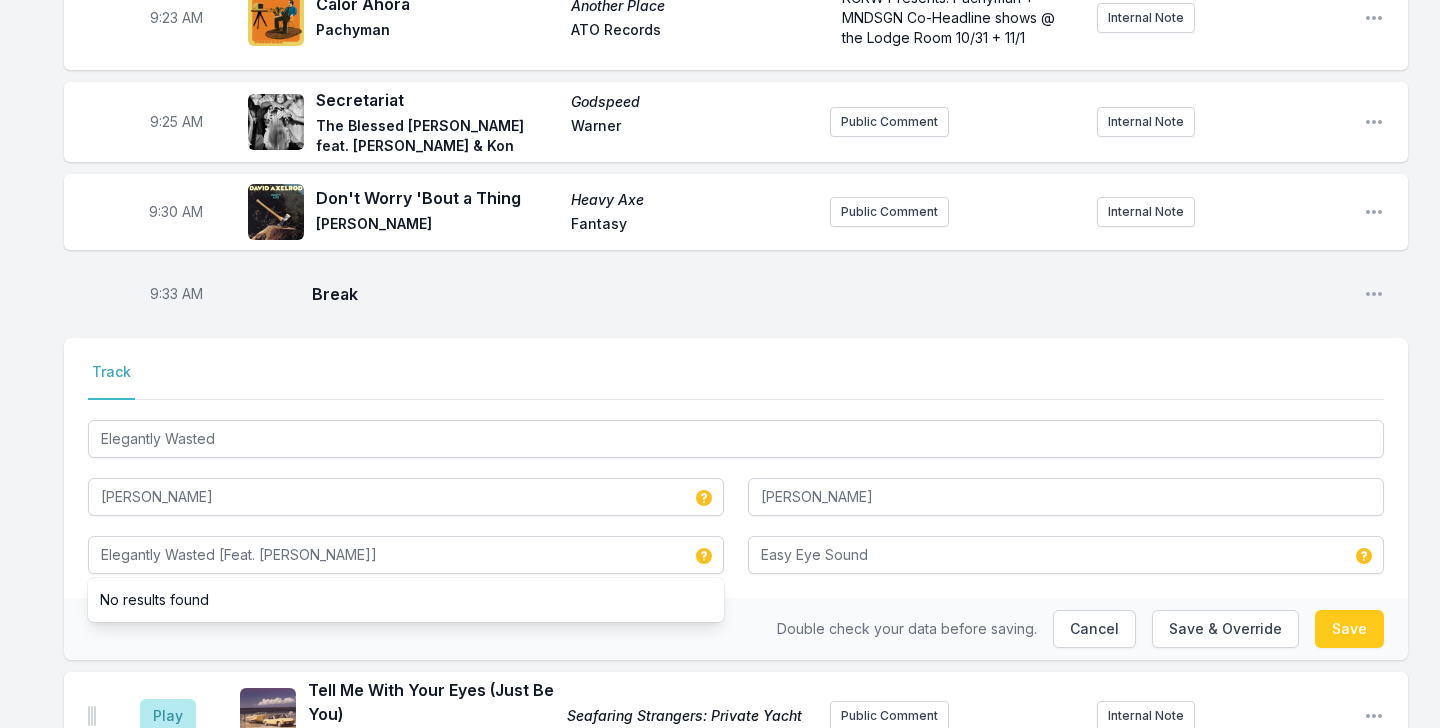 click on "Break" at bounding box center (830, 294) 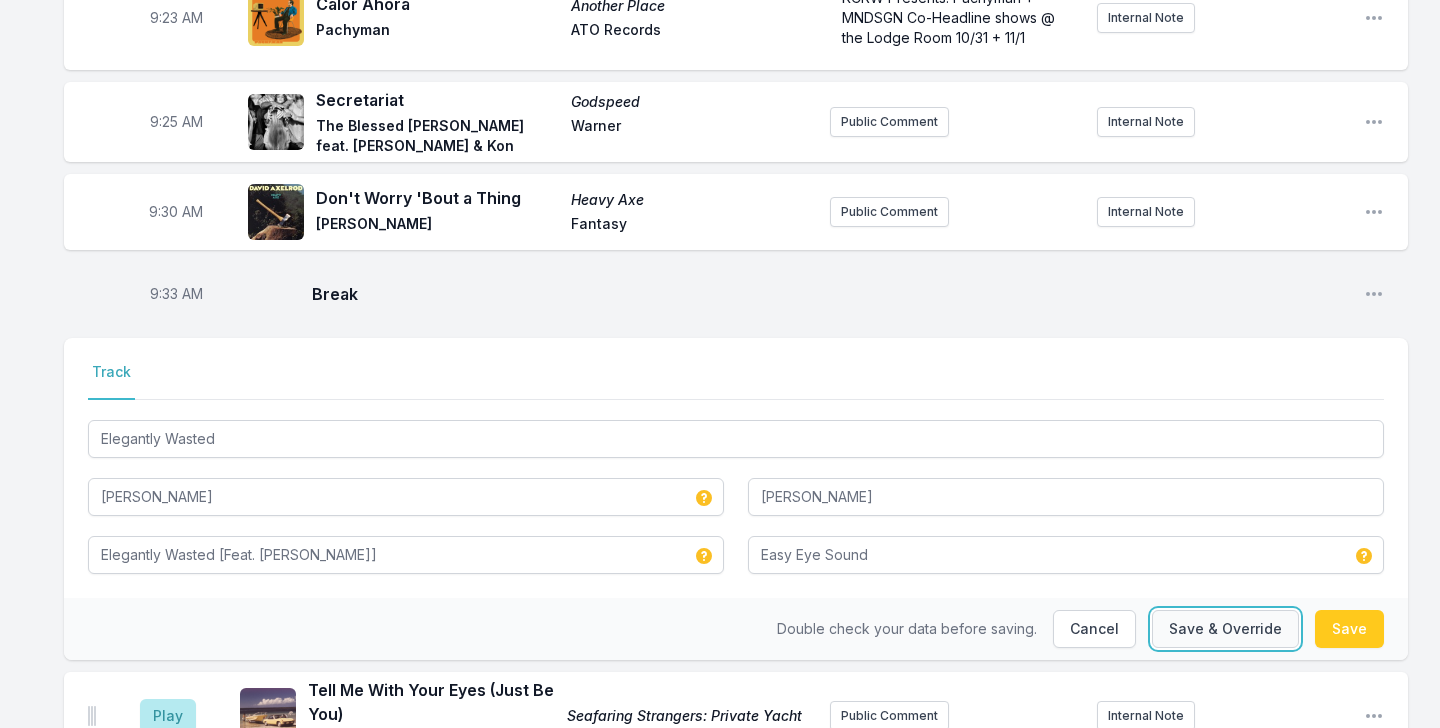 click on "Save & Override" at bounding box center [1225, 629] 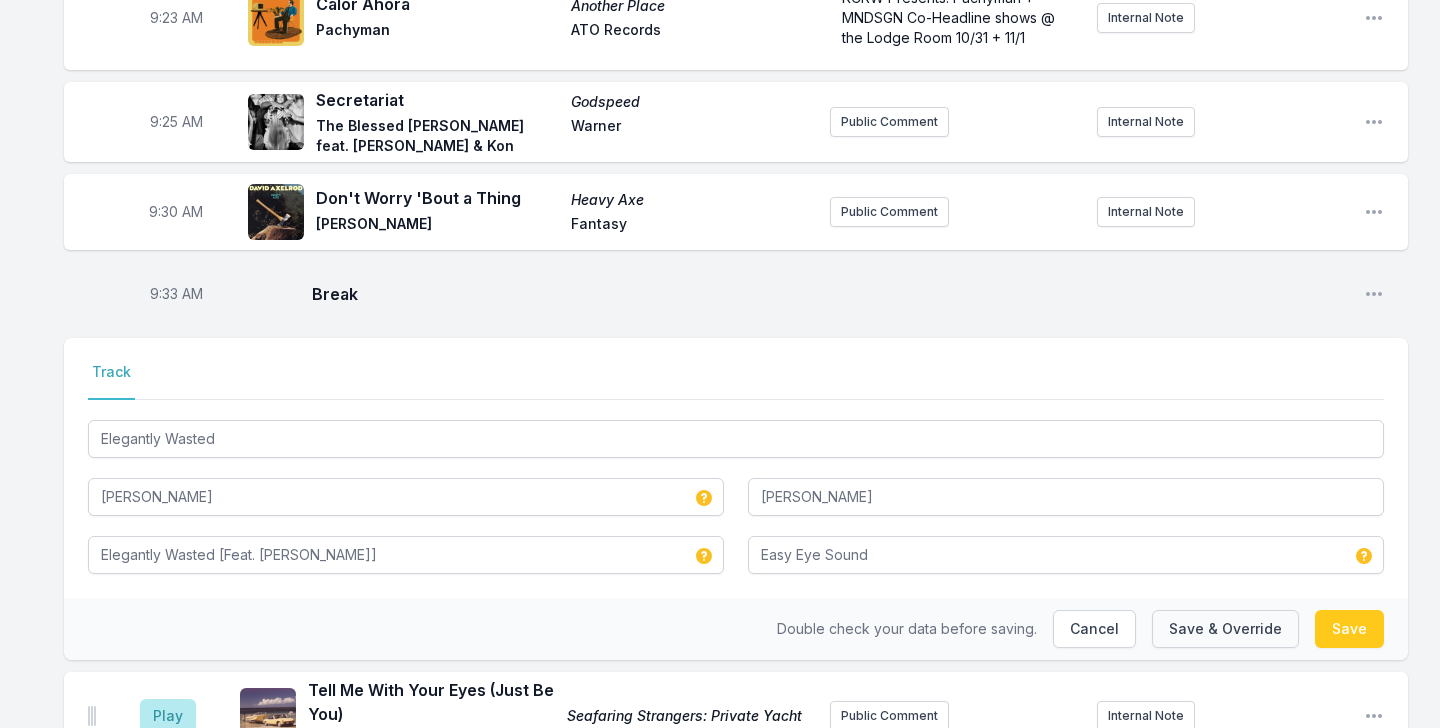 type on "Elegantly Wasted" 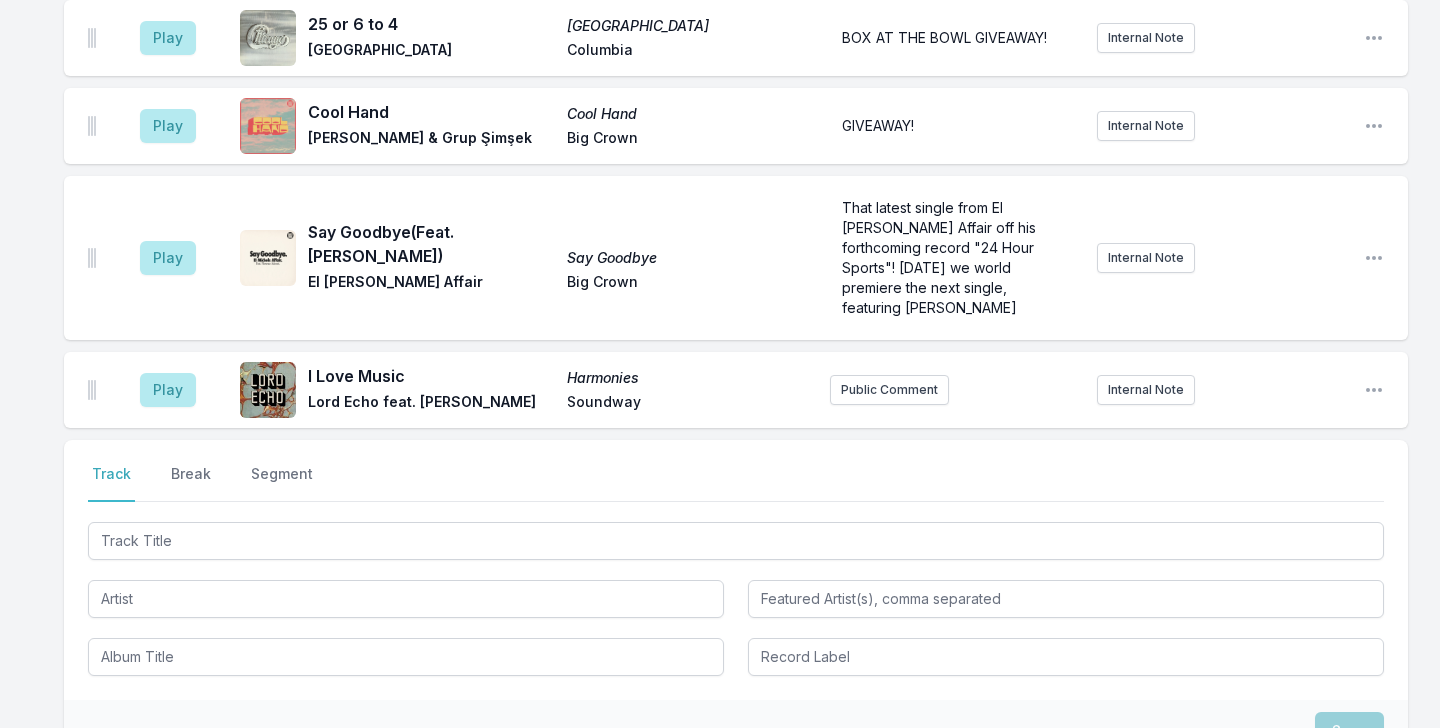 scroll, scrollTop: 3030, scrollLeft: 0, axis: vertical 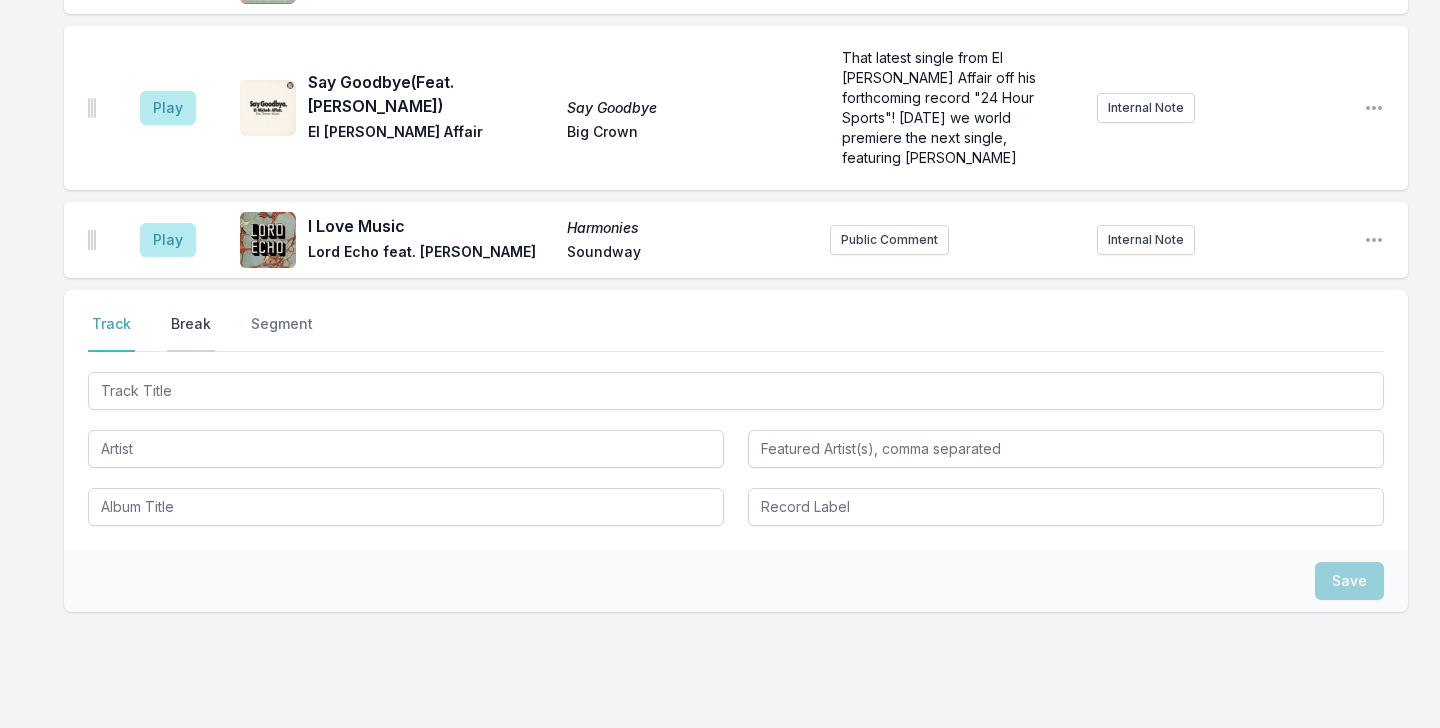 click on "Break" at bounding box center [191, 333] 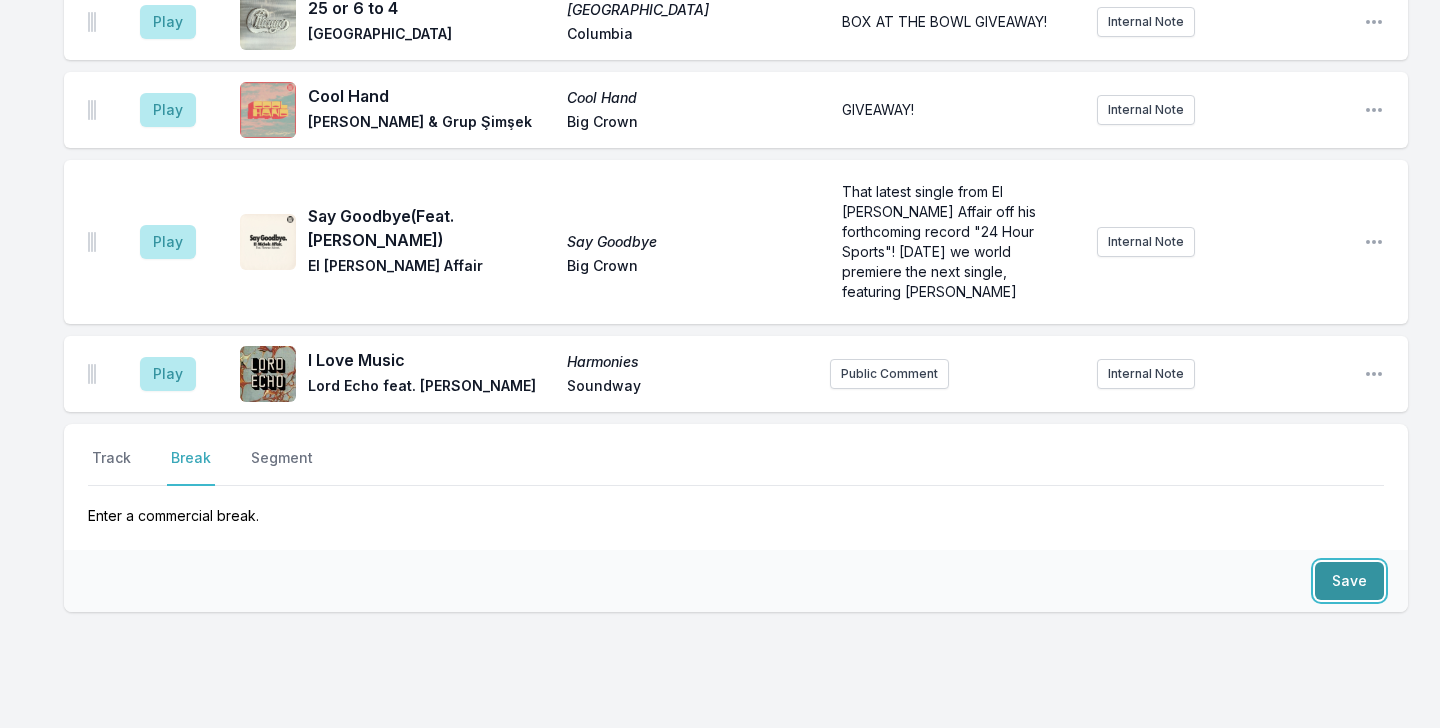 click on "Save" at bounding box center (1349, 581) 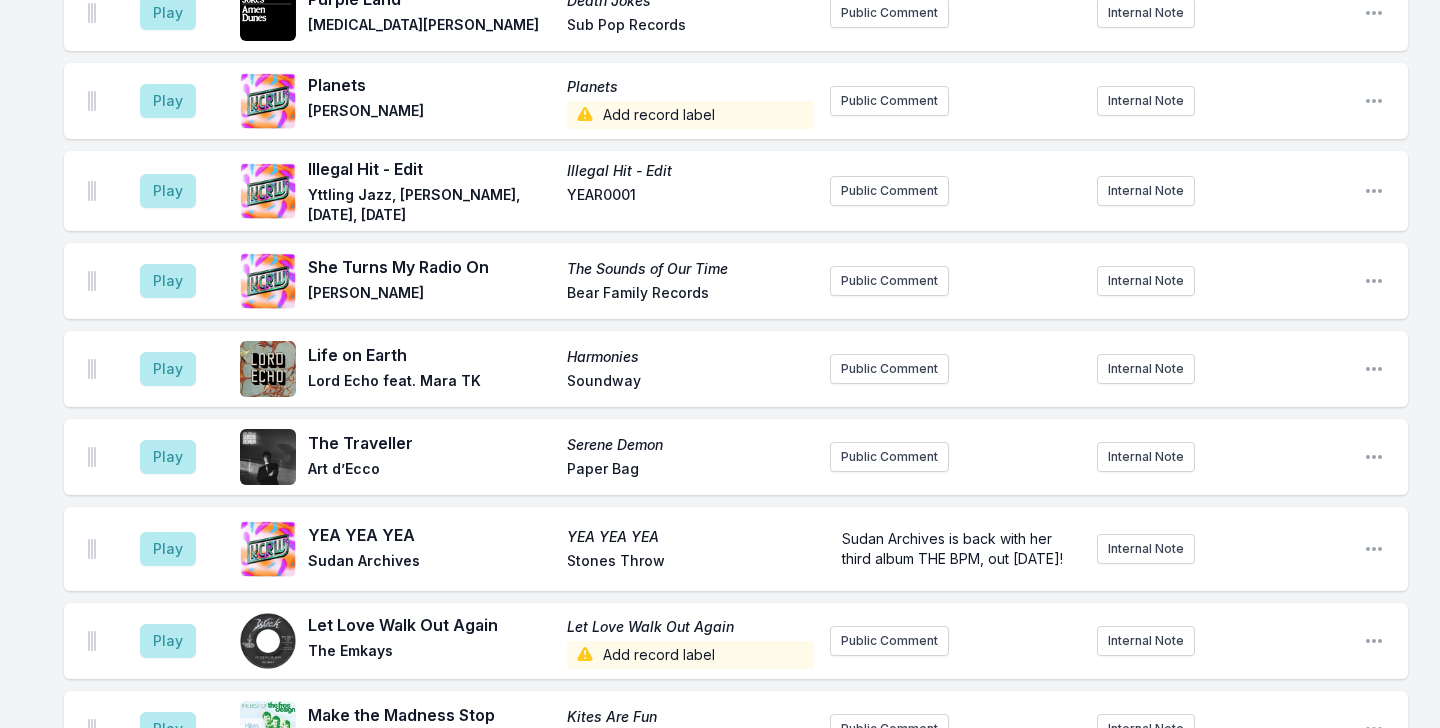 scroll, scrollTop: 1982, scrollLeft: 0, axis: vertical 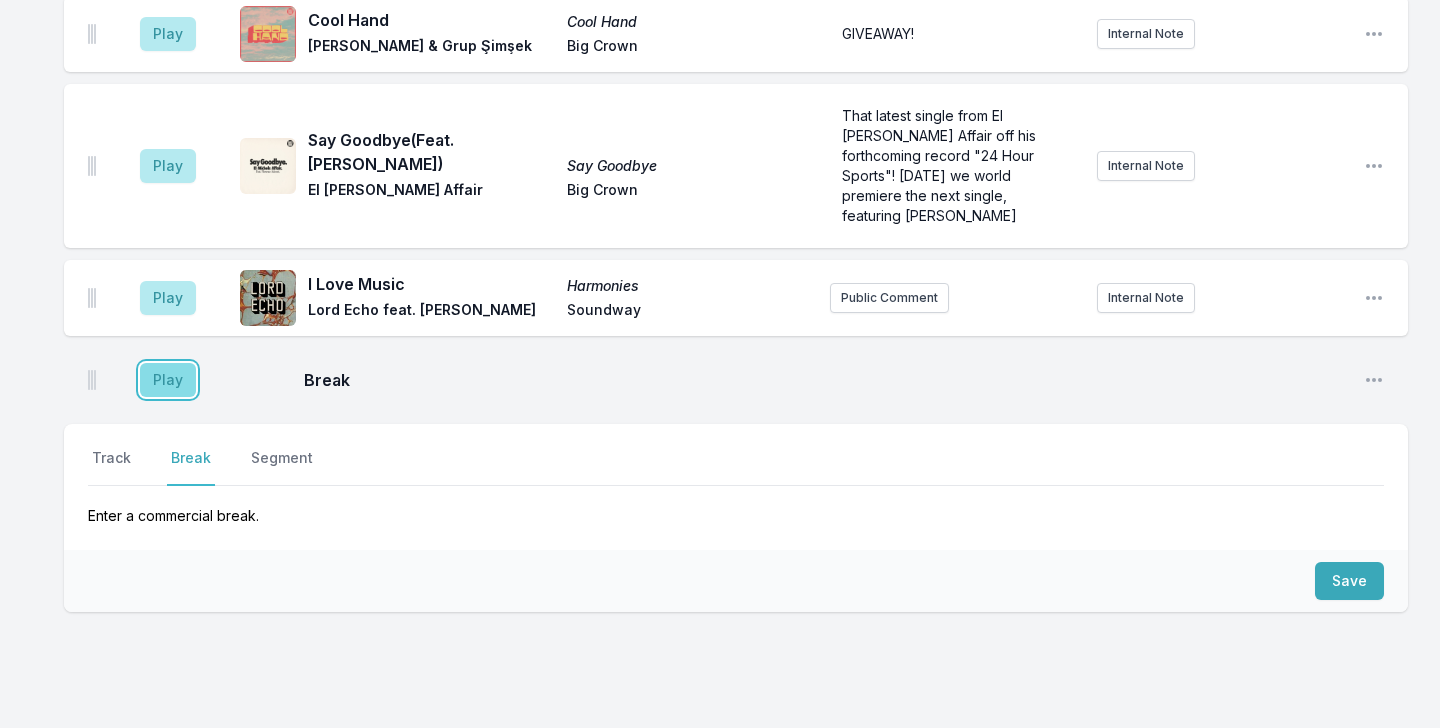 click on "Play" at bounding box center (168, 380) 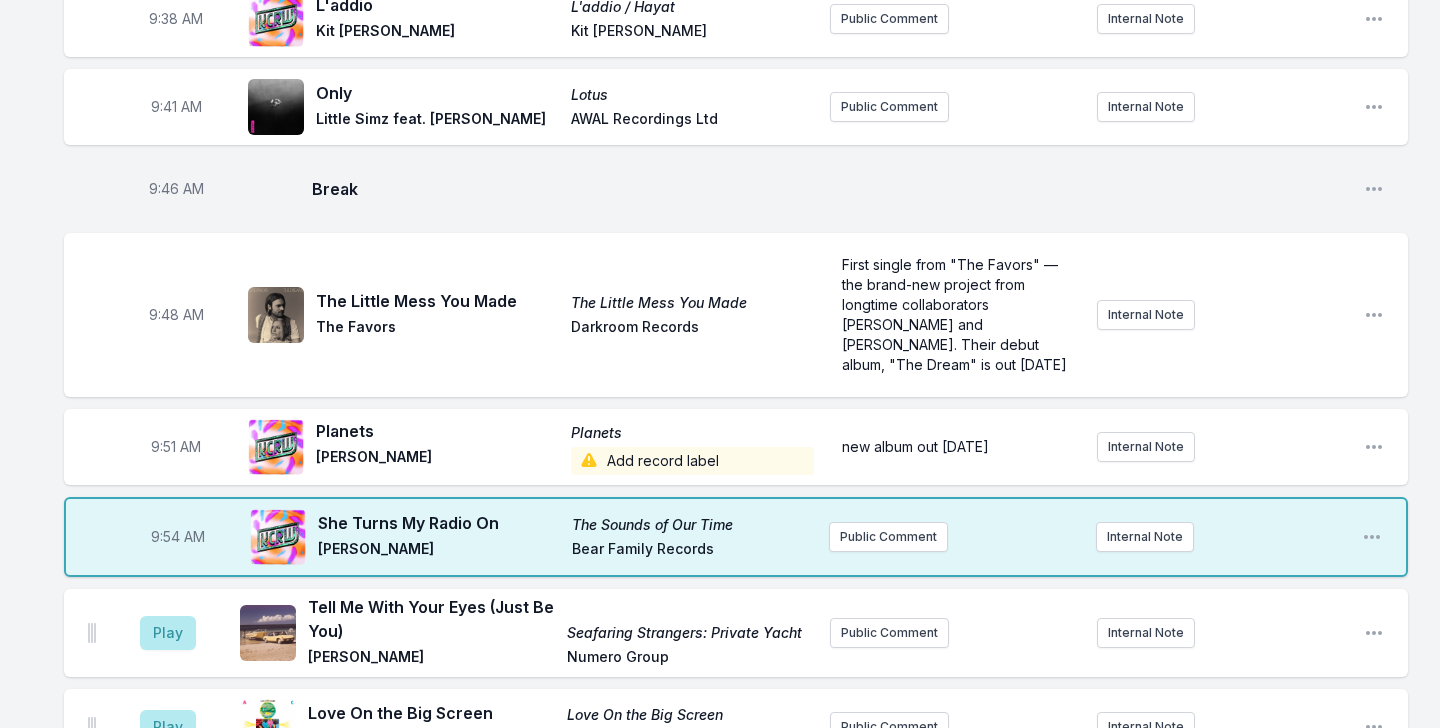 scroll, scrollTop: 1437, scrollLeft: 0, axis: vertical 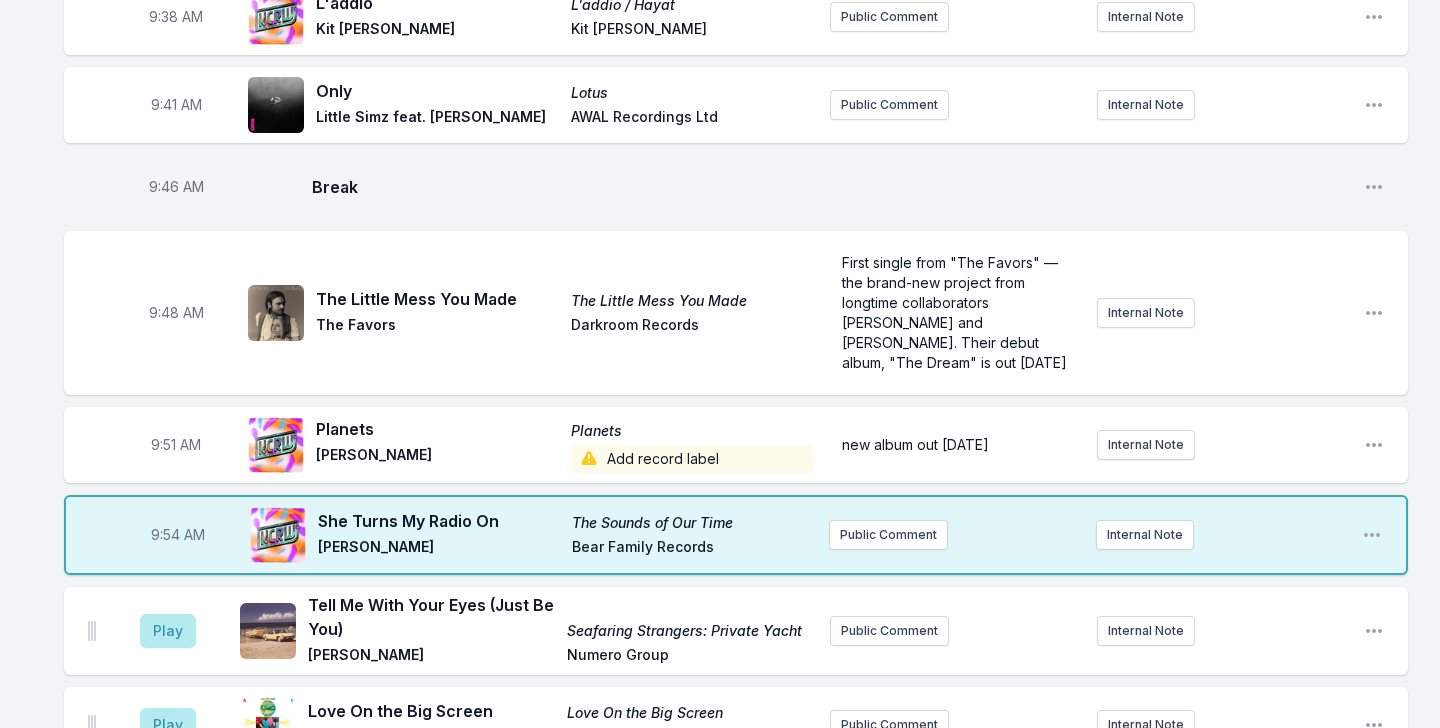 click on "Planets Planets Billie Marten Add record label" at bounding box center (531, 445) 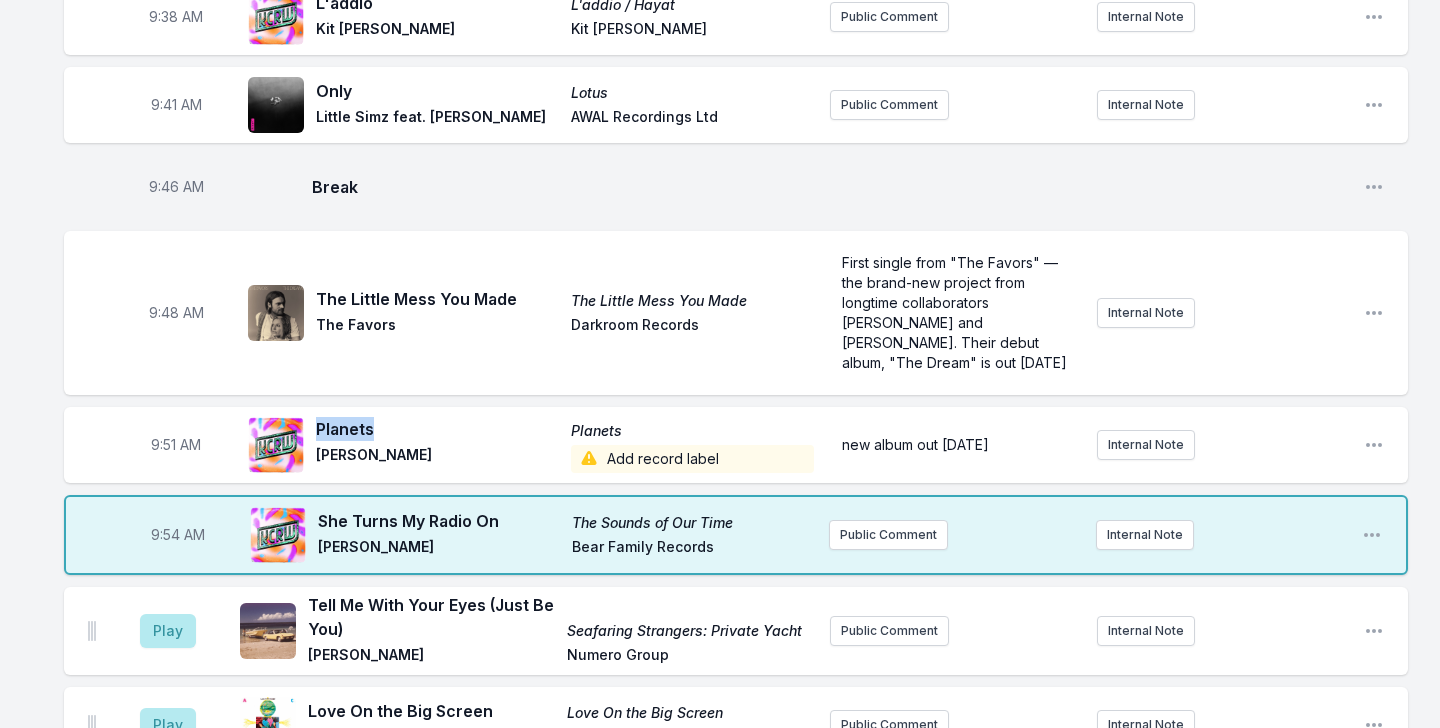 click on "Planets Planets Billie Marten Add record label" at bounding box center [531, 445] 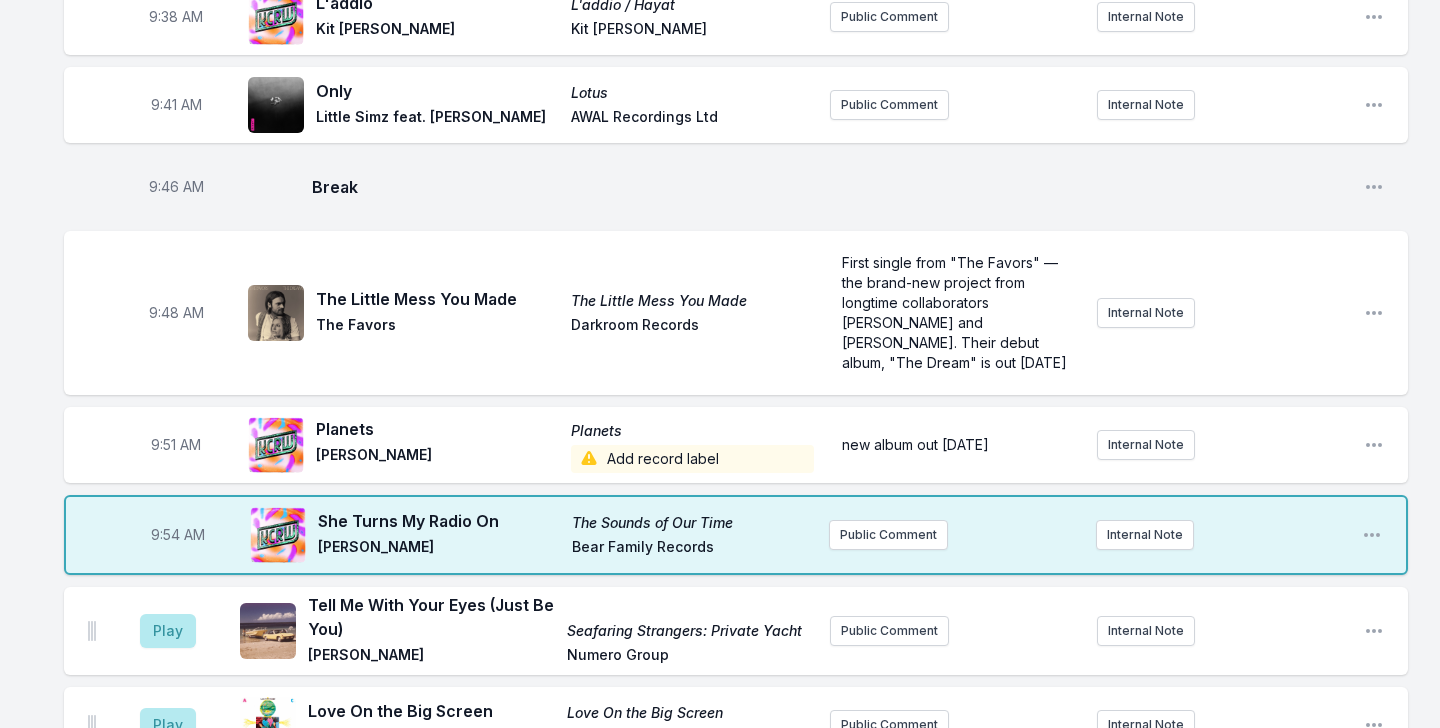 click on "Add record label" at bounding box center (692, 459) 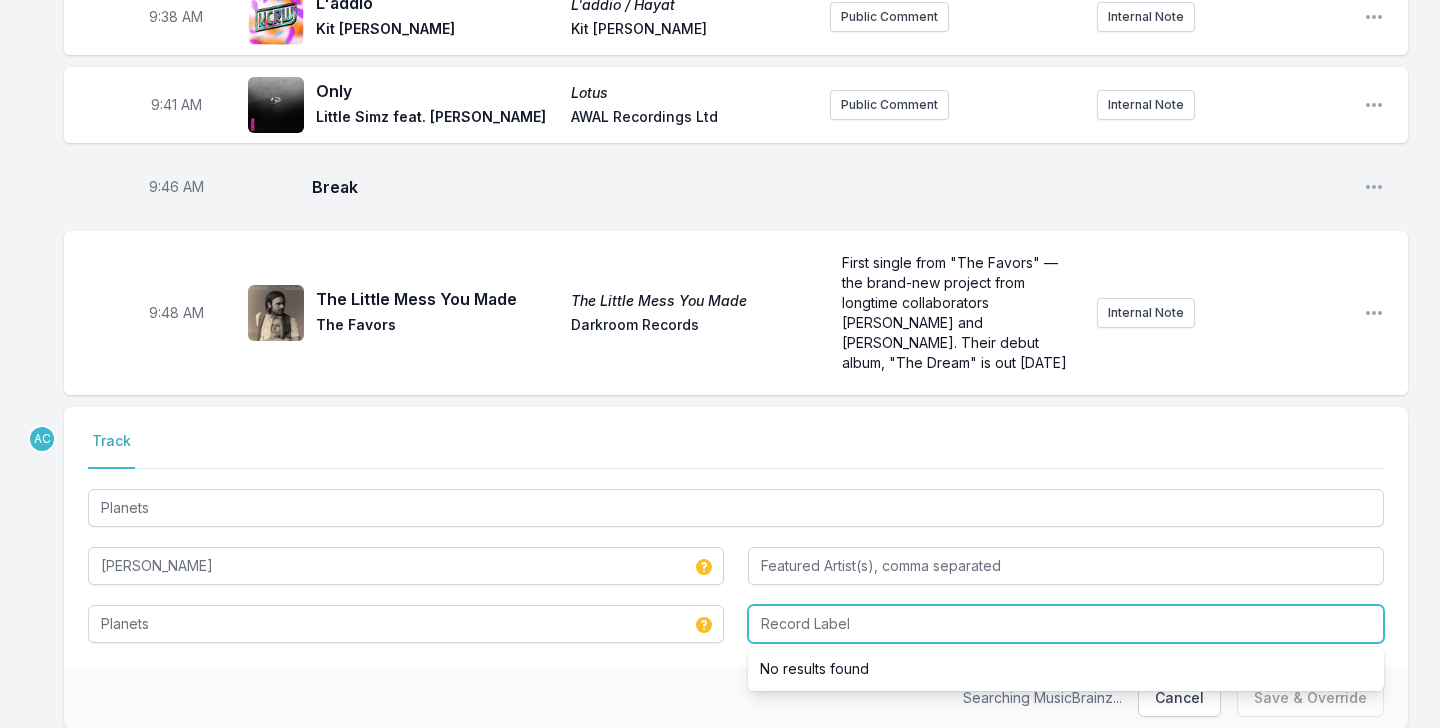 click at bounding box center (1066, 624) 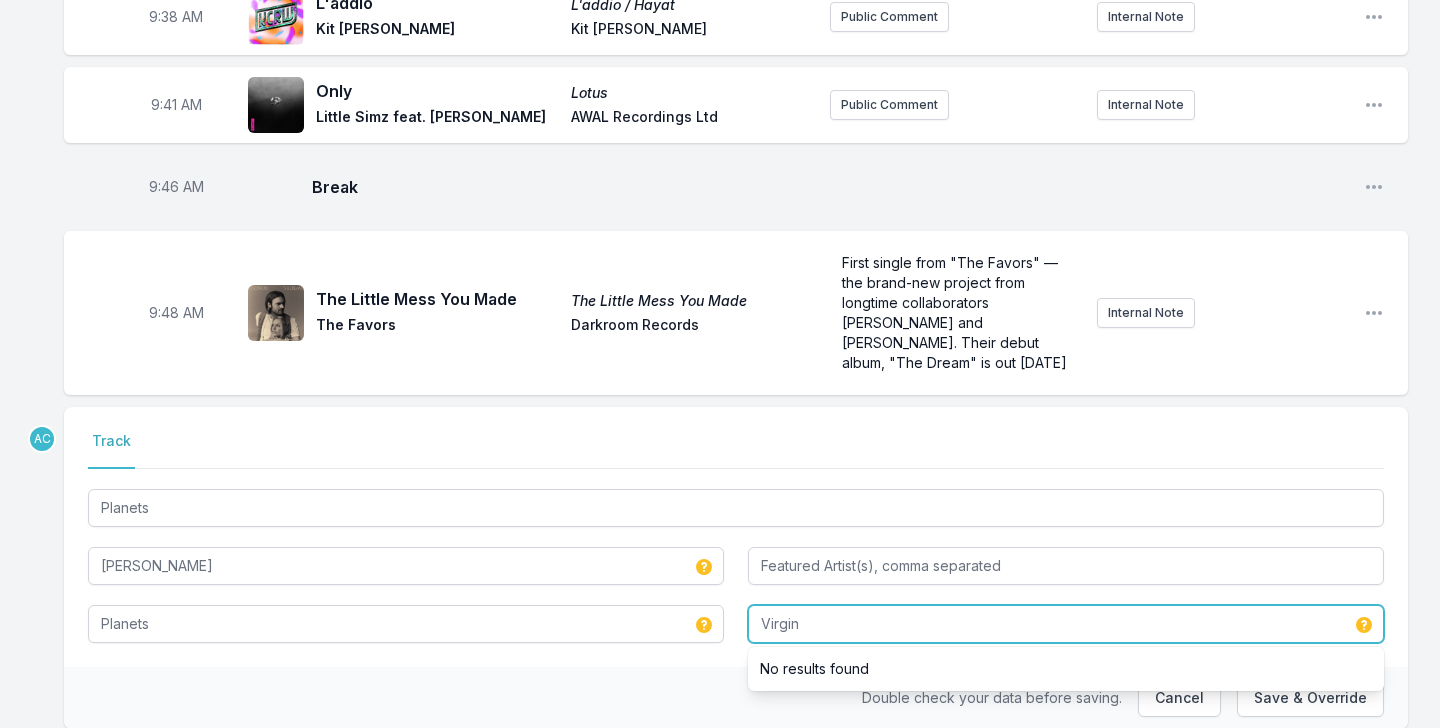 type on "Virgin" 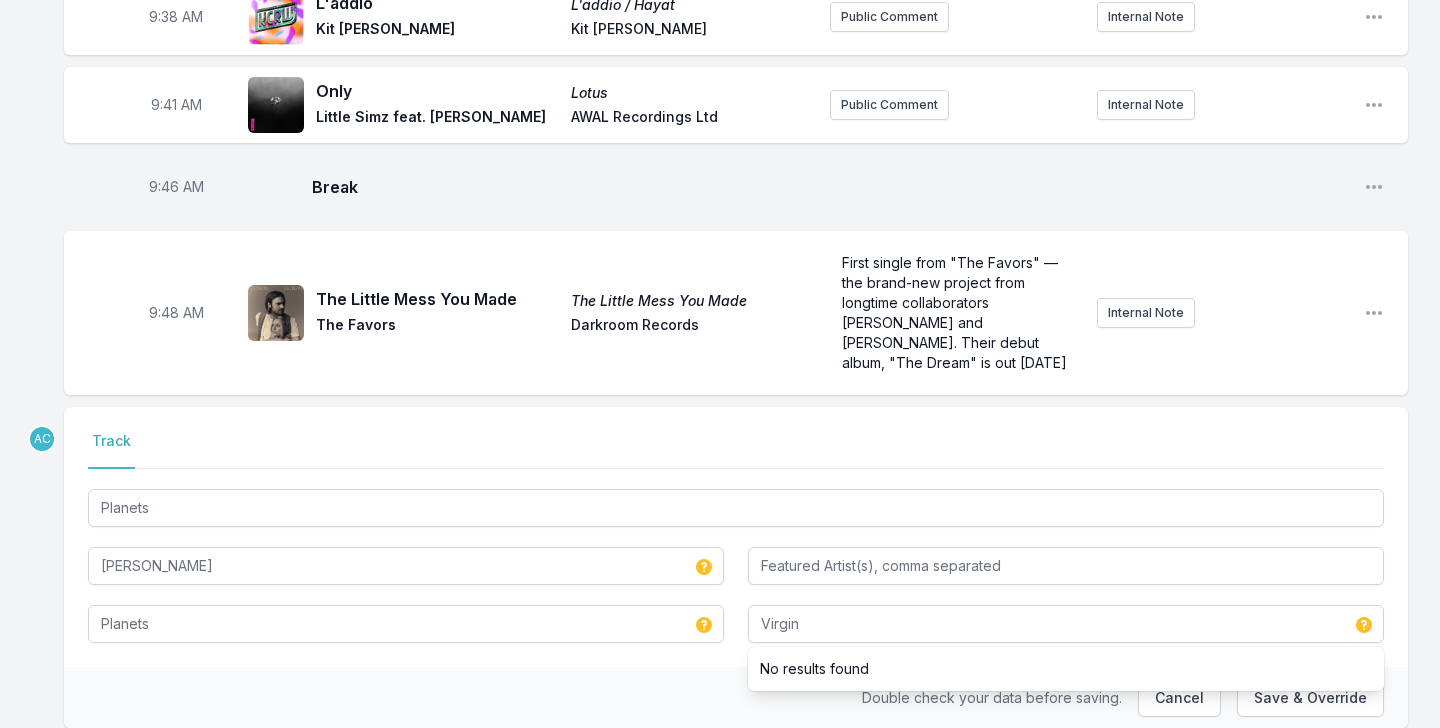 click on "Track" at bounding box center (736, 450) 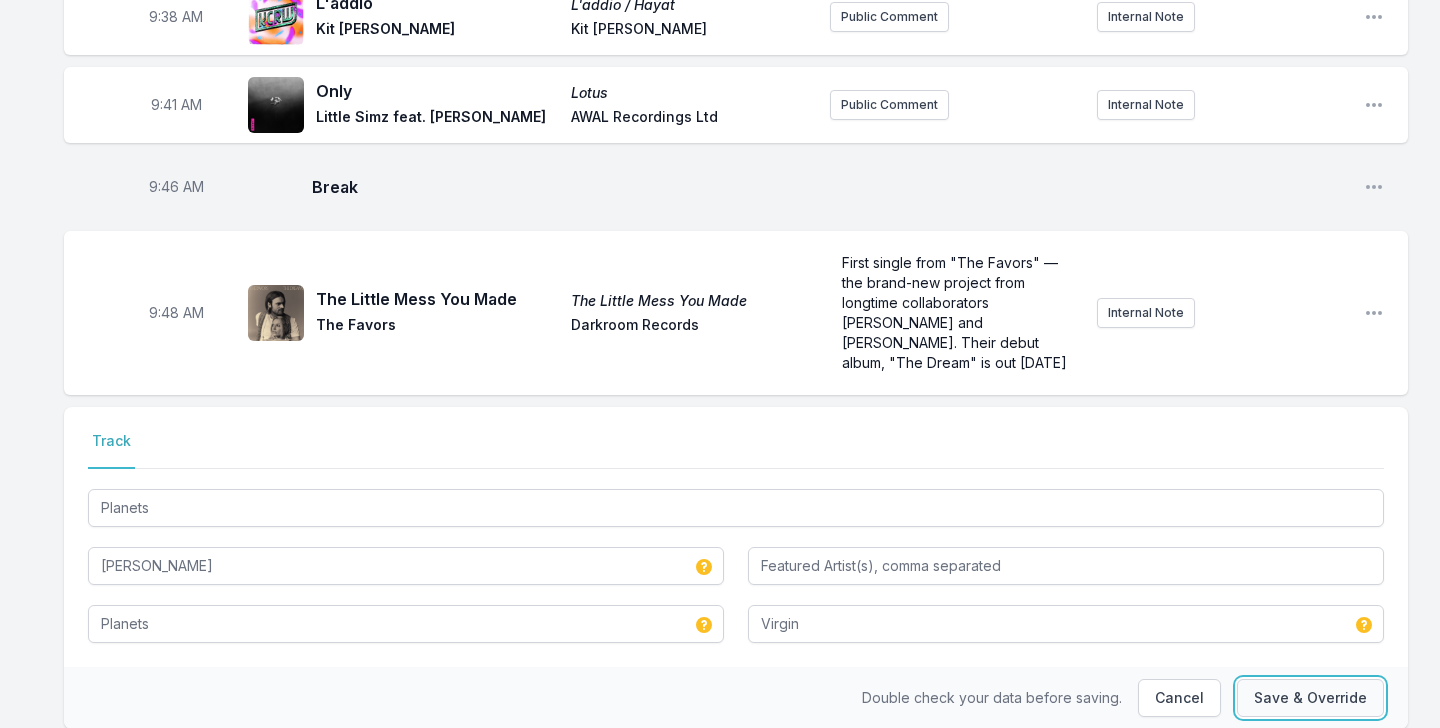 click on "Save & Override" at bounding box center (1310, 698) 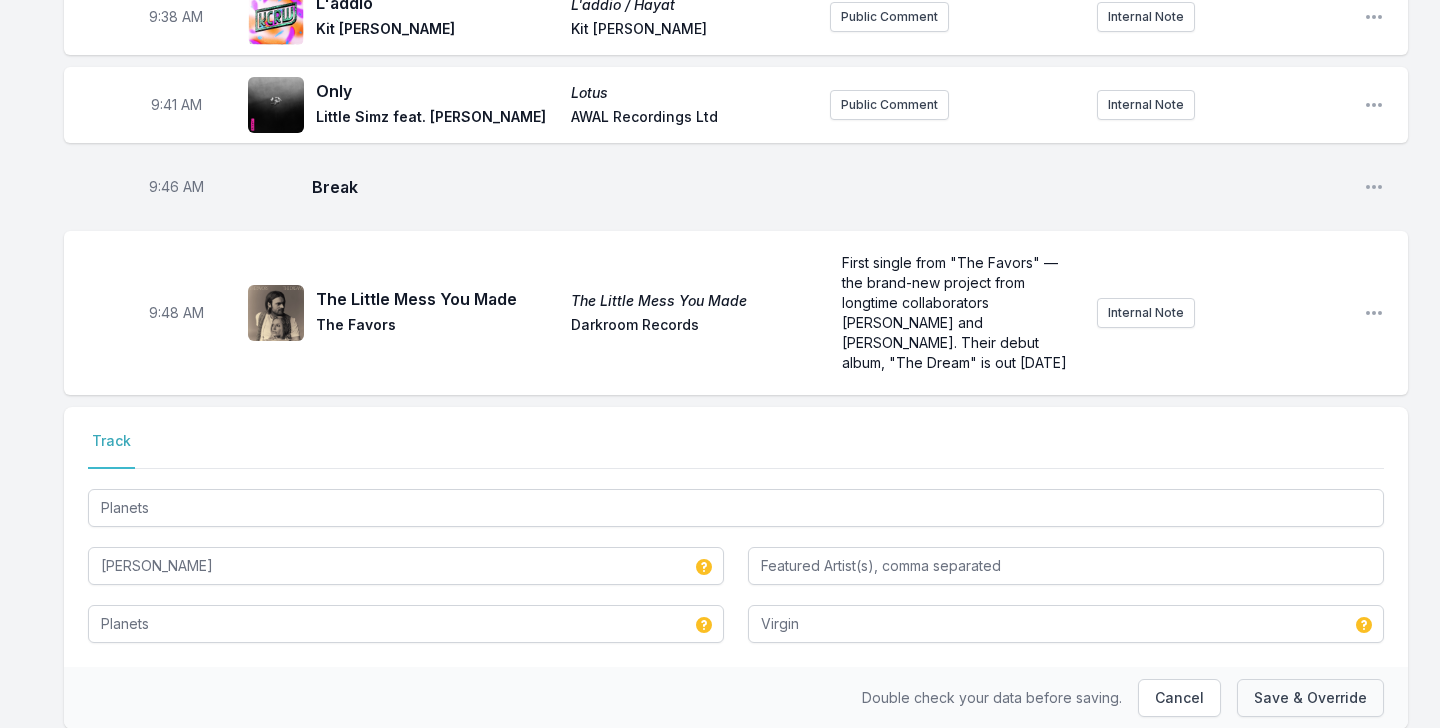 type 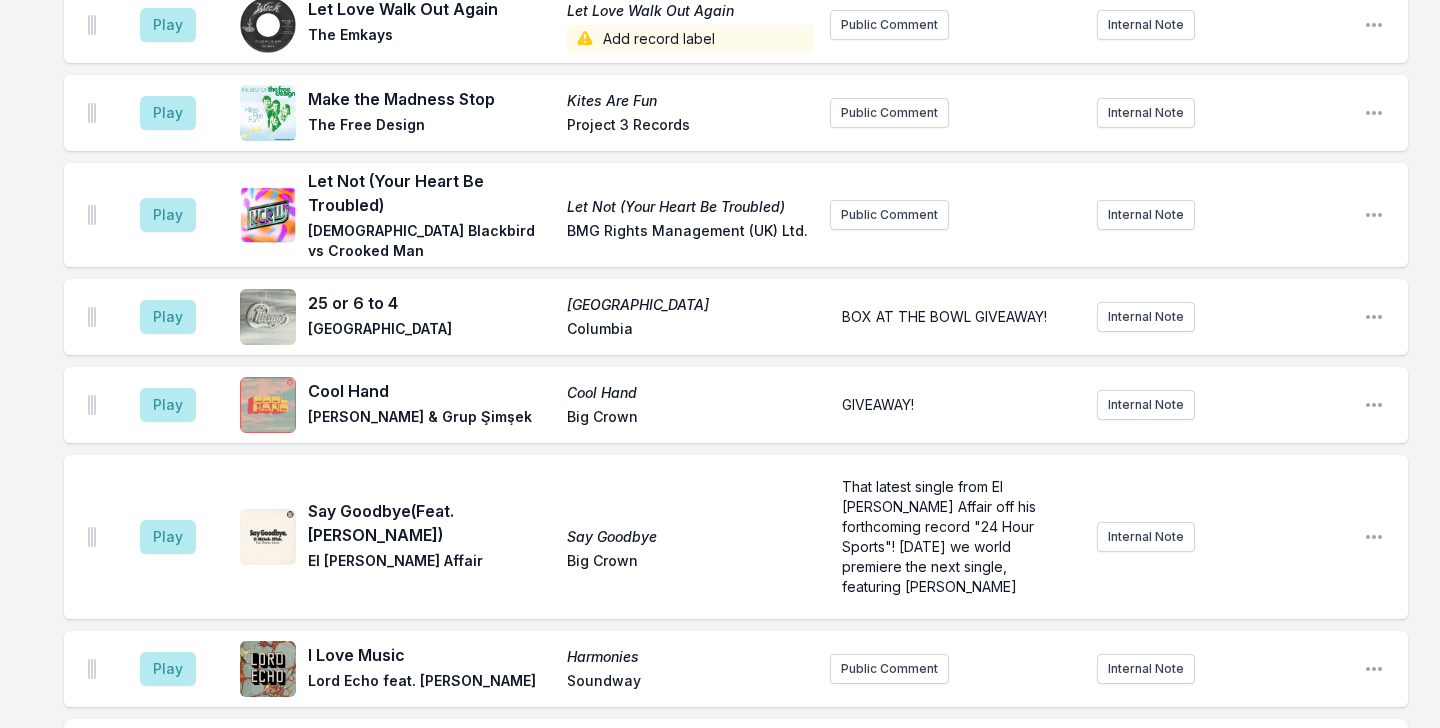 scroll, scrollTop: 3106, scrollLeft: 0, axis: vertical 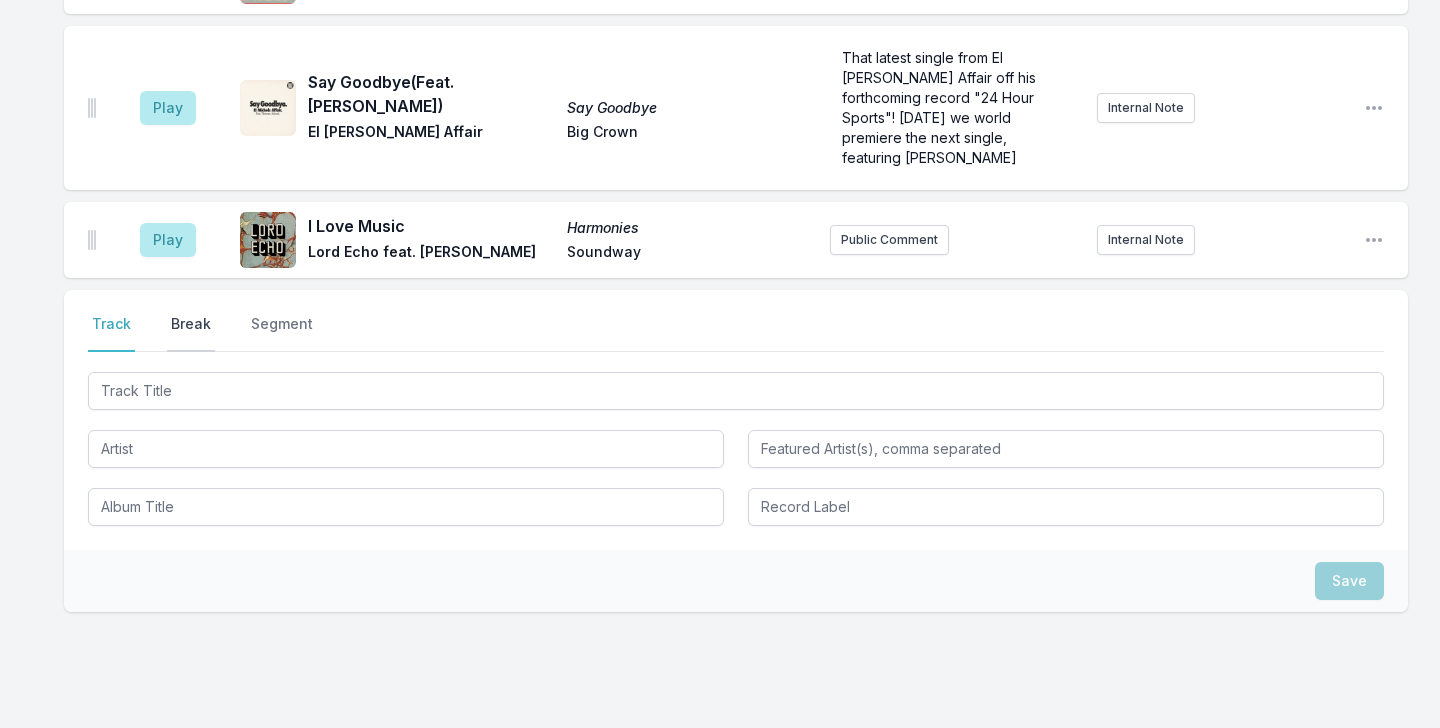 click on "Break" at bounding box center (191, 333) 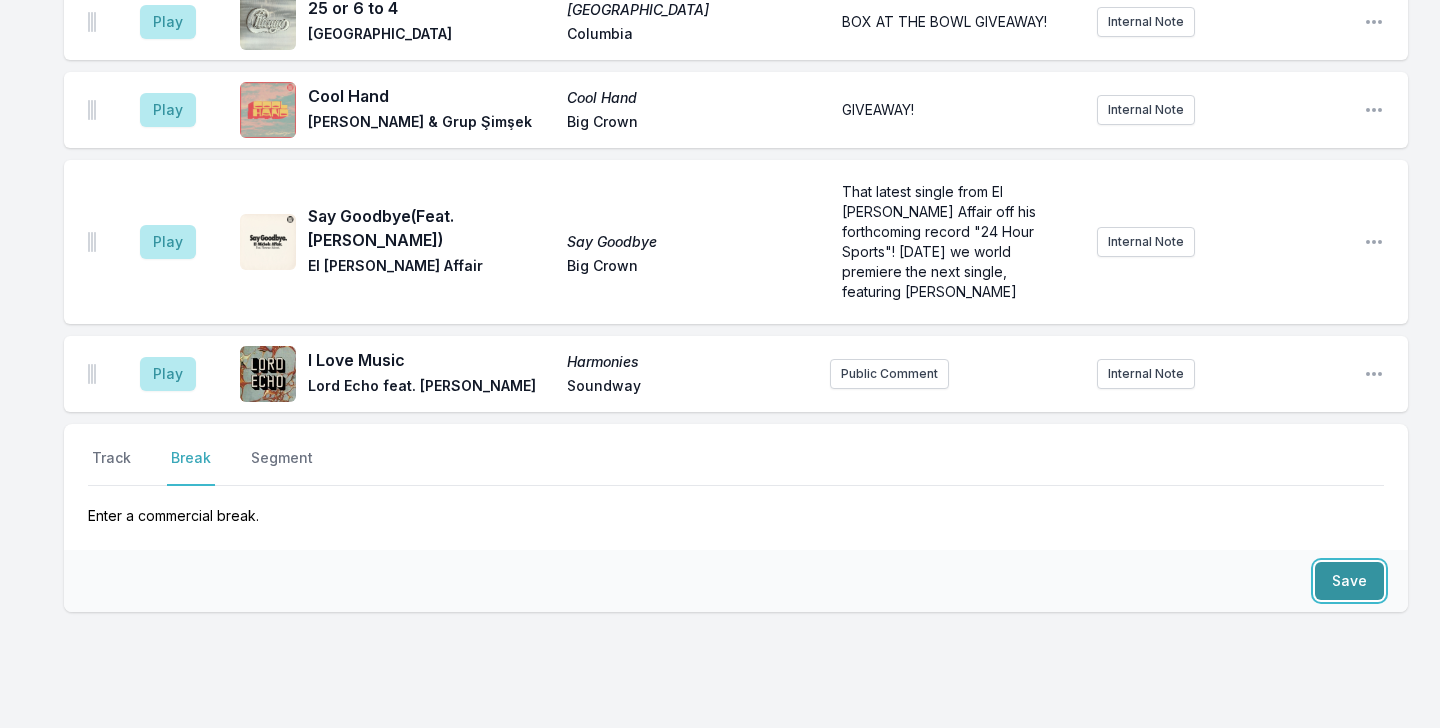 click on "Save" at bounding box center [1349, 581] 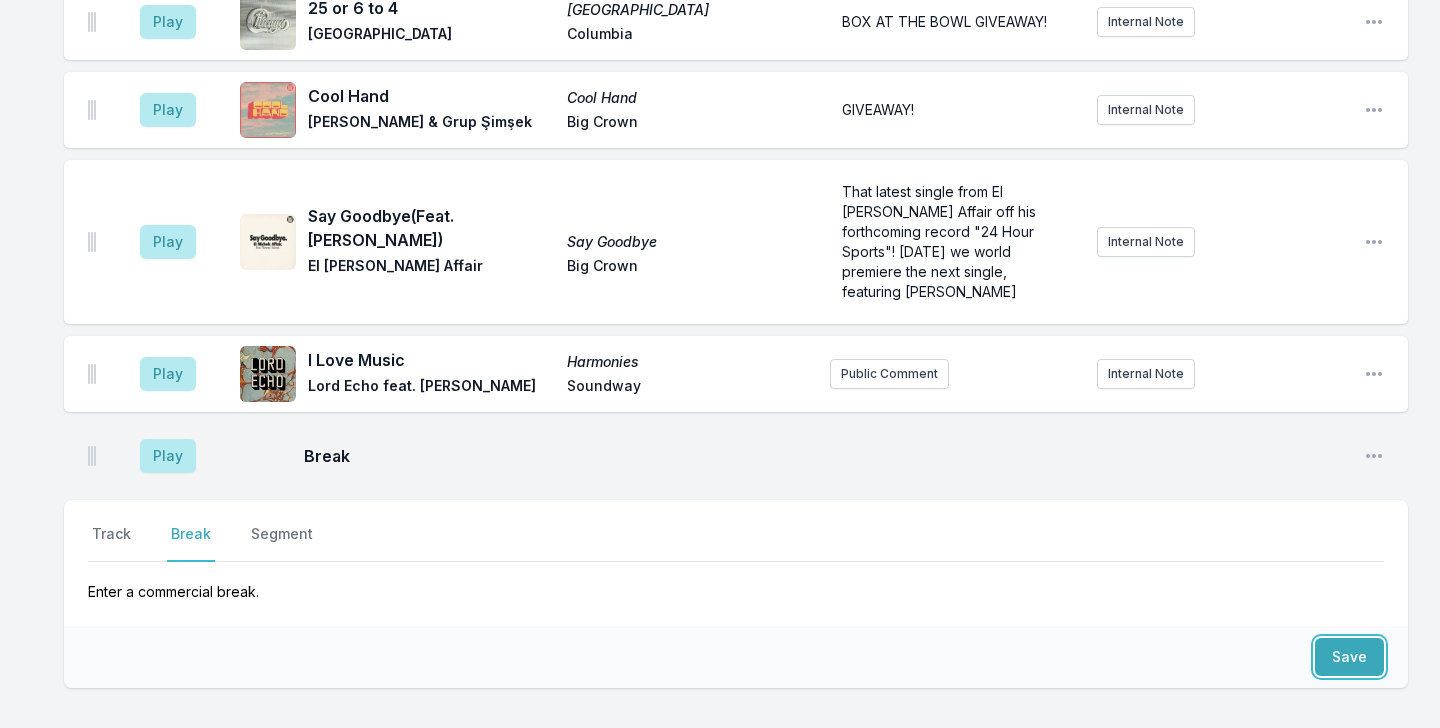 scroll, scrollTop: 3048, scrollLeft: 0, axis: vertical 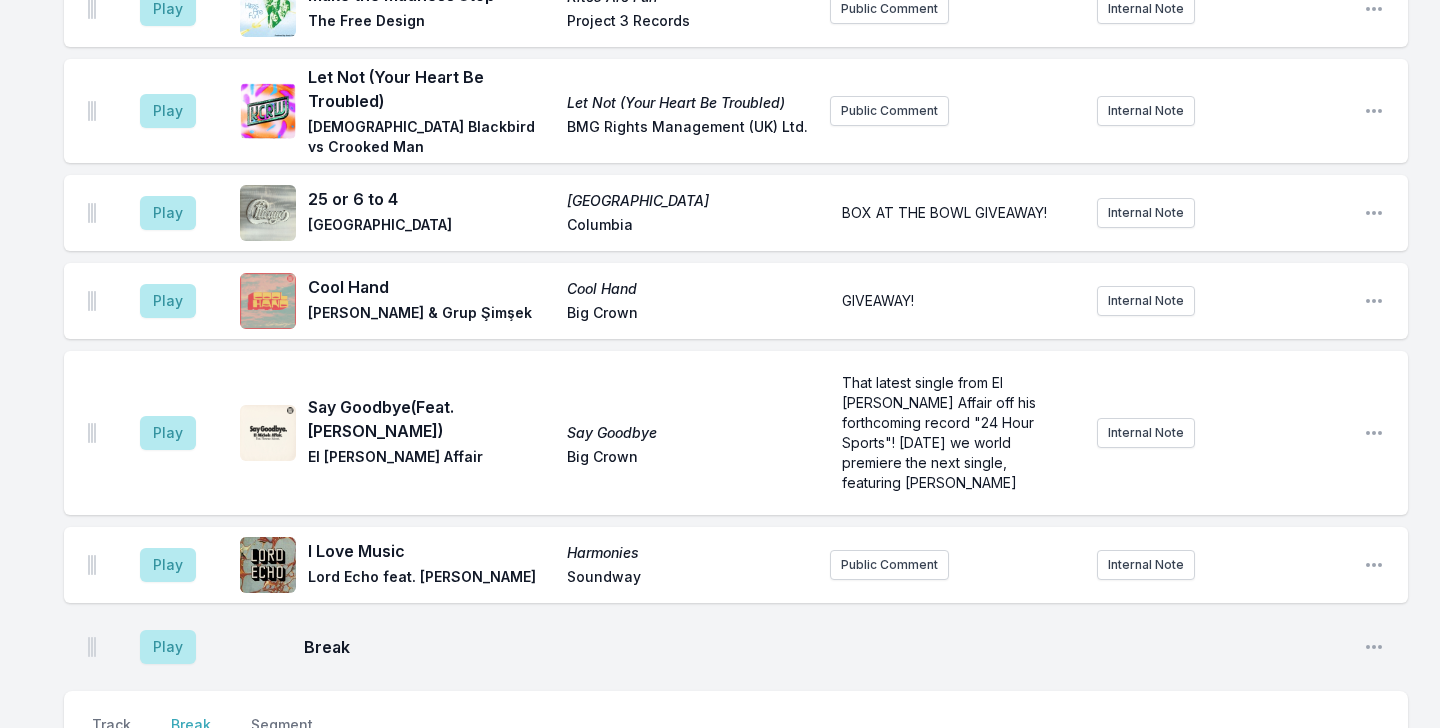 click on "BOX AT THE BOWL GIVEAWAY!" at bounding box center [955, 213] 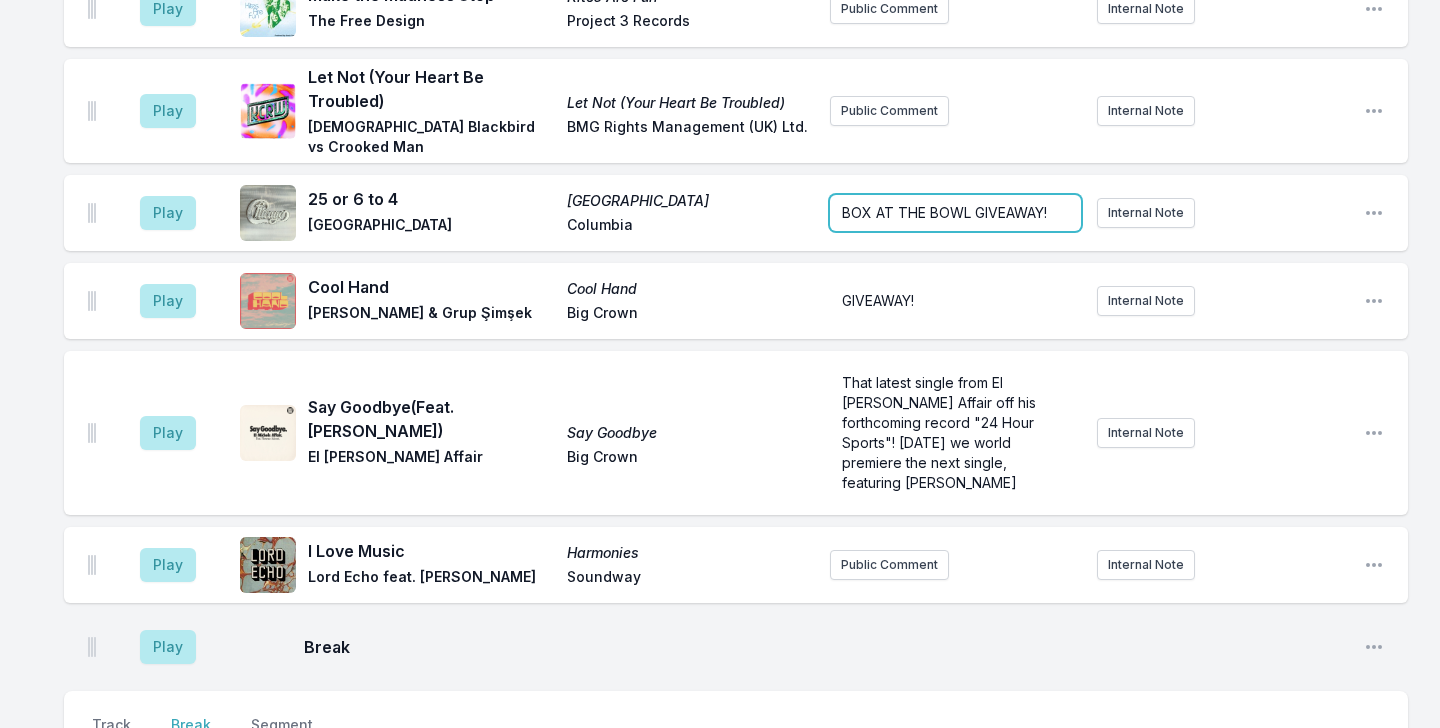 scroll, scrollTop: 2857, scrollLeft: 0, axis: vertical 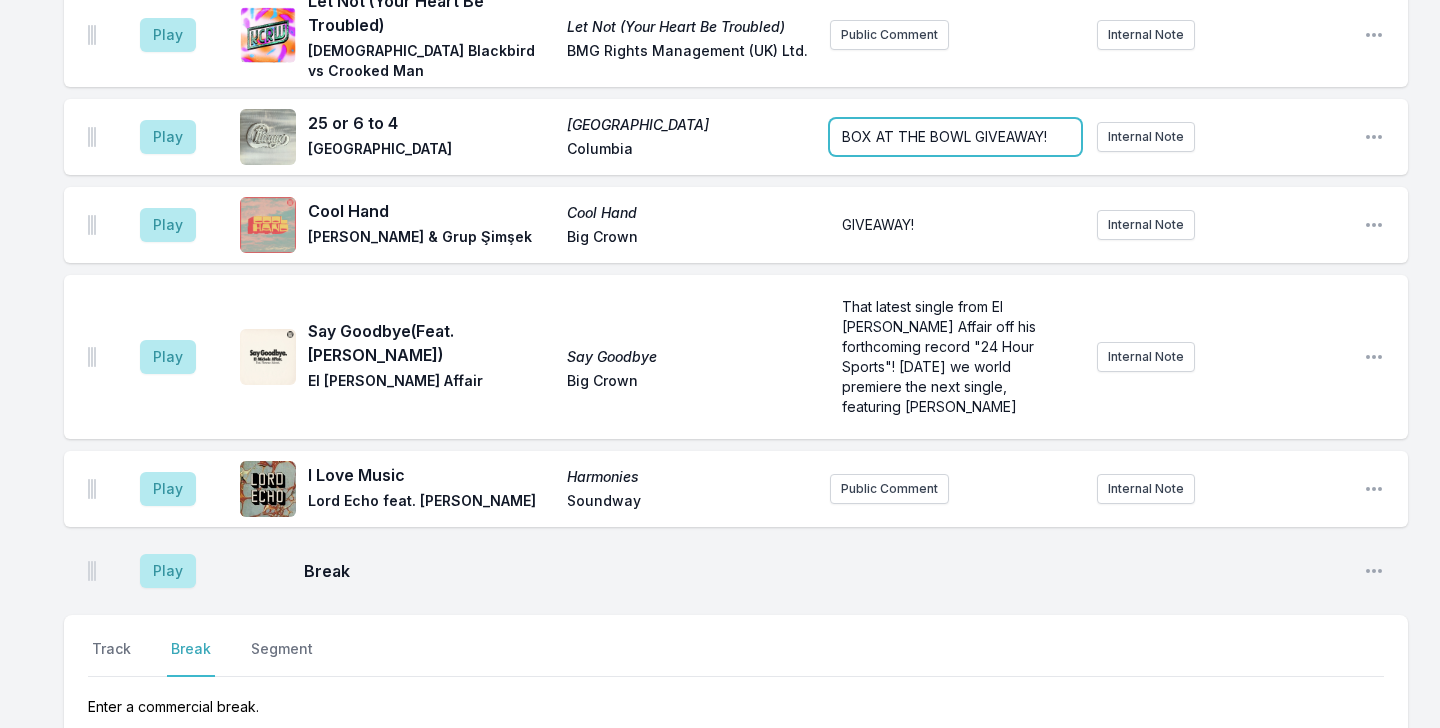 click on "BOX AT THE BOWL GIVEAWAY!" at bounding box center [955, 137] 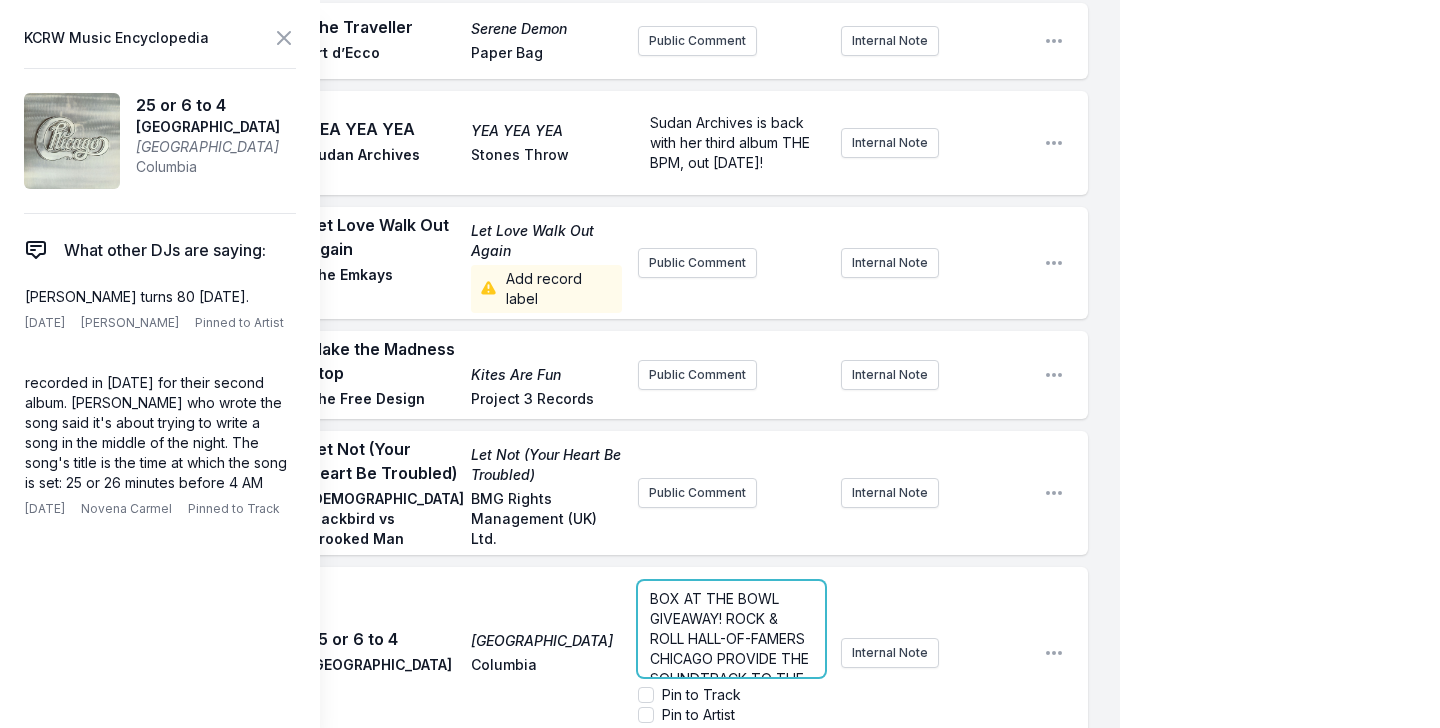scroll, scrollTop: 3076, scrollLeft: 0, axis: vertical 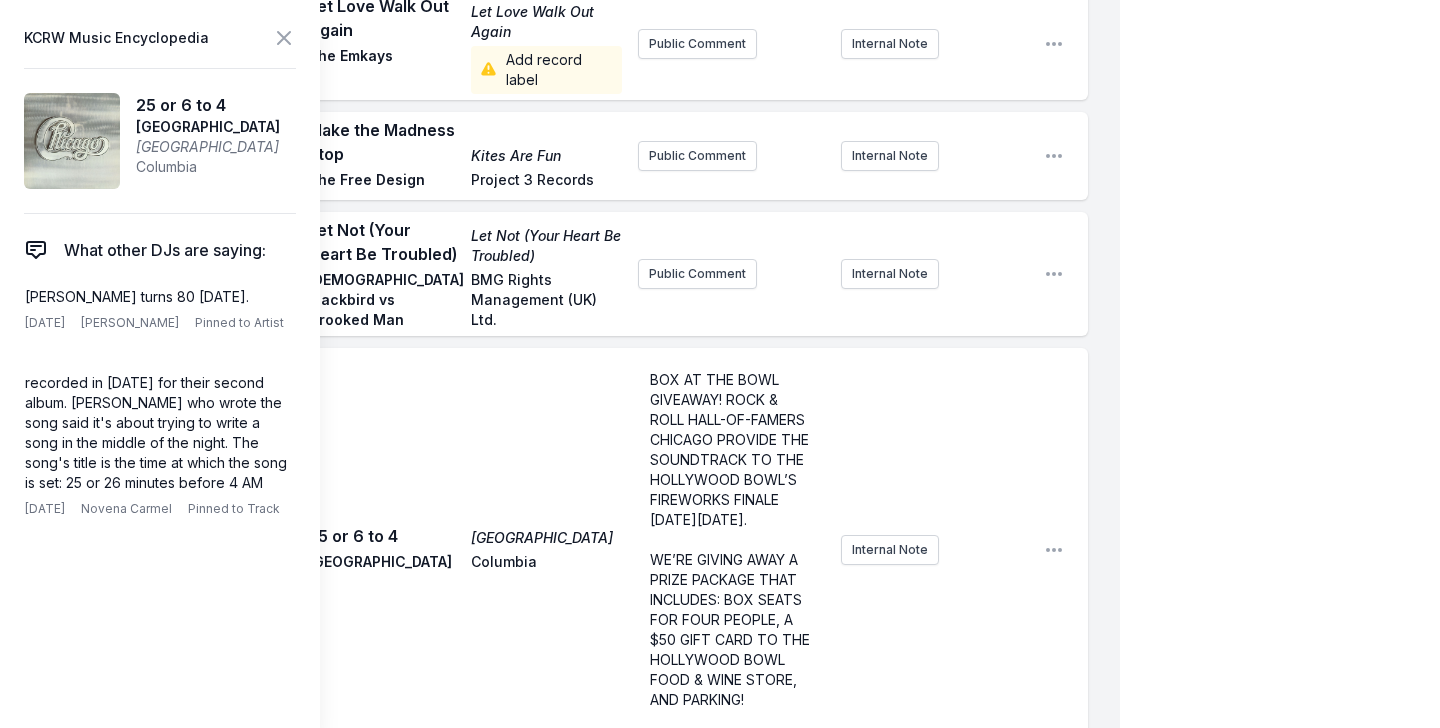 click on "Play 25 or 6 to 4 Chicago Chicago Columbia BOX AT THE BOWL GIVEAWAY! ROCK & ROLL HALL-OF-FAMERS CHICAGO PROVIDE THE SOUNDTRACK TO THE HOLLYWOOD BOWL’S FIREWORKS FINALE ON FRIDAY, SEPTEMBER 12.  ﻿ WE’RE GIVING AWAY A PRIZE PACKAGE THAT INCLUDES: BOX SEATS FOR FOUR PEOPLE, A $50 GIFT CARD TO THE HOLLYWOOD BOWL FOOD & WINE STORE, AND PARKING! ﻿ Internal Note Open playlist item options" at bounding box center [576, 550] 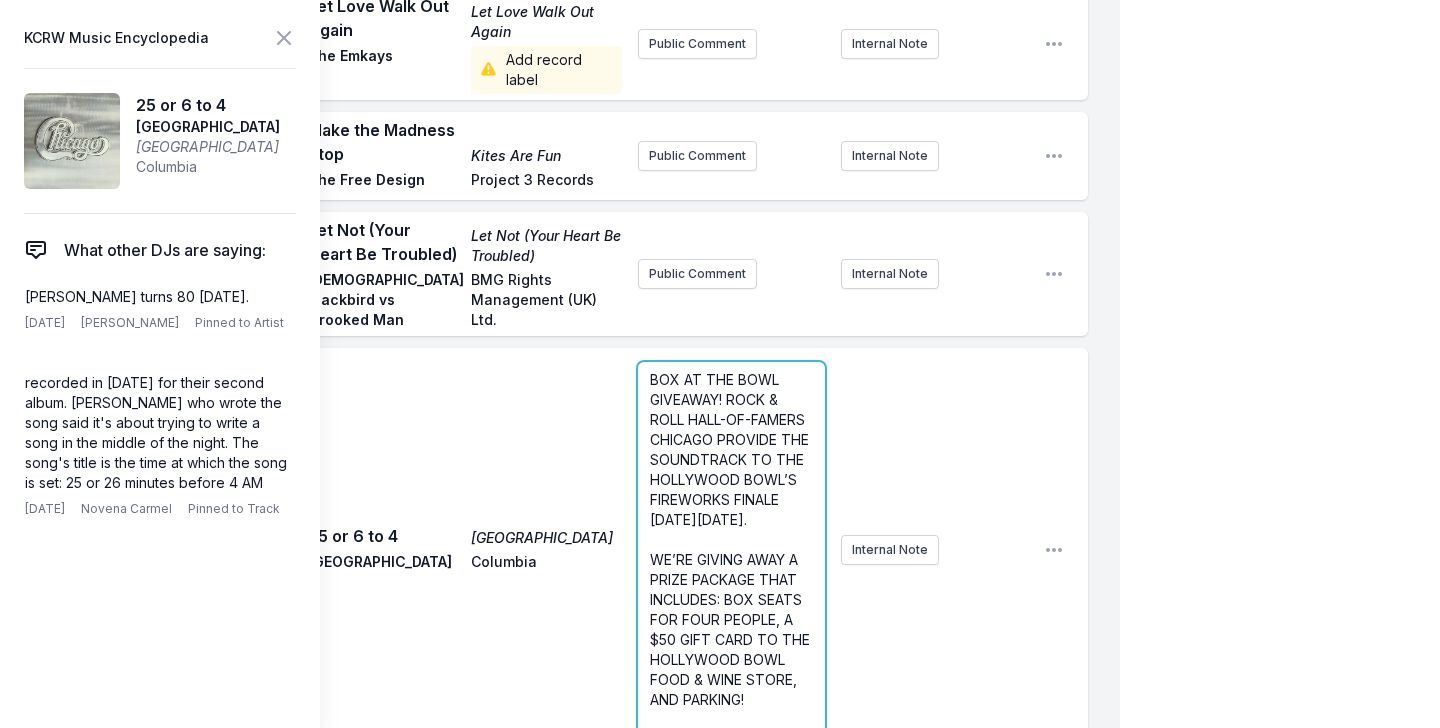 click on "BOX AT THE BOWL GIVEAWAY! ROCK & ROLL HALL-OF-FAMERS CHICAGO PROVIDE THE SOUNDTRACK TO THE HOLLYWOOD BOWL’S FIREWORKS FINALE ON FRIDAY, SEPTEMBER 12." at bounding box center [731, 449] 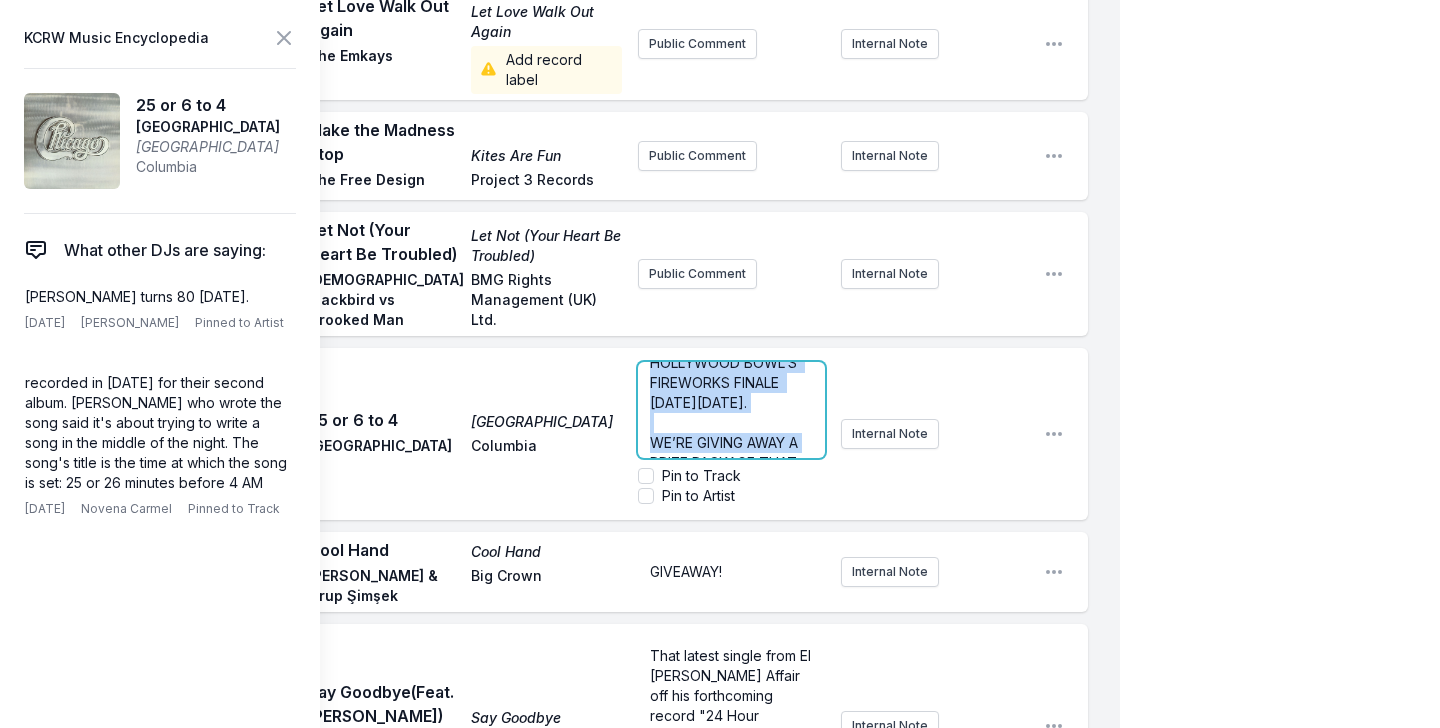 scroll, scrollTop: 280, scrollLeft: 0, axis: vertical 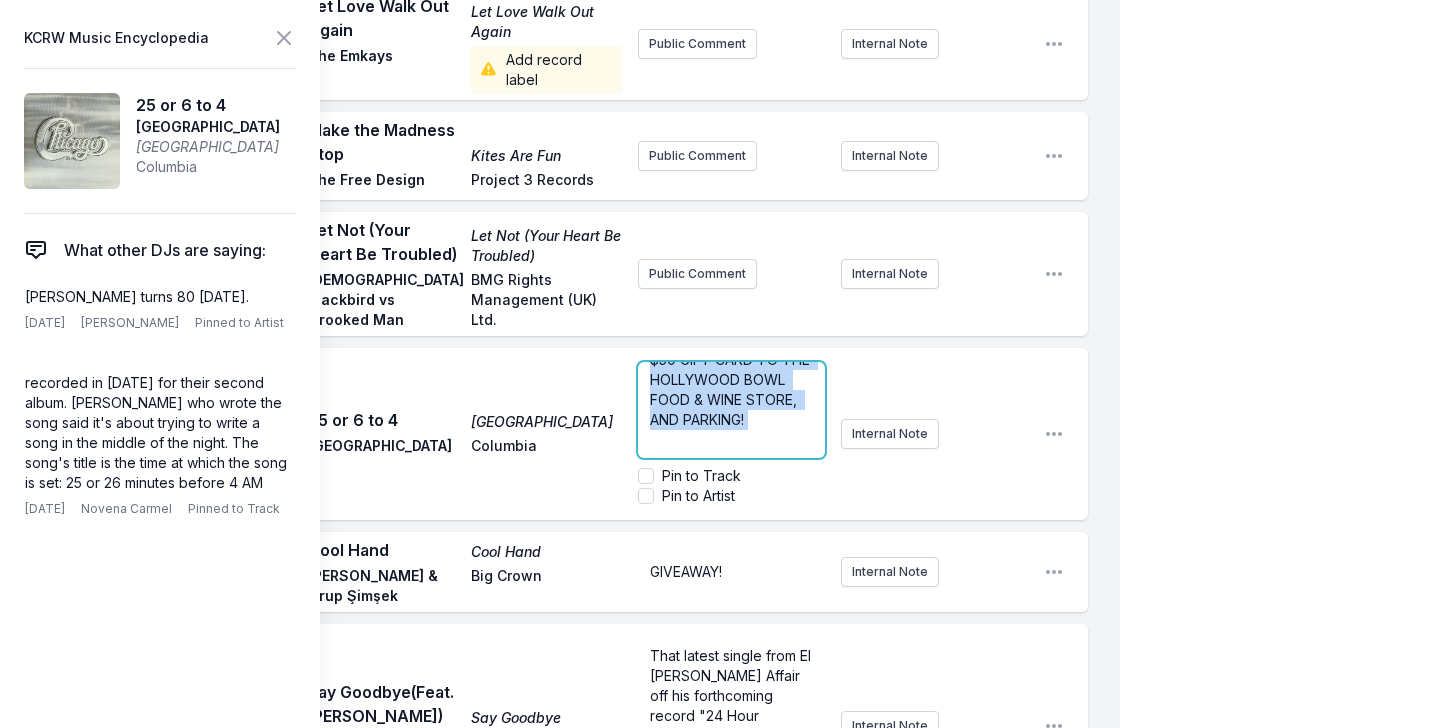 drag, startPoint x: 730, startPoint y: 321, endPoint x: 852, endPoint y: 424, distance: 159.66527 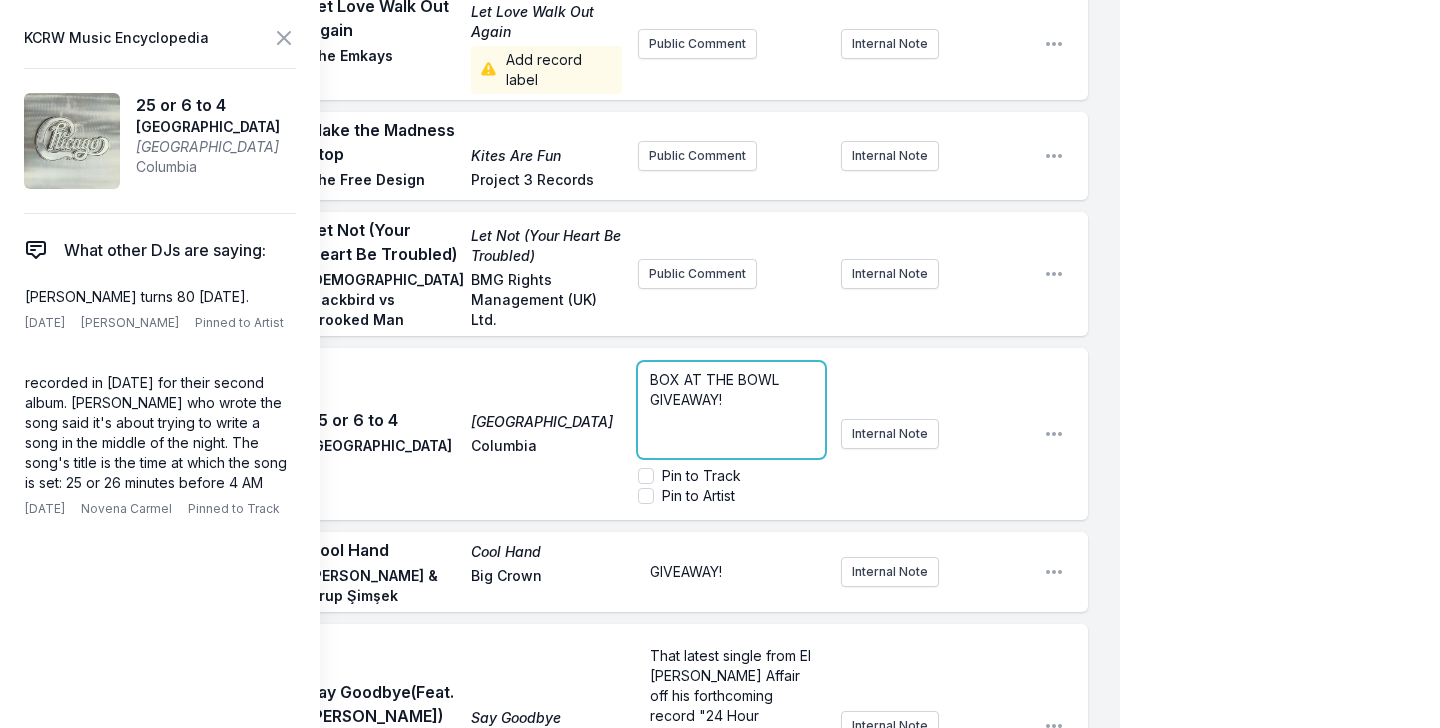 scroll, scrollTop: 0, scrollLeft: 0, axis: both 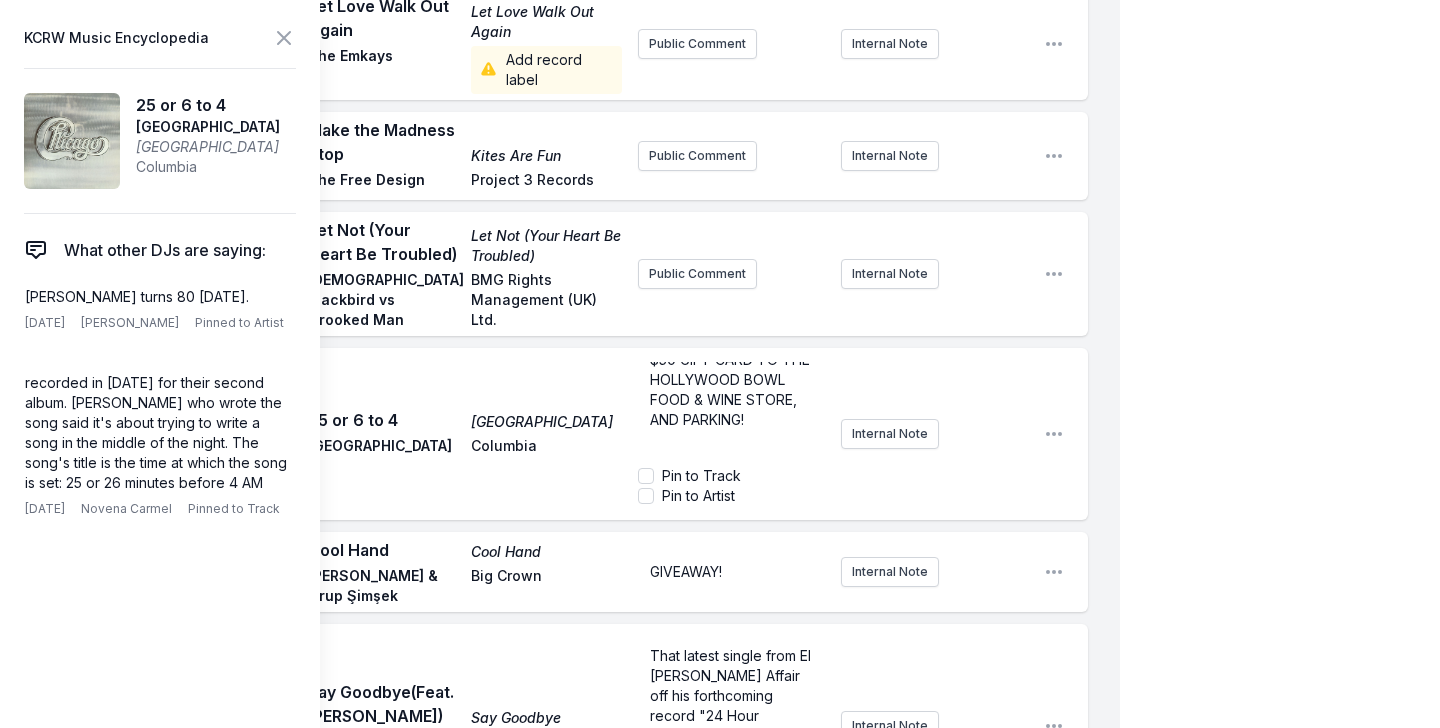 click on "Play 25 or 6 to 4 Chicago Chicago Columbia BOX AT THE BOWL GIVEAWAY! ROCK & ROLL HALL-OF-FAMERS CHICAGO PROVIDE THE SOUNDTRACK TO THE HOLLYWOOD BOWL’S FIREWORKS FINALE ON FRIDAY, SEPTEMBER 12.  ﻿ WE’RE GIVING AWAY A PRIZE PACKAGE THAT INCLUDES: BOX SEATS FOR FOUR PEOPLE, A $50 GIFT CARD TO THE HOLLYWOOD BOWL FOOD & WINE STORE, AND PARKING! ﻿ Pin to Track Pin to Artist Internal Note Open playlist item options" at bounding box center [576, 434] 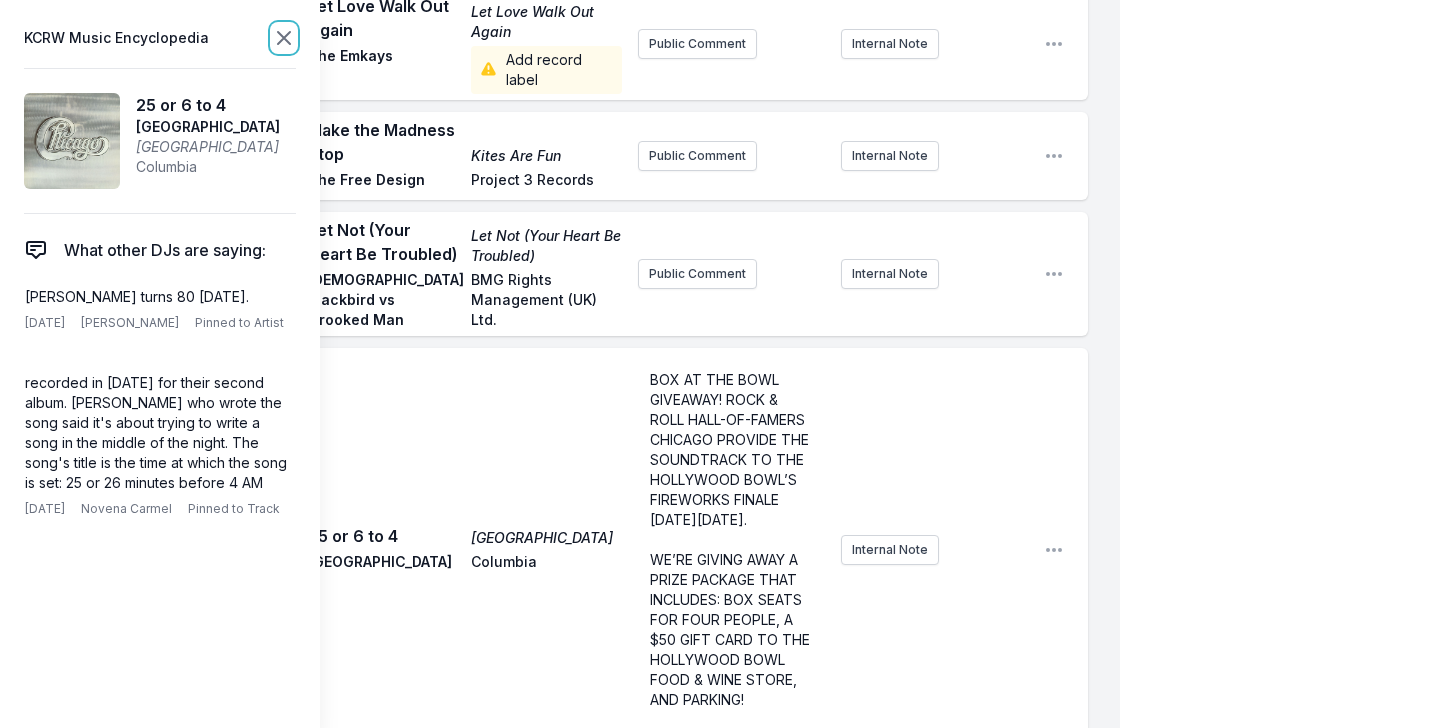 click 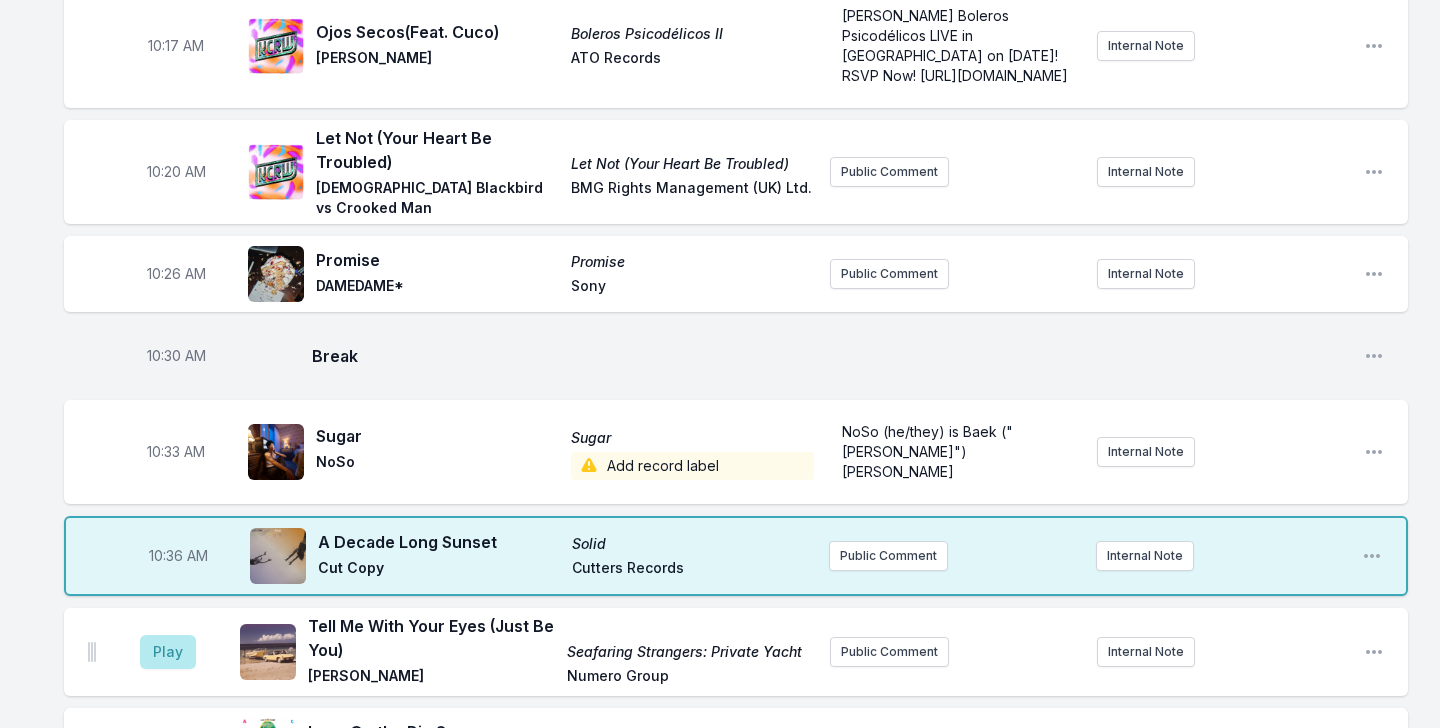 scroll, scrollTop: 2776, scrollLeft: 0, axis: vertical 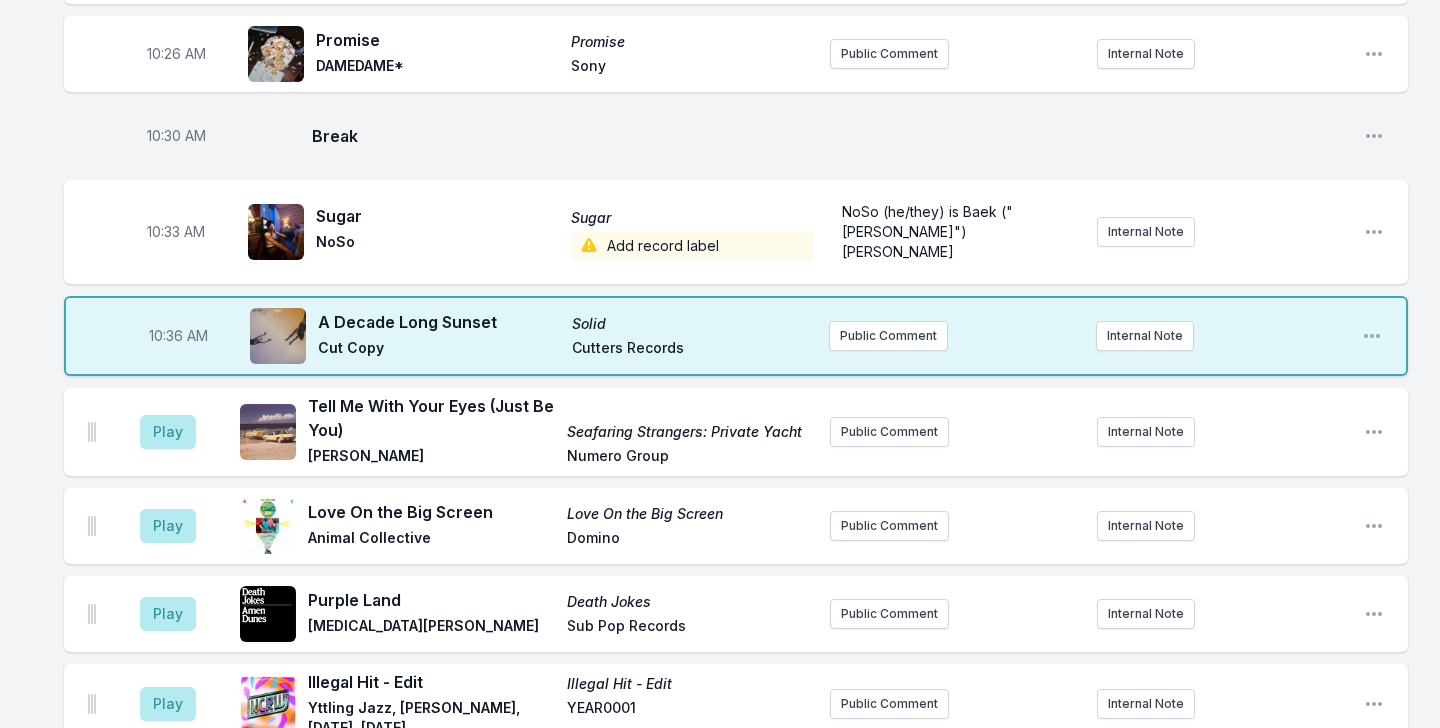 click on "A Decade Long Sunset" at bounding box center [439, 322] 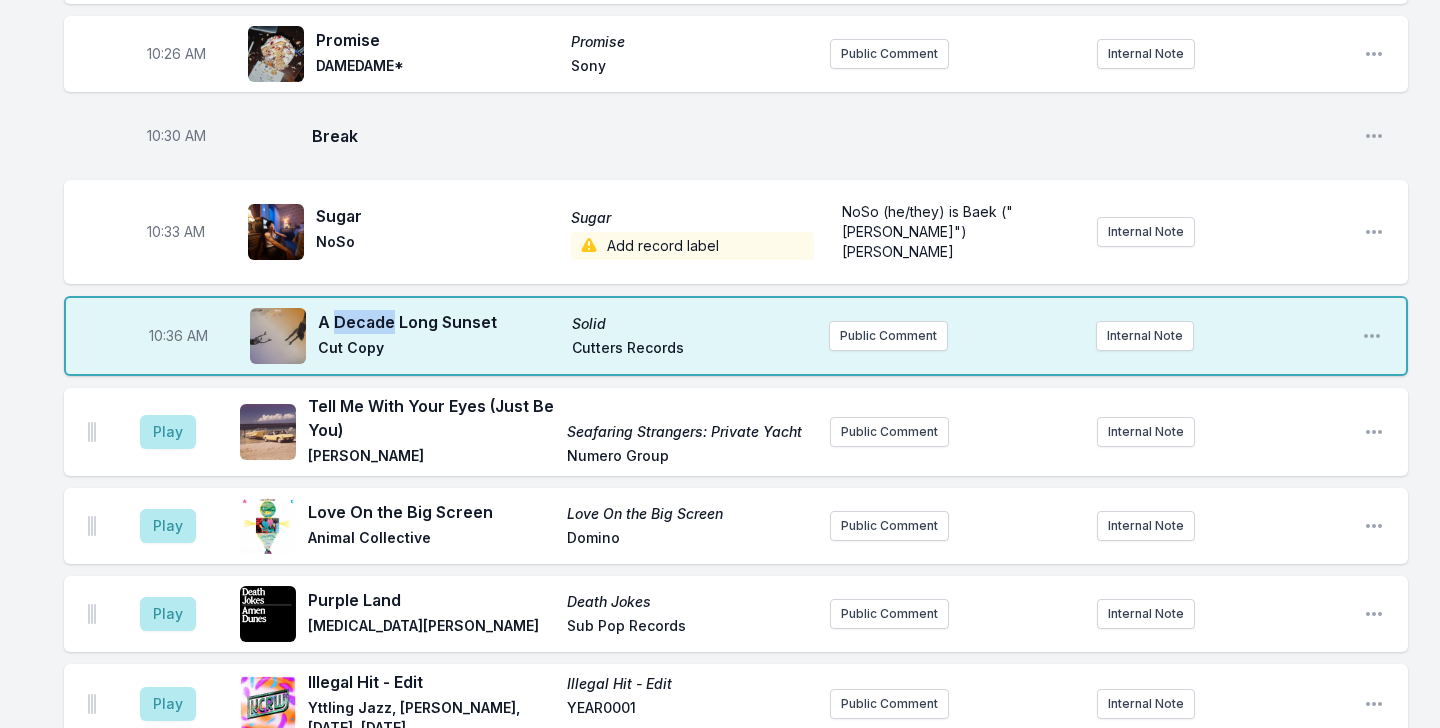 click on "A Decade Long Sunset" at bounding box center (439, 322) 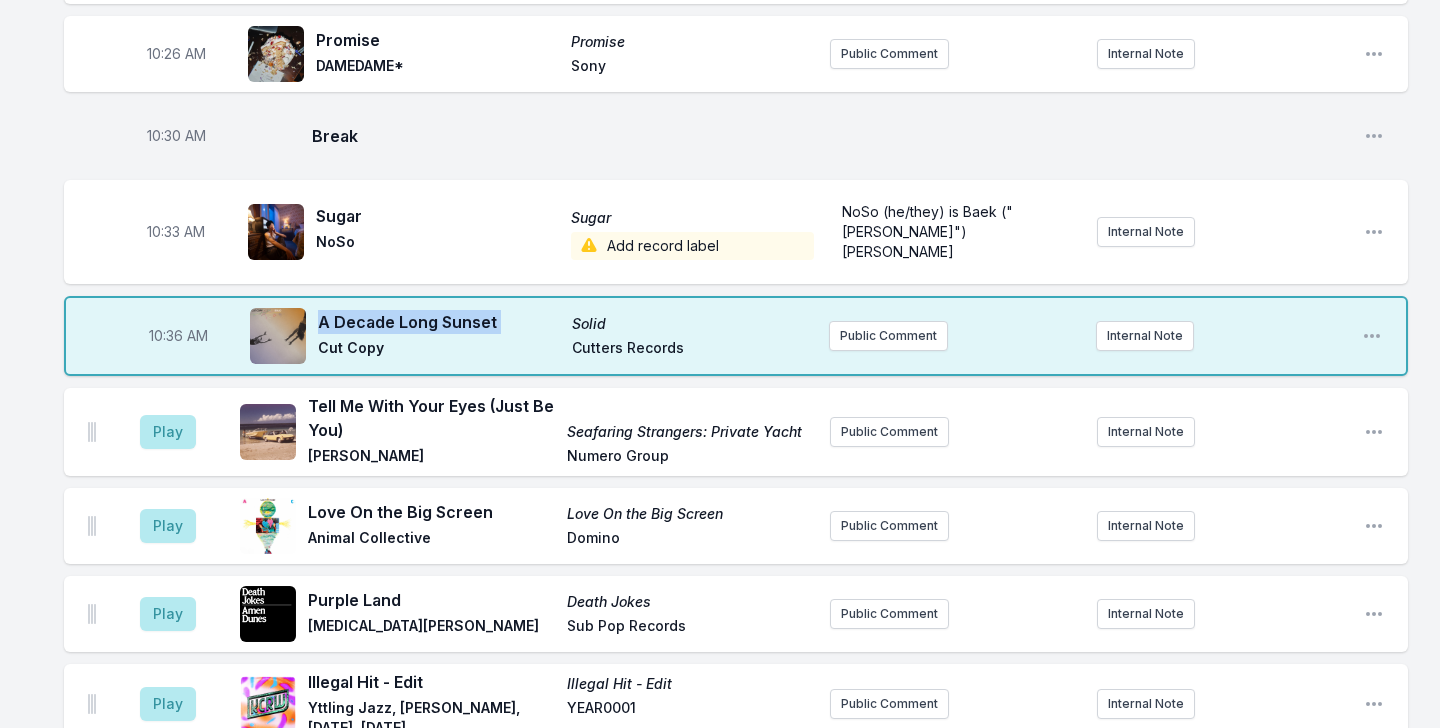click on "A Decade Long Sunset" at bounding box center [439, 322] 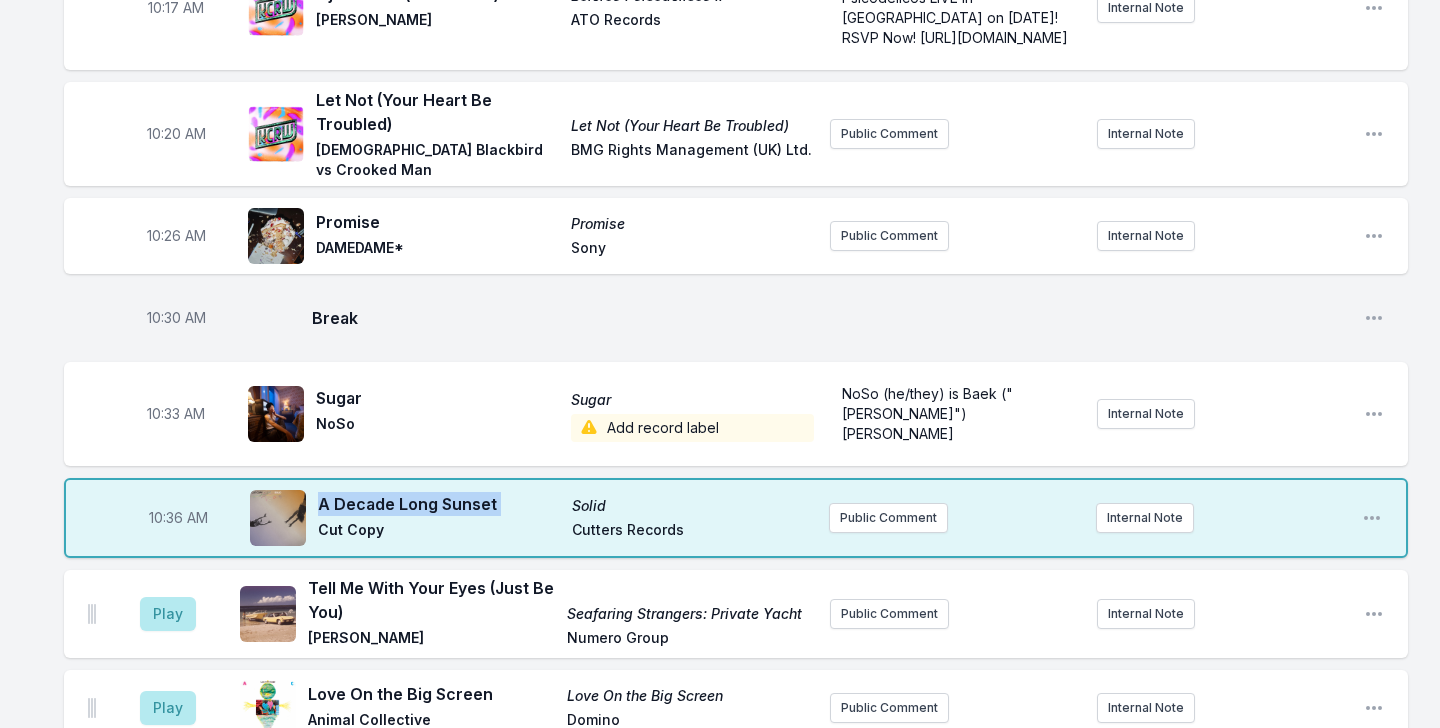 scroll, scrollTop: 2534, scrollLeft: 0, axis: vertical 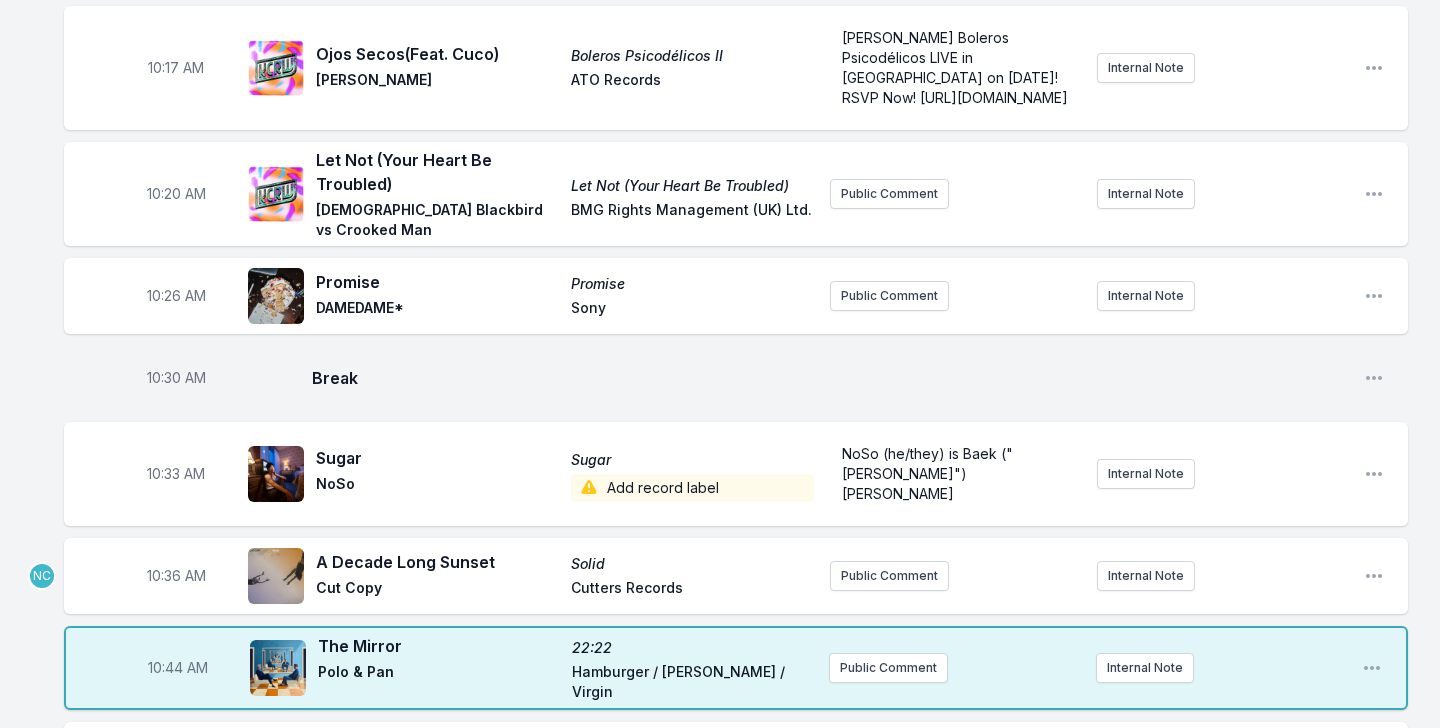 click on "Add record label" at bounding box center [692, 488] 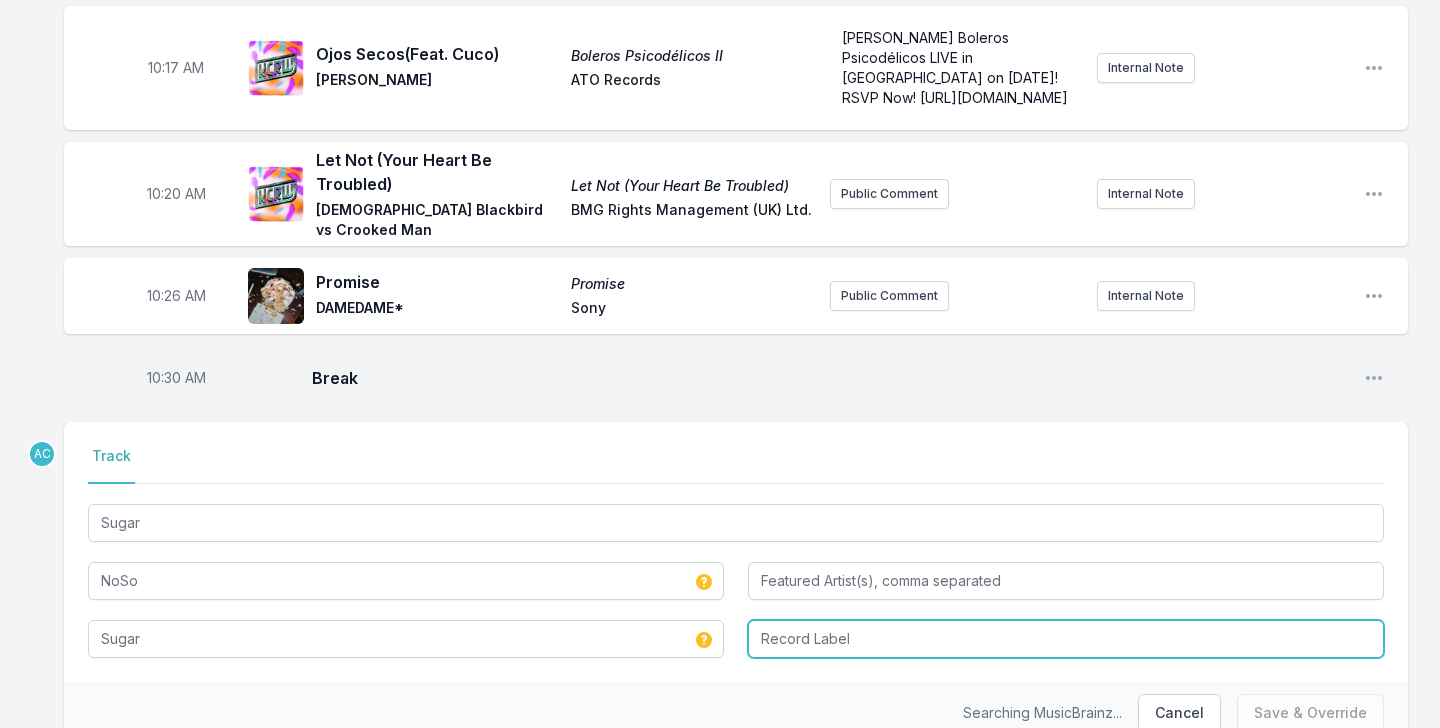 click at bounding box center [1066, 639] 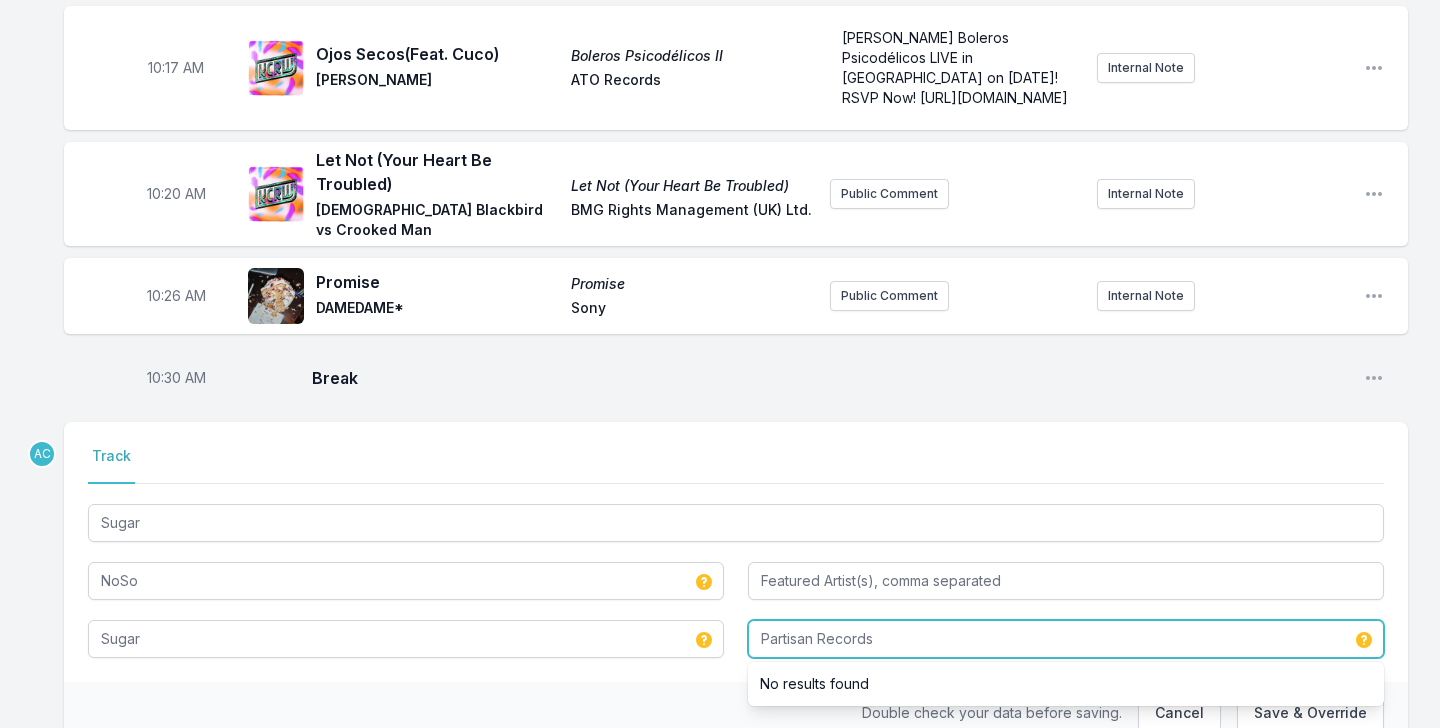 type on "Partisan Records" 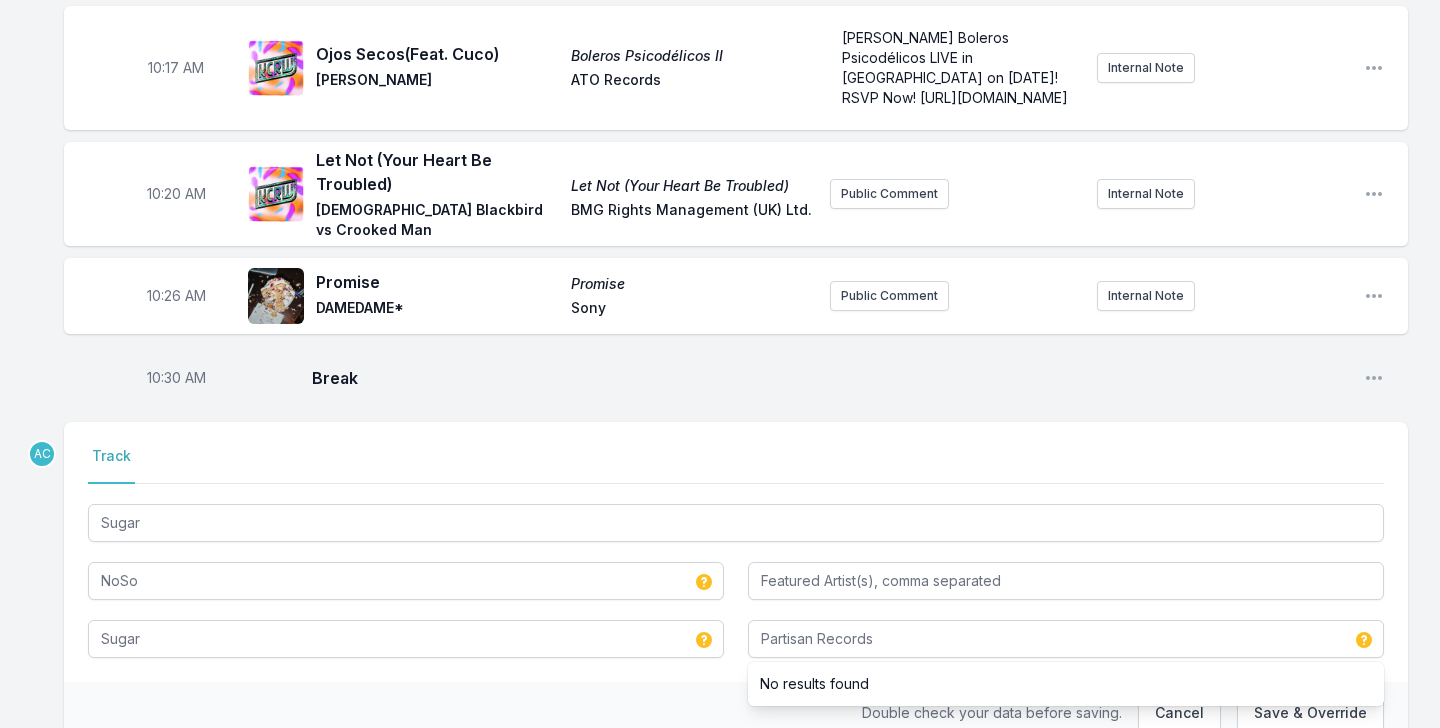 click on "Select a tab Track Track Sugar NoSo Sugar Partisan Records No results found" at bounding box center (736, 552) 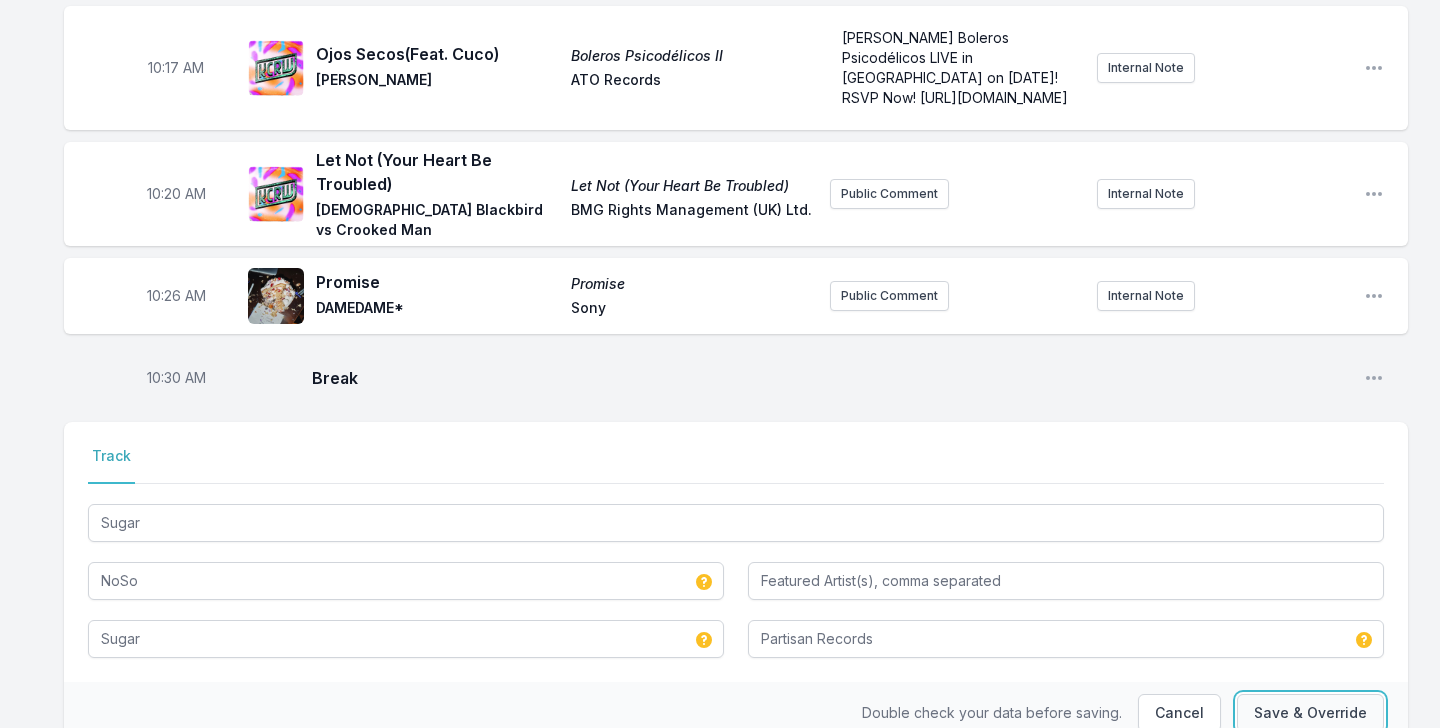 click on "Save & Override" at bounding box center [1310, 713] 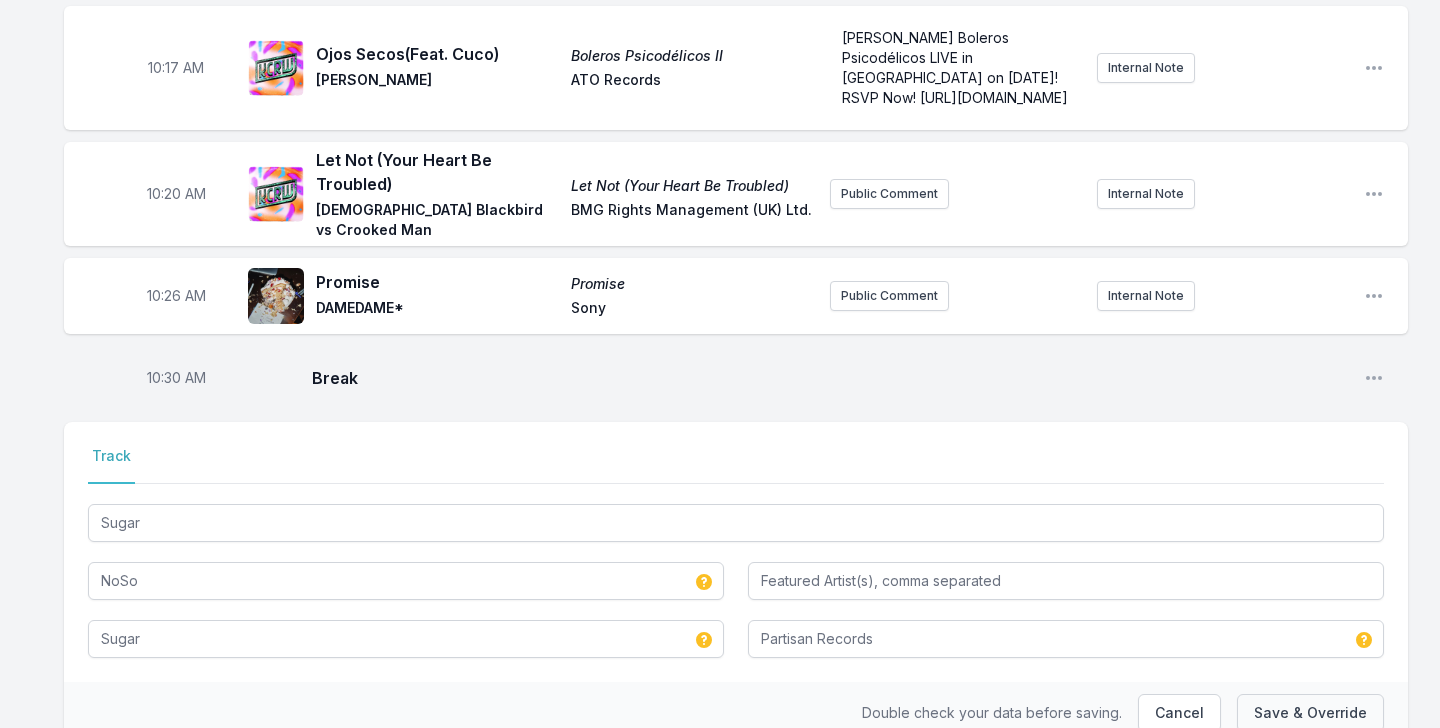 type 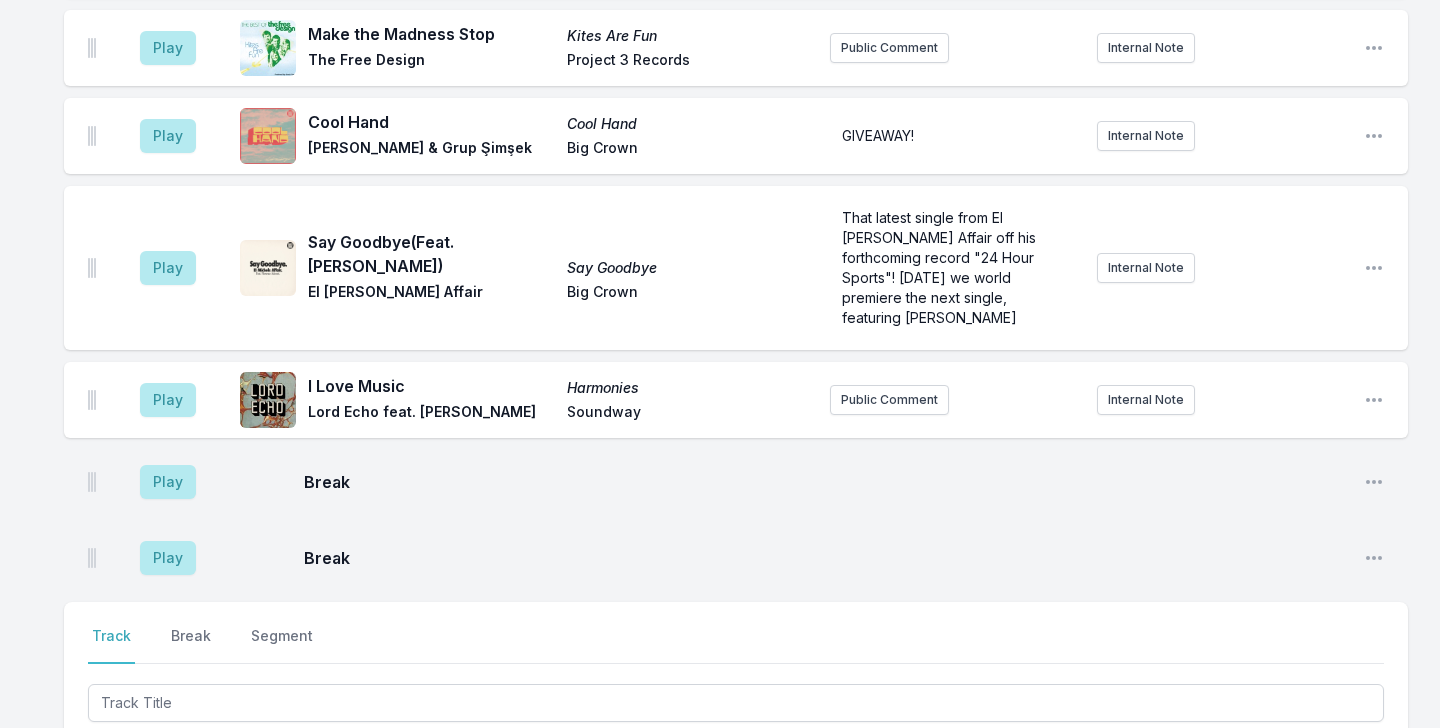 scroll, scrollTop: 4318, scrollLeft: 0, axis: vertical 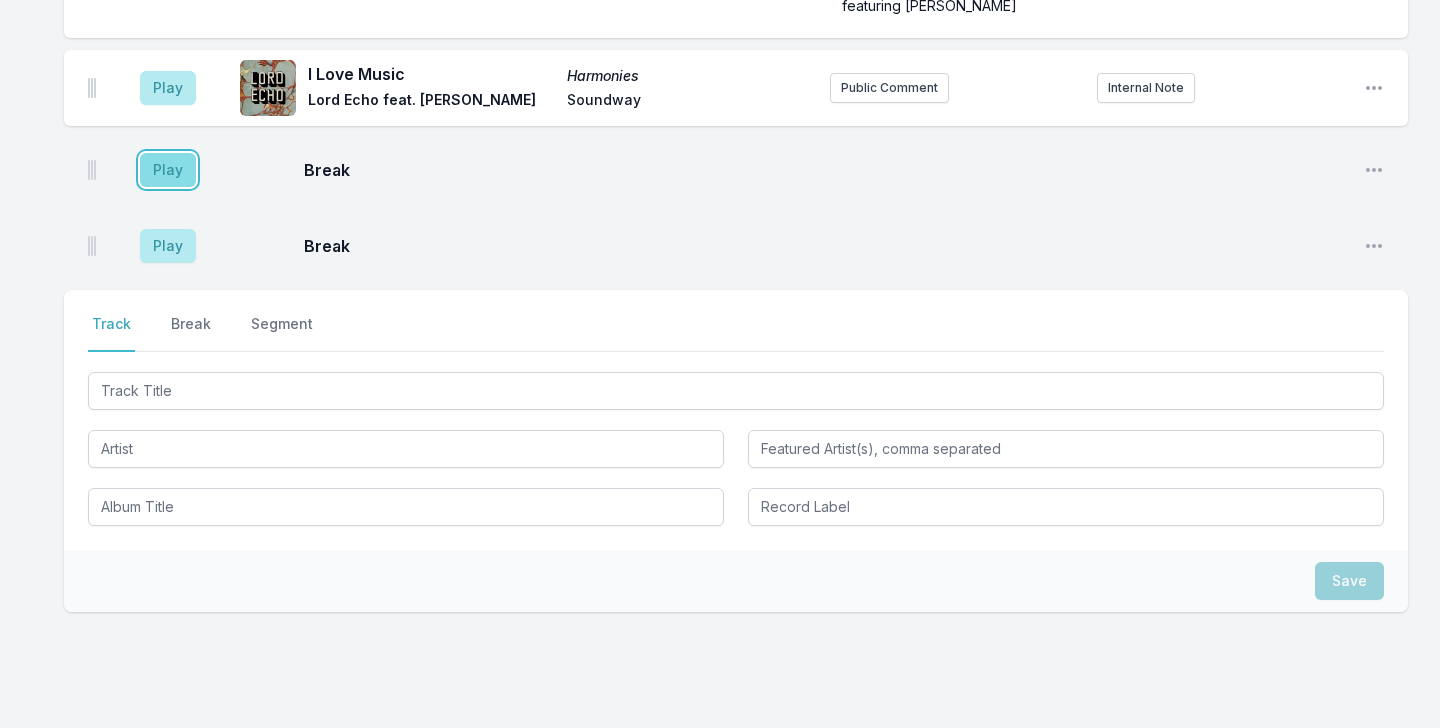 click on "Play" at bounding box center (168, 170) 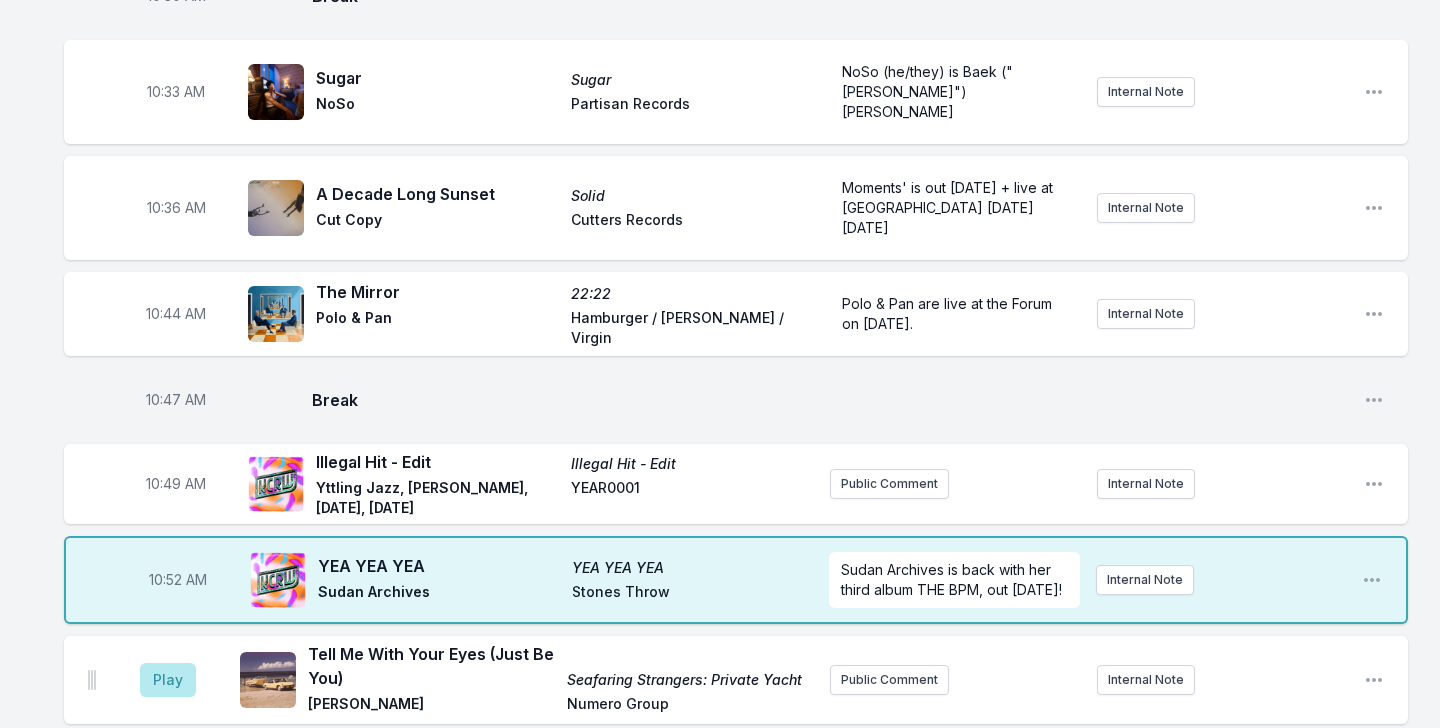 scroll, scrollTop: 2934, scrollLeft: 0, axis: vertical 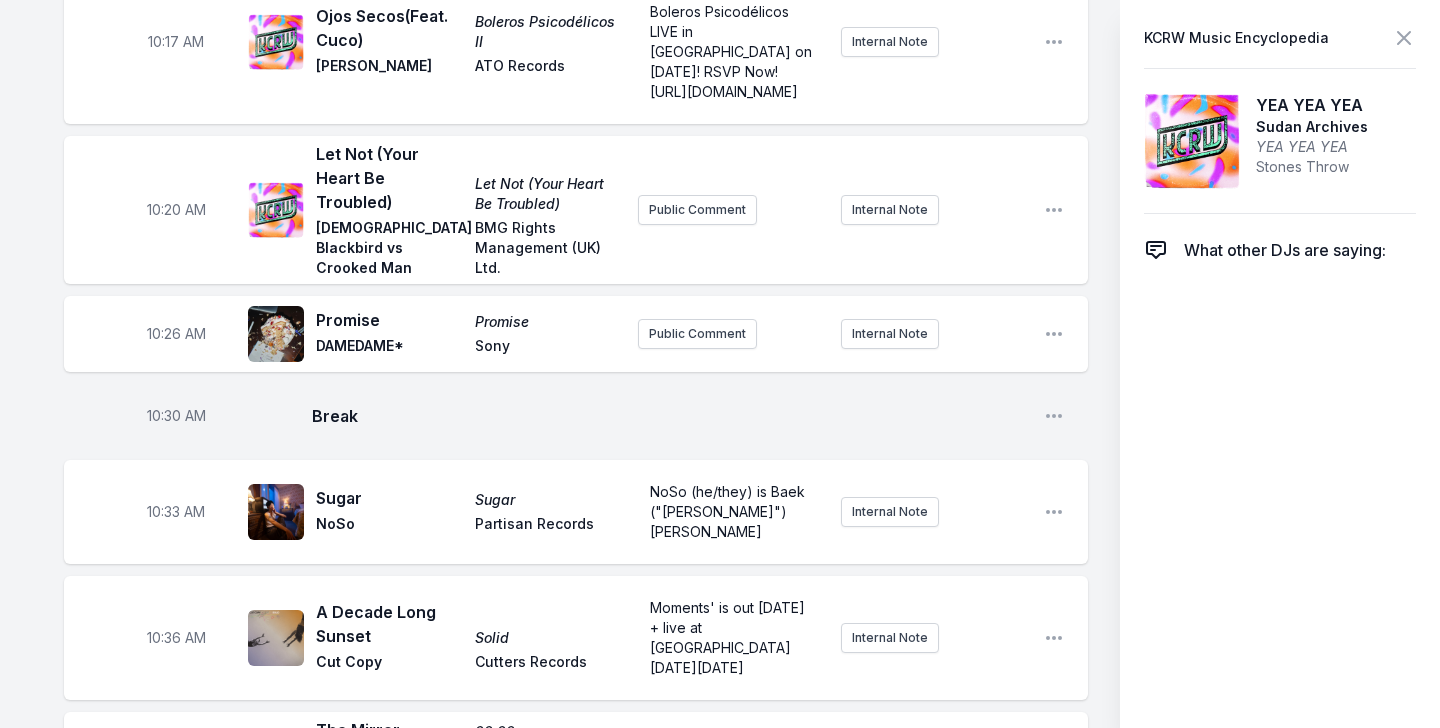 click on "Sudan Archives is back with her third album THE BPM, out October 17th!" at bounding box center (731, 1065) 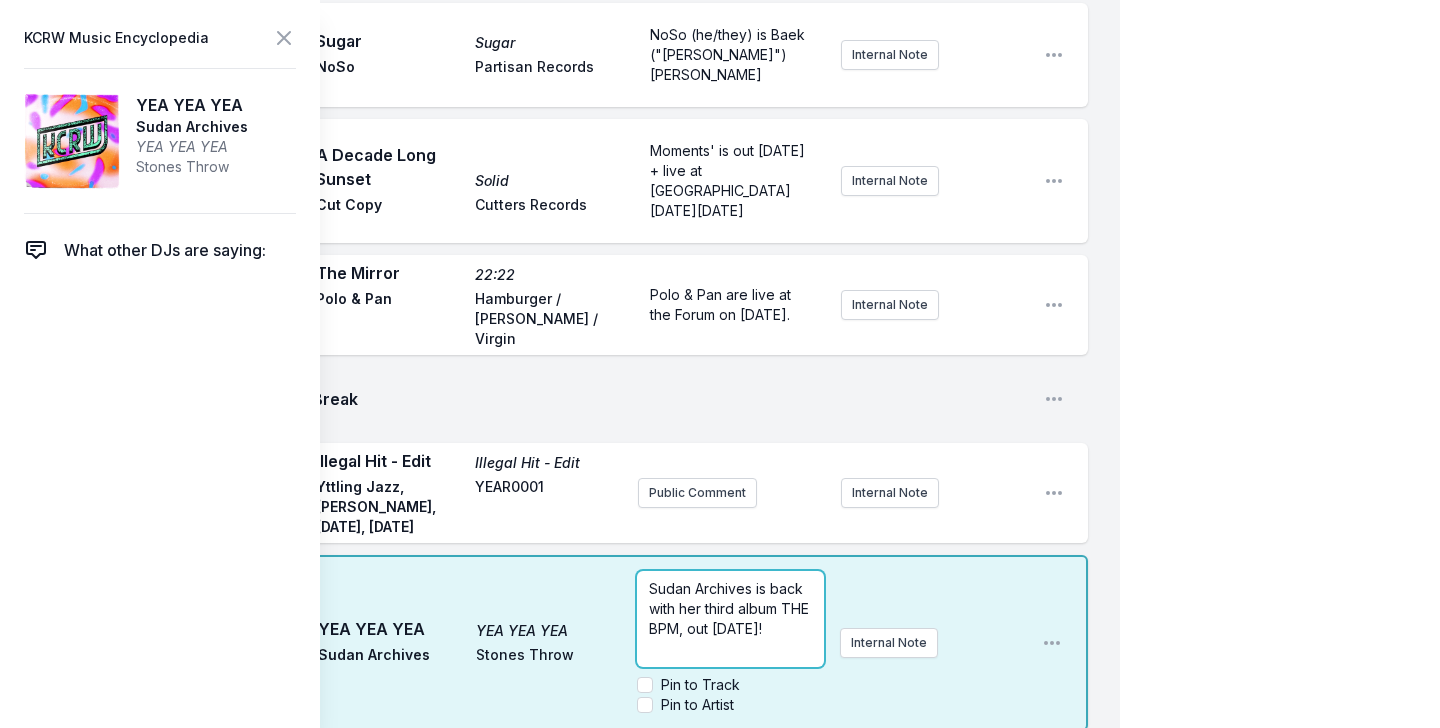 scroll, scrollTop: 3461, scrollLeft: 0, axis: vertical 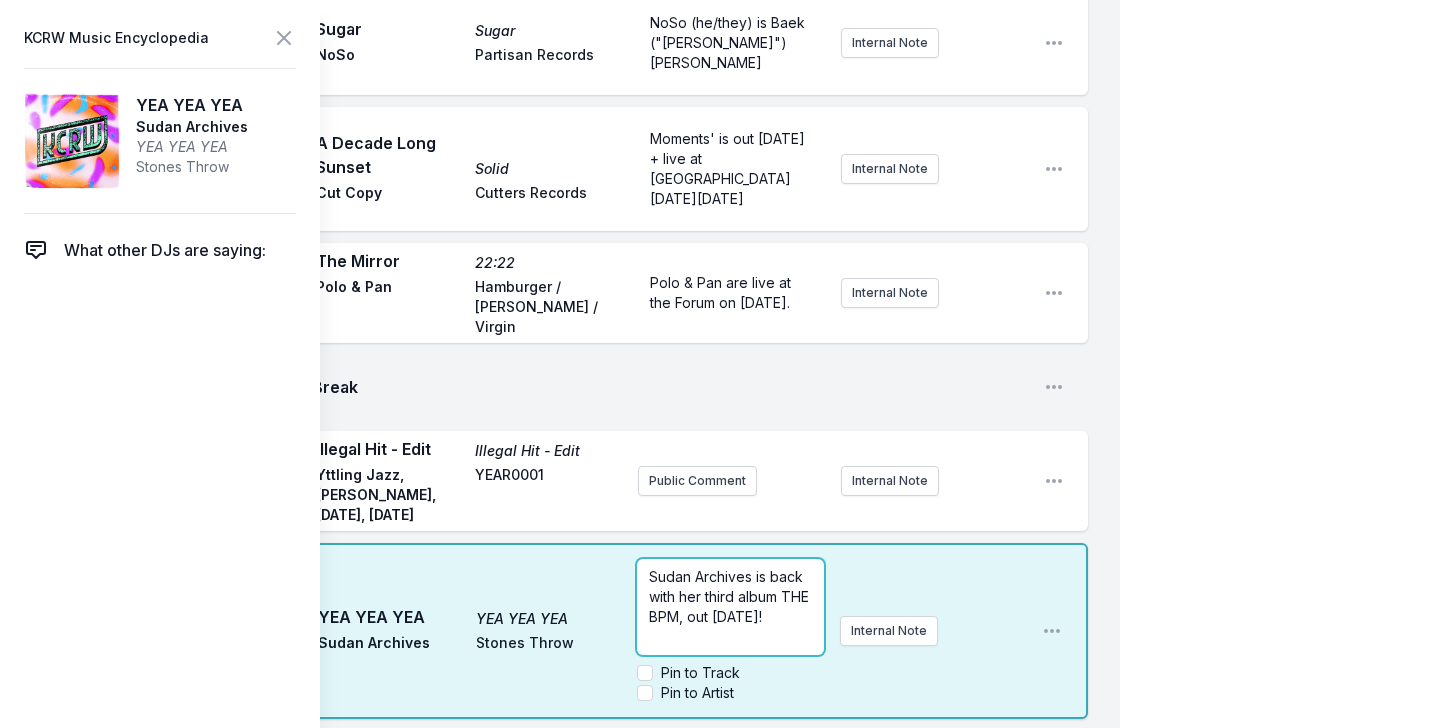 click on "Sudan Archives is back with her third album THE BPM, out October 17th!" at bounding box center (730, 597) 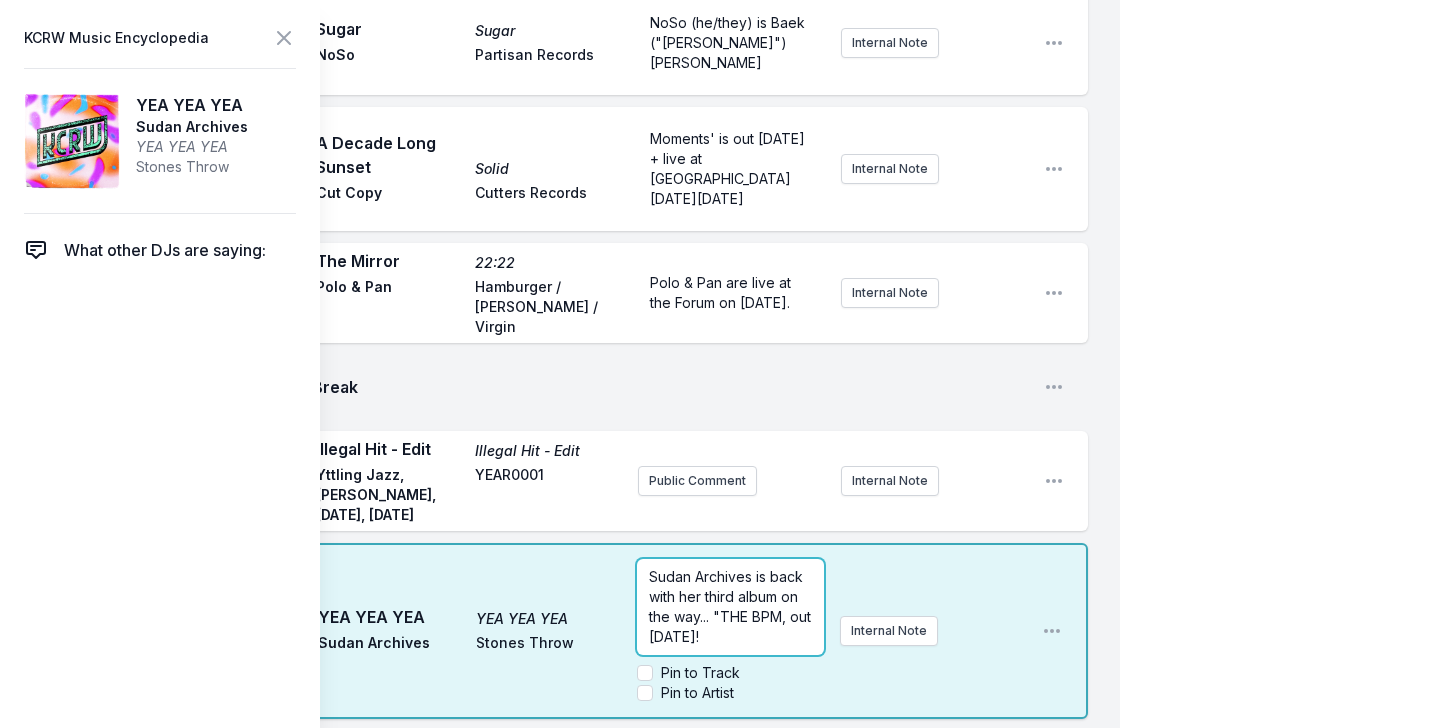 click on "Sudan Archives is back with her third album on the way... "THE BPM, out October 17th!" at bounding box center [732, 606] 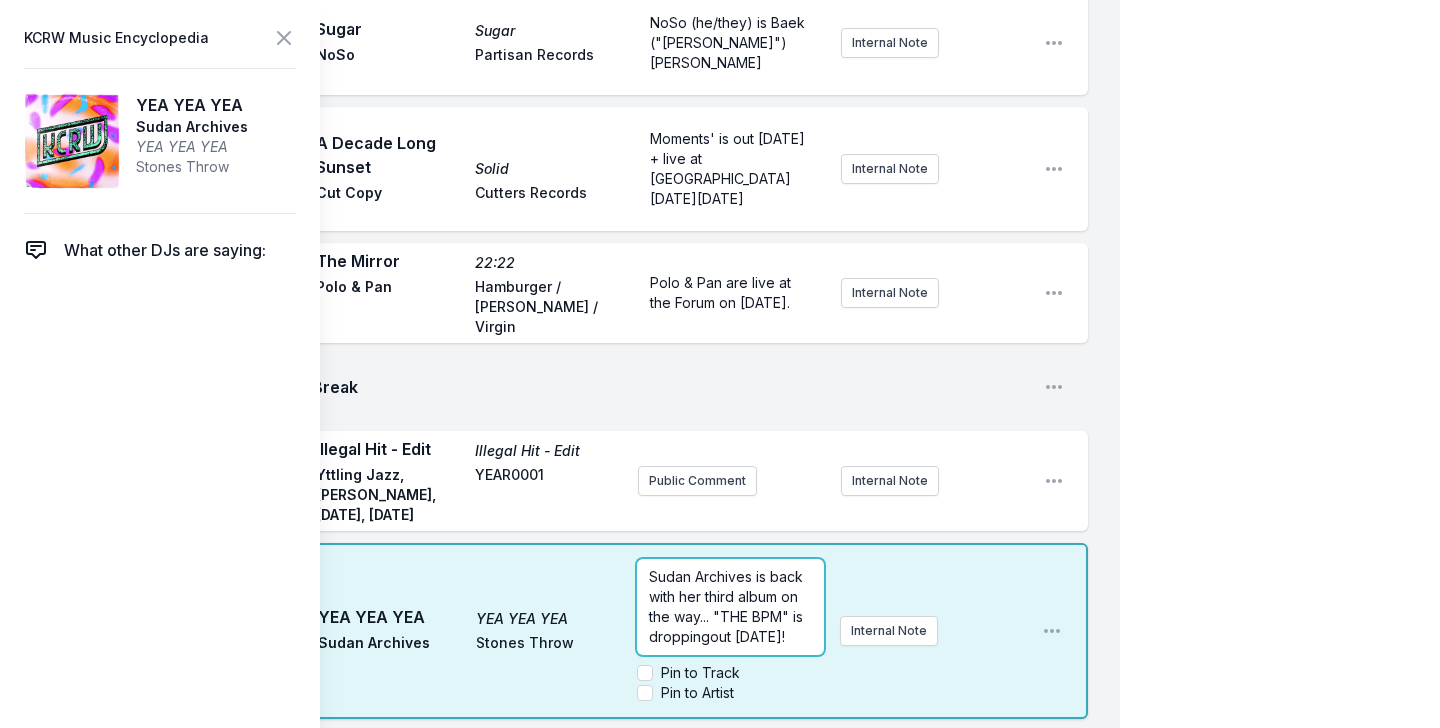click on "Sudan Archives is back with her third album on the way... "THE BPM" is droppingout October 17th!" at bounding box center (728, 606) 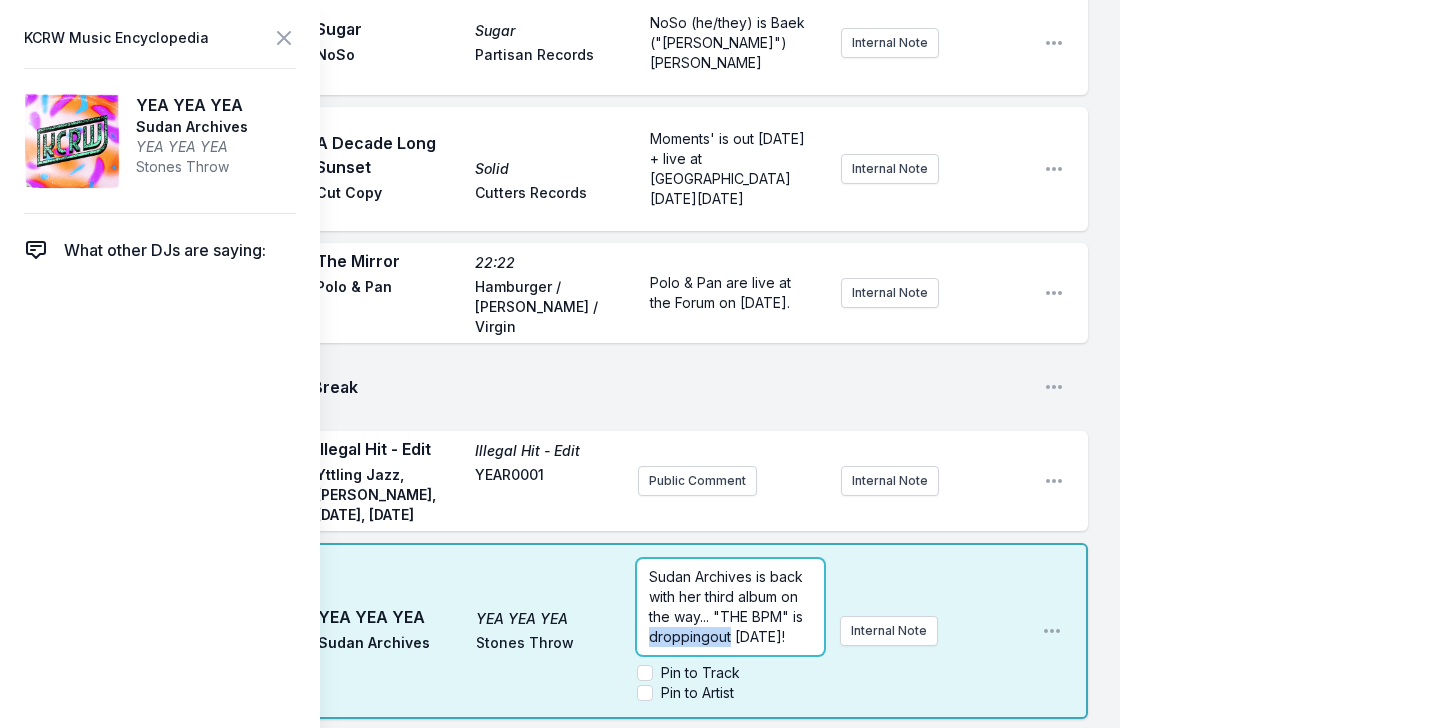 click on "Sudan Archives is back with her third album on the way... "THE BPM" is droppingout October 17th!" at bounding box center [728, 606] 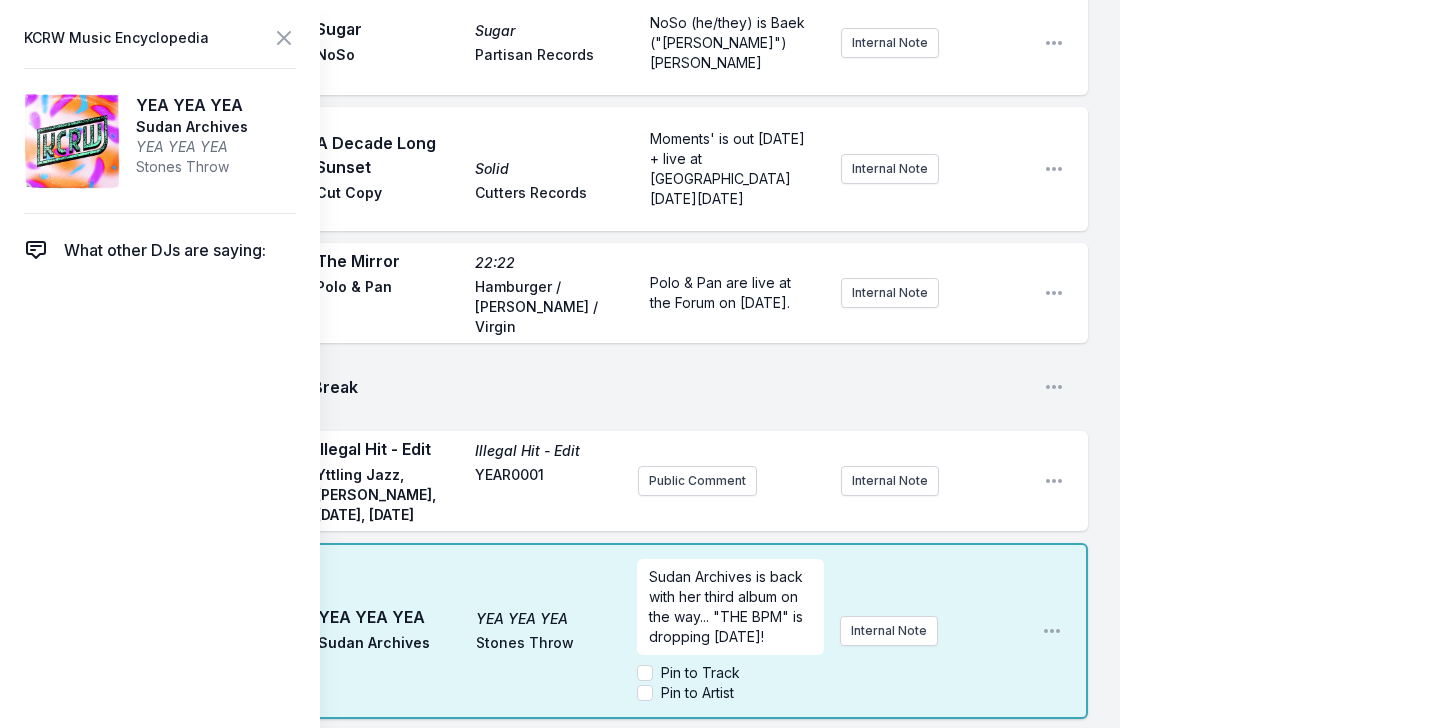 click on "10:49 AM Illegal Hit - Edit Illegal Hit - Edit Yttling Jazz, Joshua Idehen, Saturday, Monday YEAR0001 Public Comment Internal Note Open playlist item options" at bounding box center (576, 481) 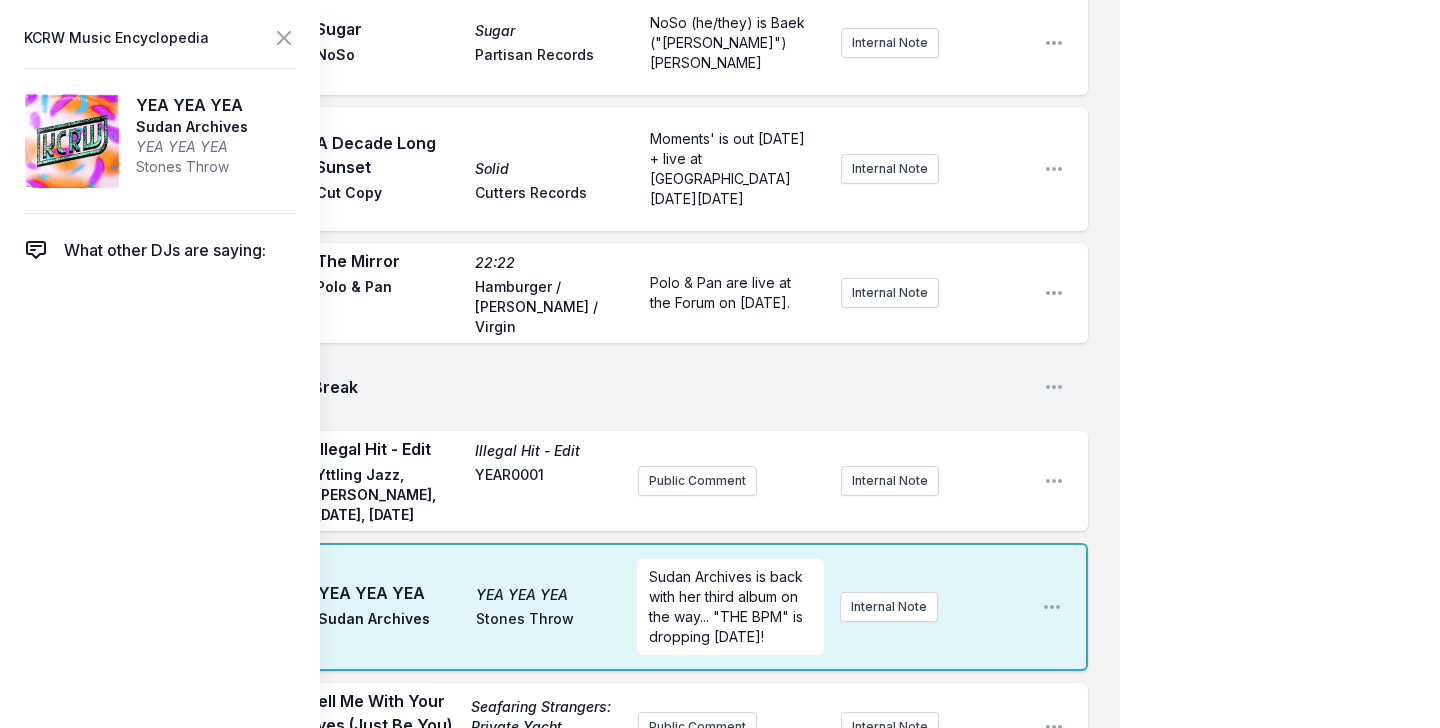 click on "KCRW Music Encyclopedia" at bounding box center (160, 38) 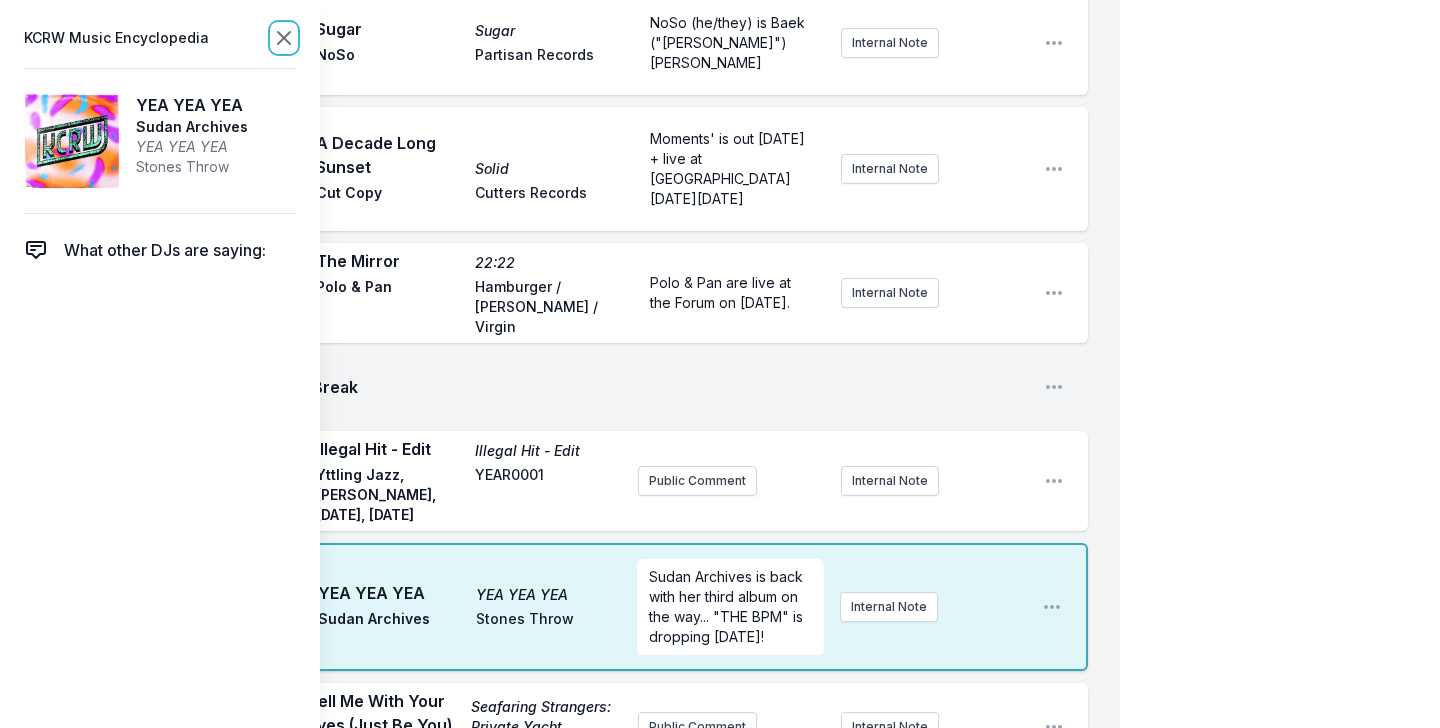 click 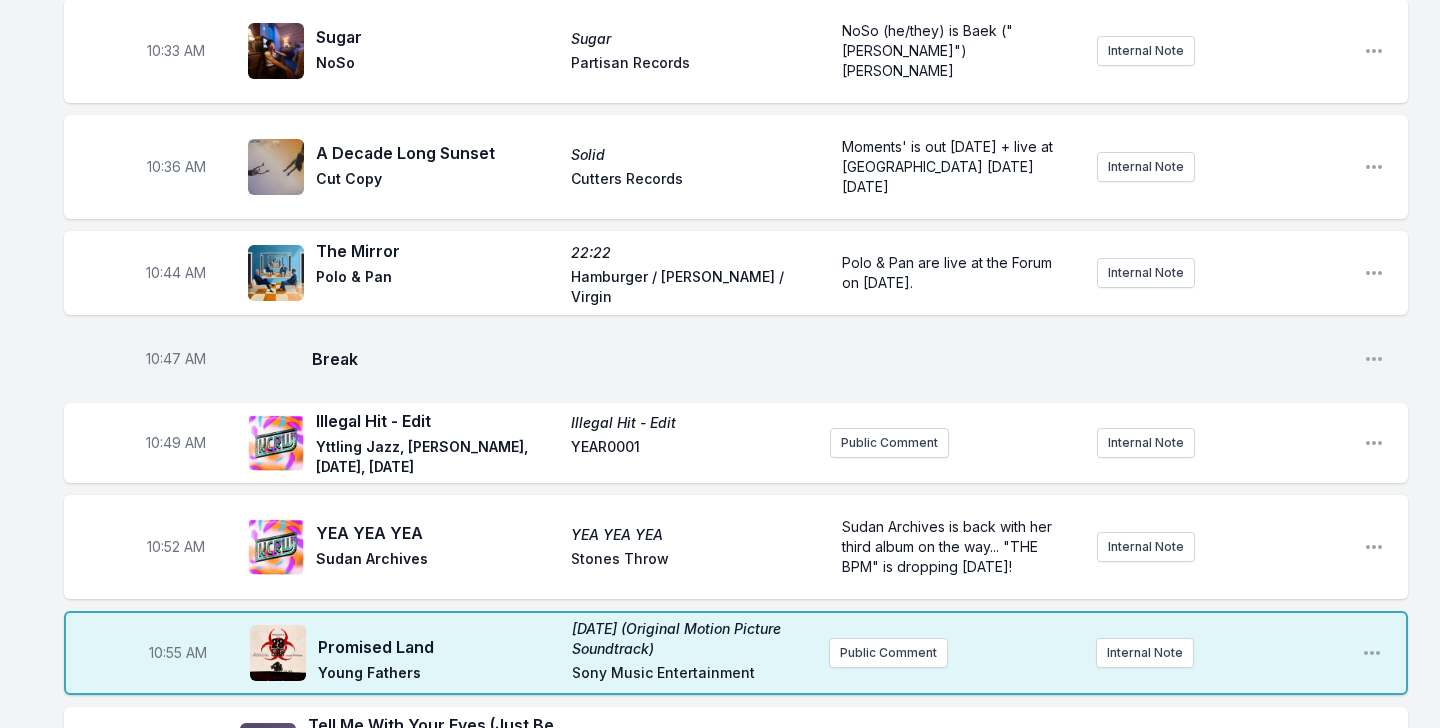 scroll, scrollTop: 2961, scrollLeft: 0, axis: vertical 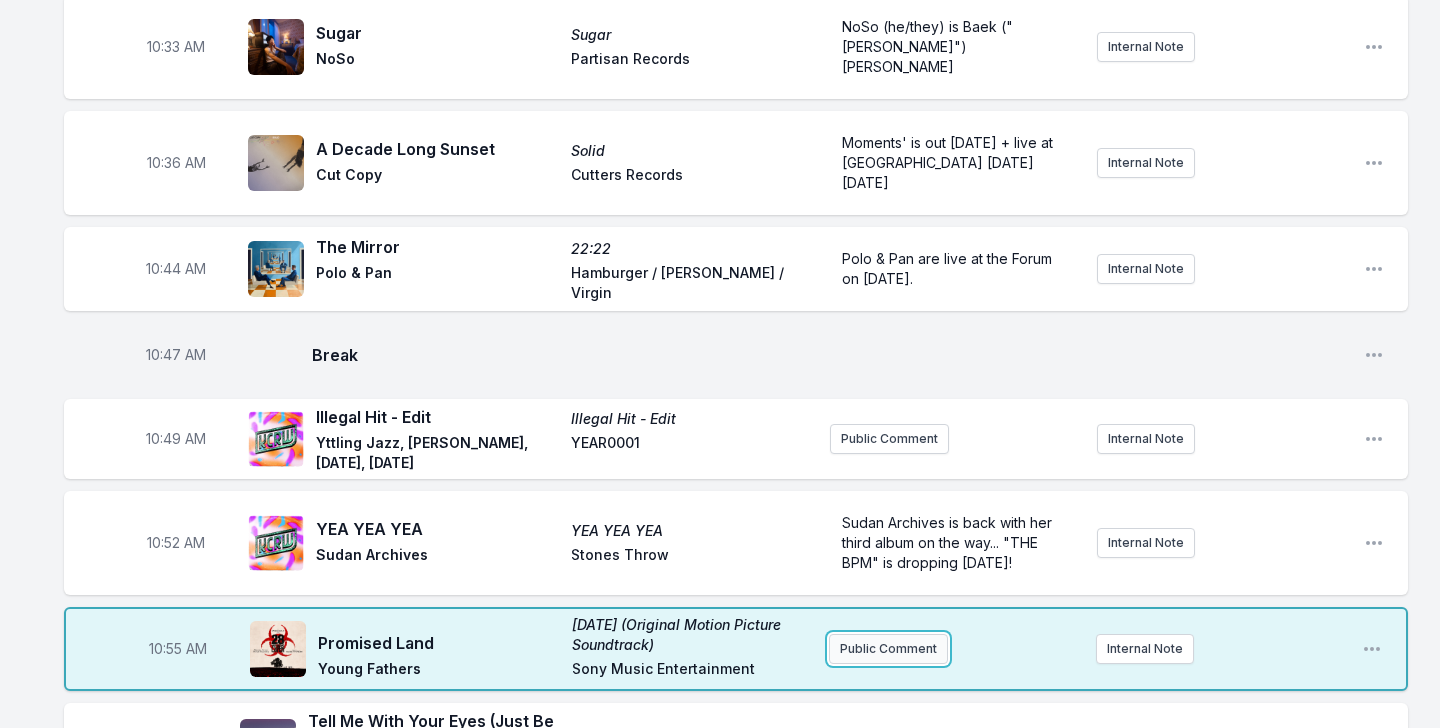 click on "Public Comment" at bounding box center (888, 649) 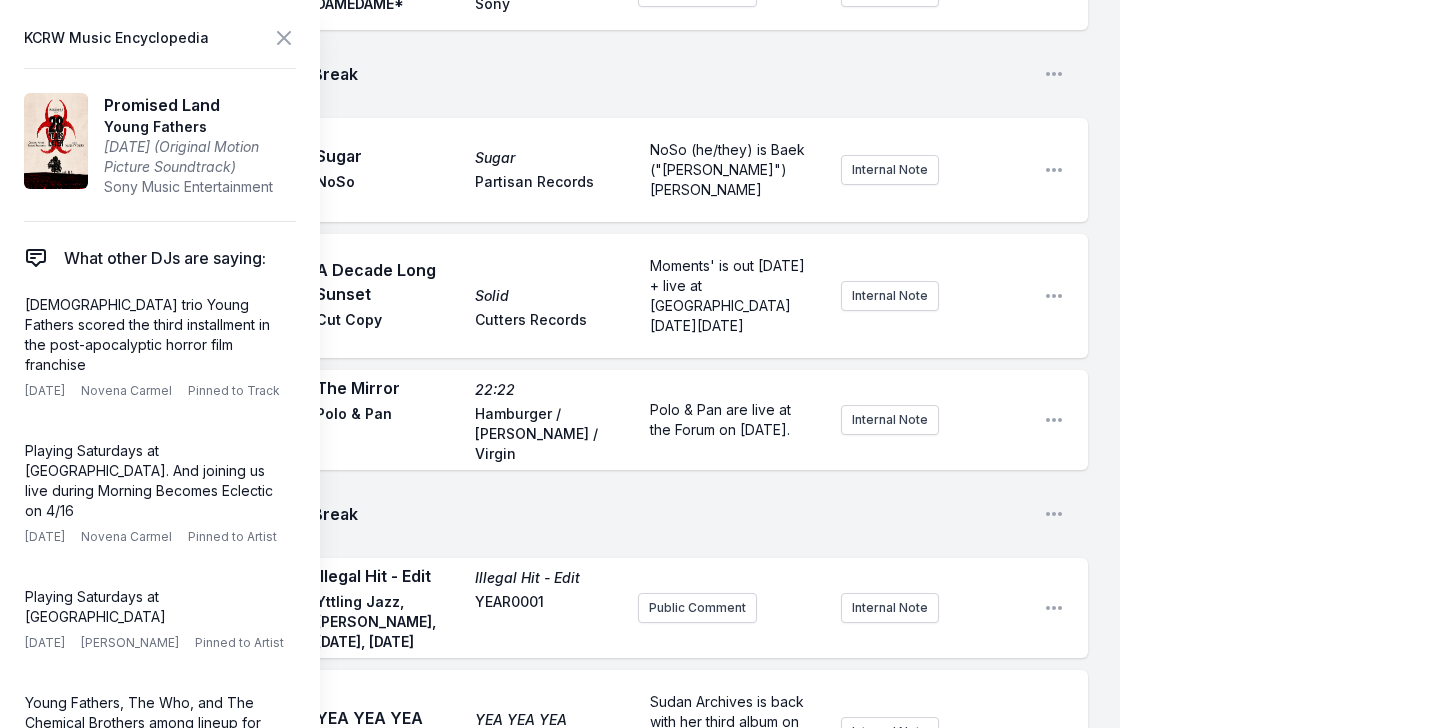 scroll, scrollTop: 3339, scrollLeft: 0, axis: vertical 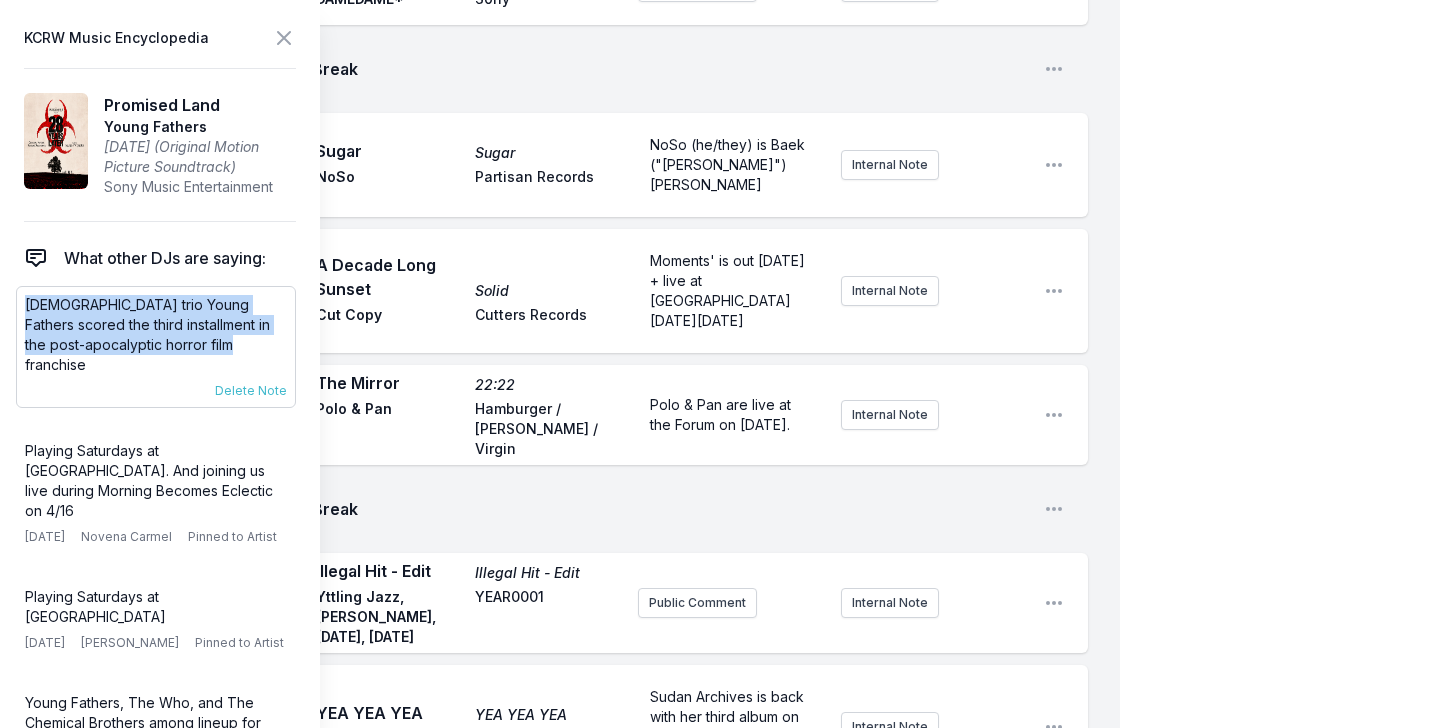 drag, startPoint x: 191, startPoint y: 342, endPoint x: 23, endPoint y: 303, distance: 172.46739 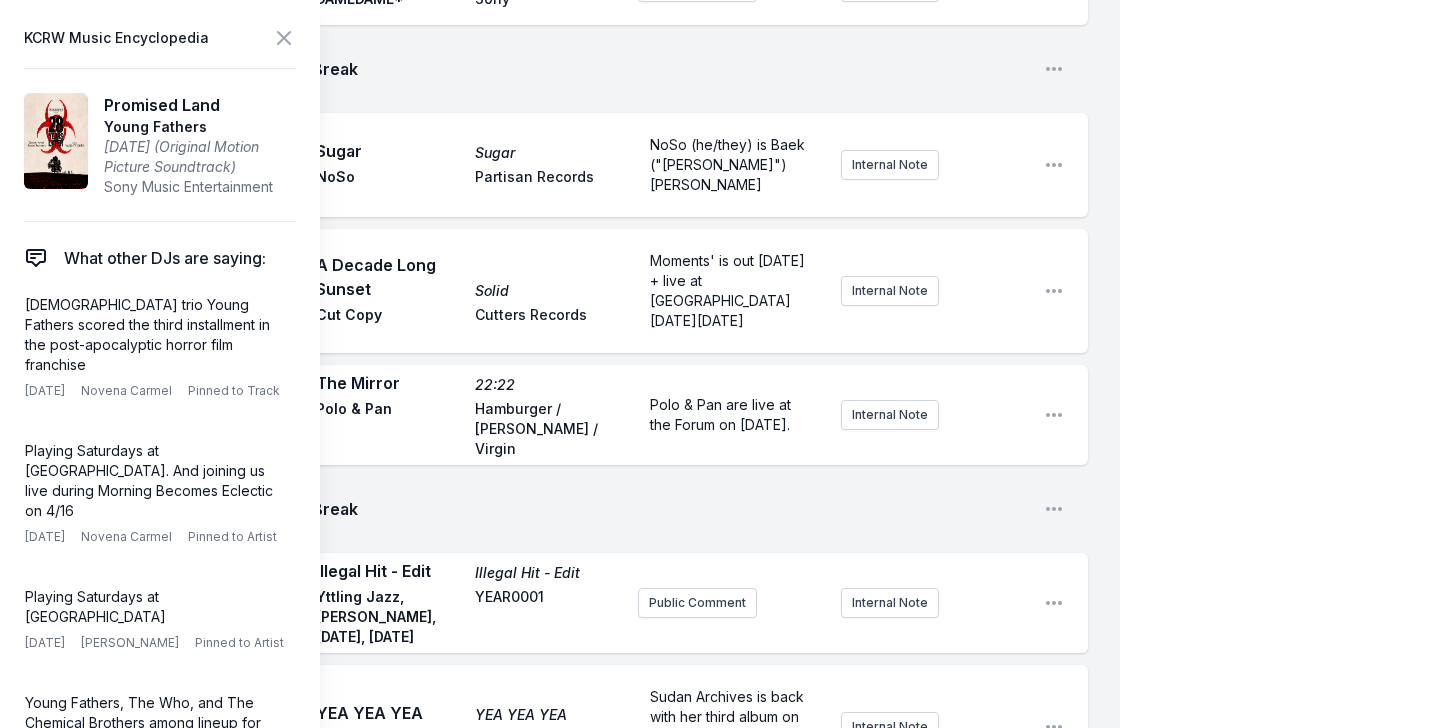 click on "Break" at bounding box center (670, 509) 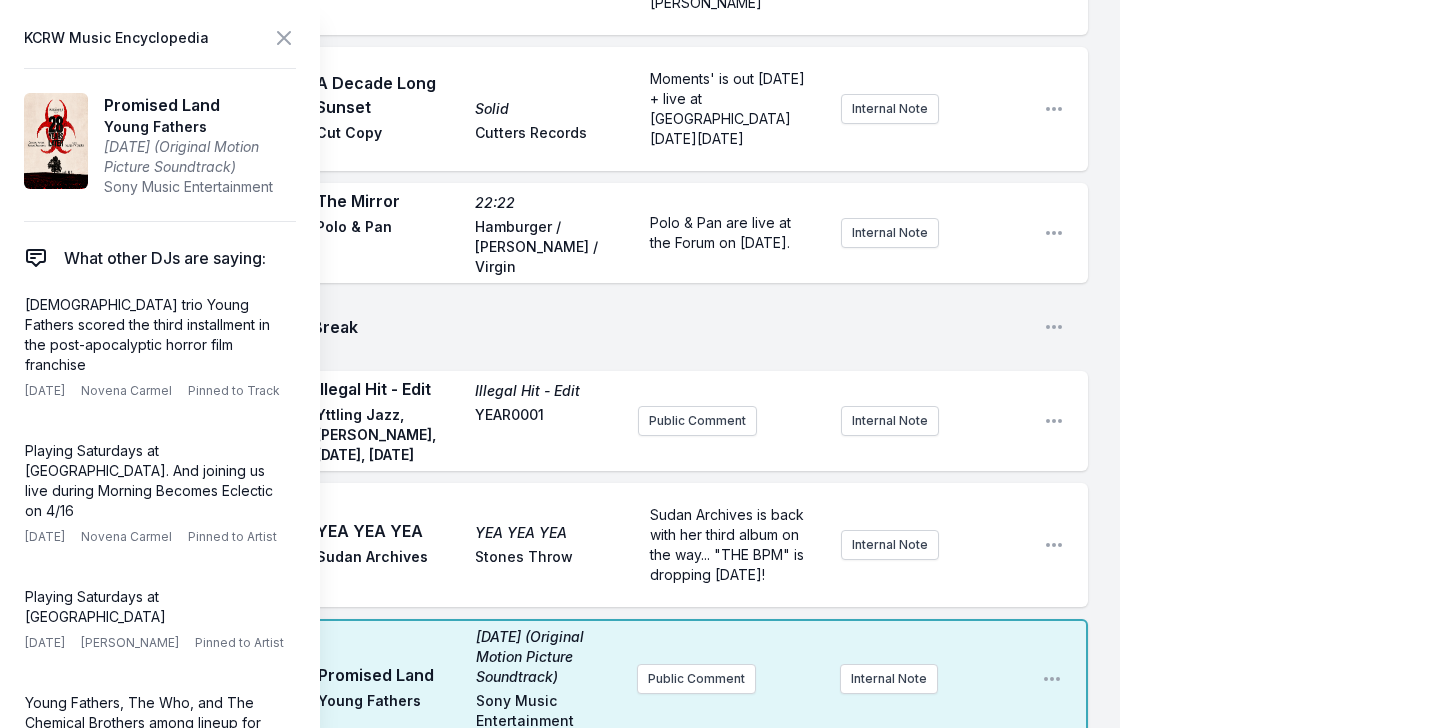 scroll, scrollTop: 3540, scrollLeft: 0, axis: vertical 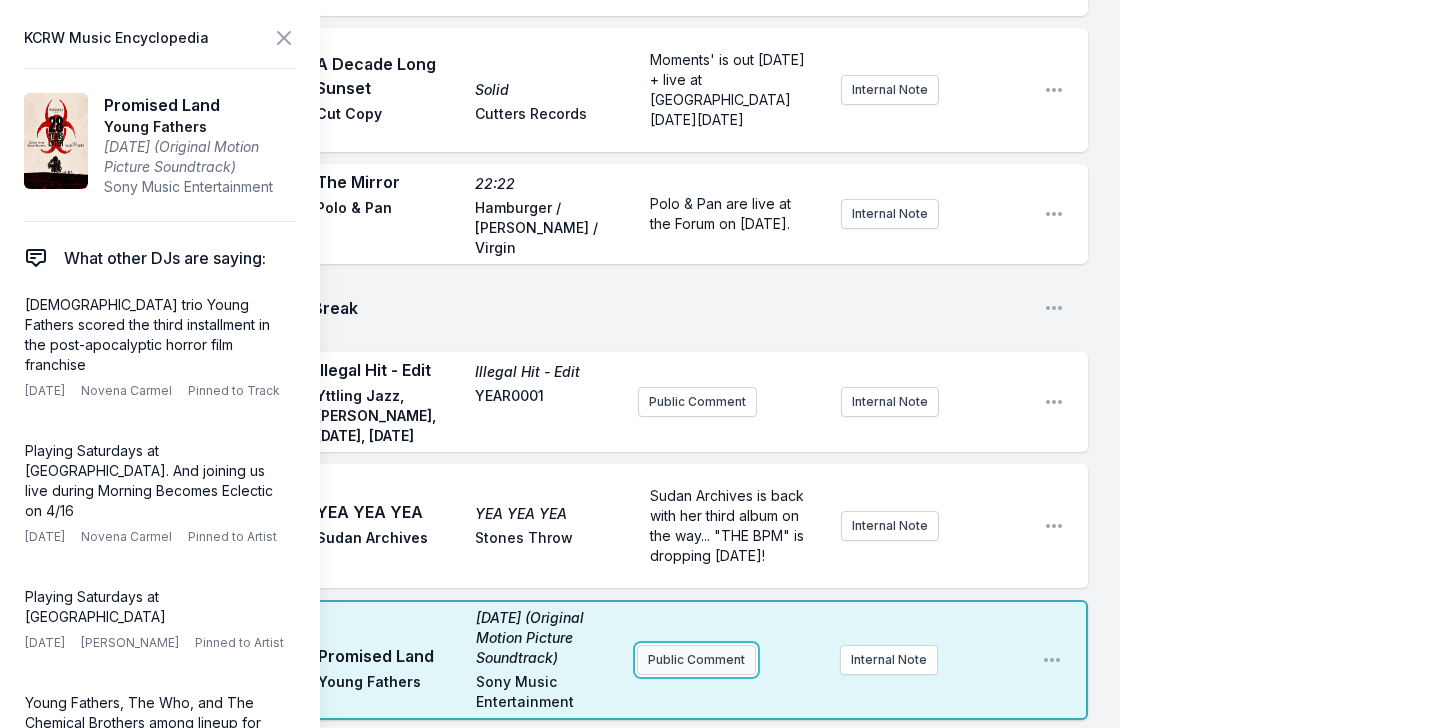 click on "Public Comment" at bounding box center (696, 660) 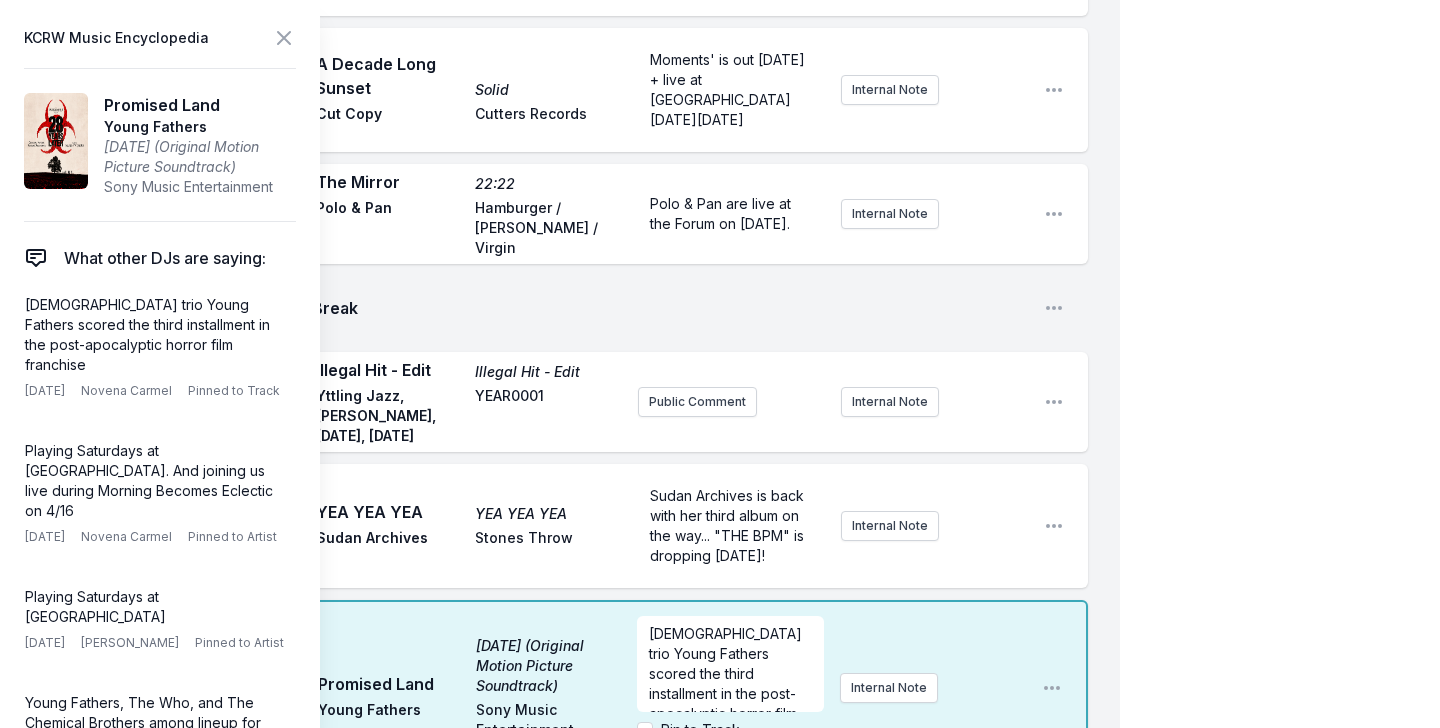 scroll, scrollTop: 20, scrollLeft: 0, axis: vertical 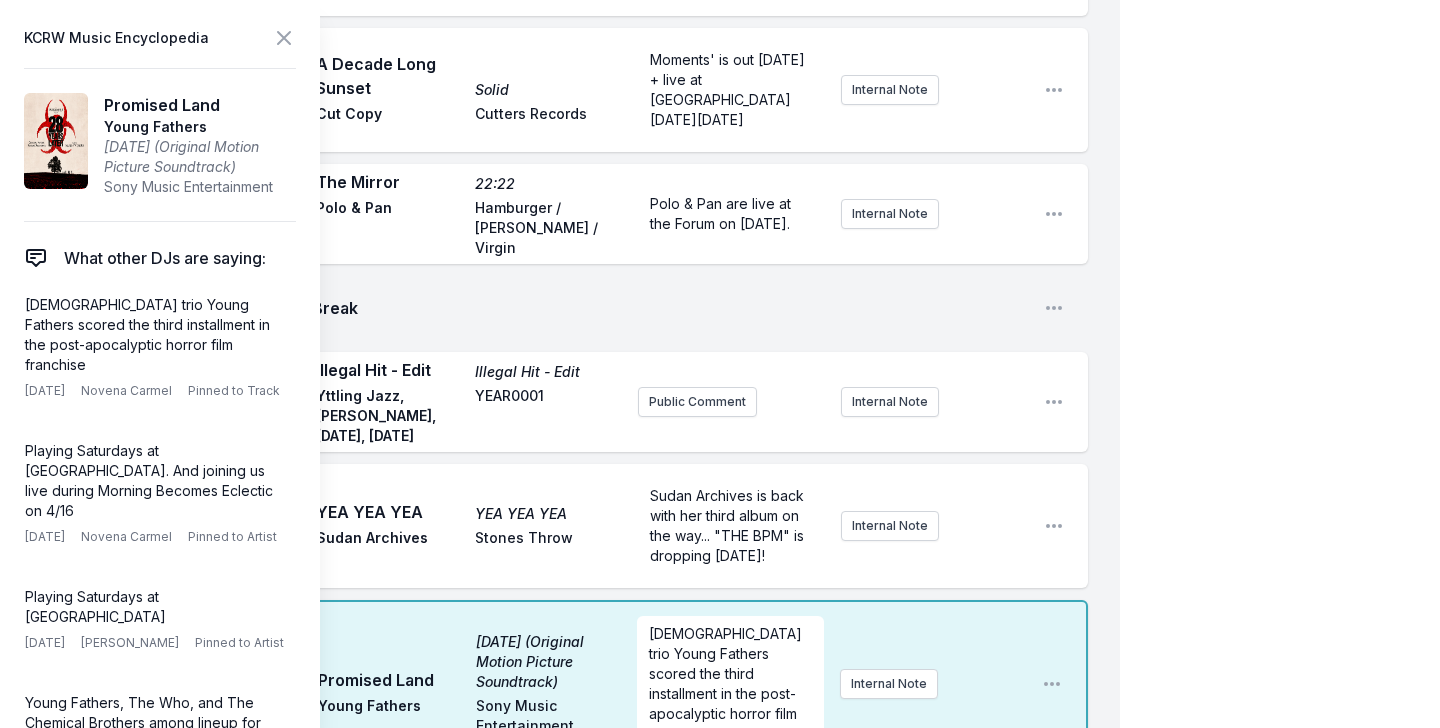 click on "10:55 AM Promised Land 28 Years Later (Original Motion Picture Soundtrack) Young Fathers Sony Music Entertainment Scottish trio Young Fathers scored the third installment in the post-apocalyptic horror film franchise Internal Note Open playlist item options" at bounding box center (576, 684) 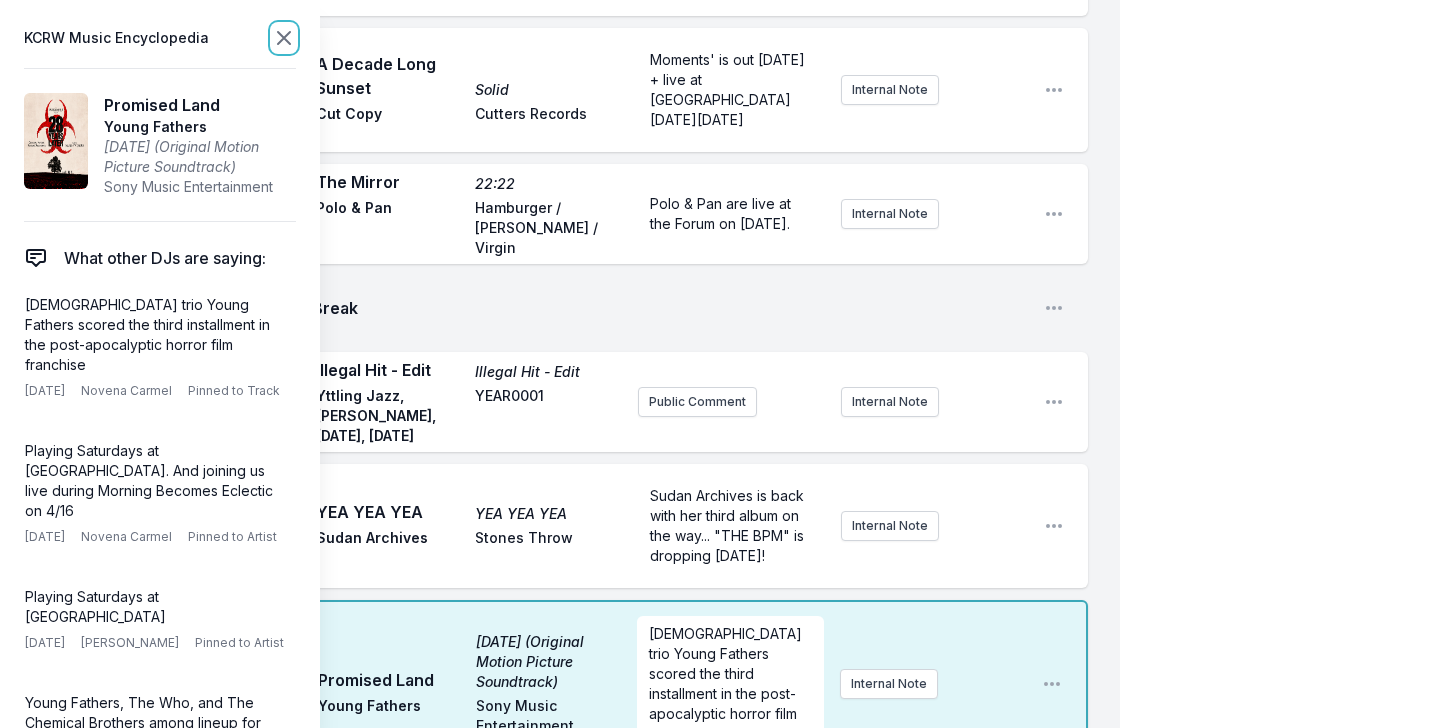 click 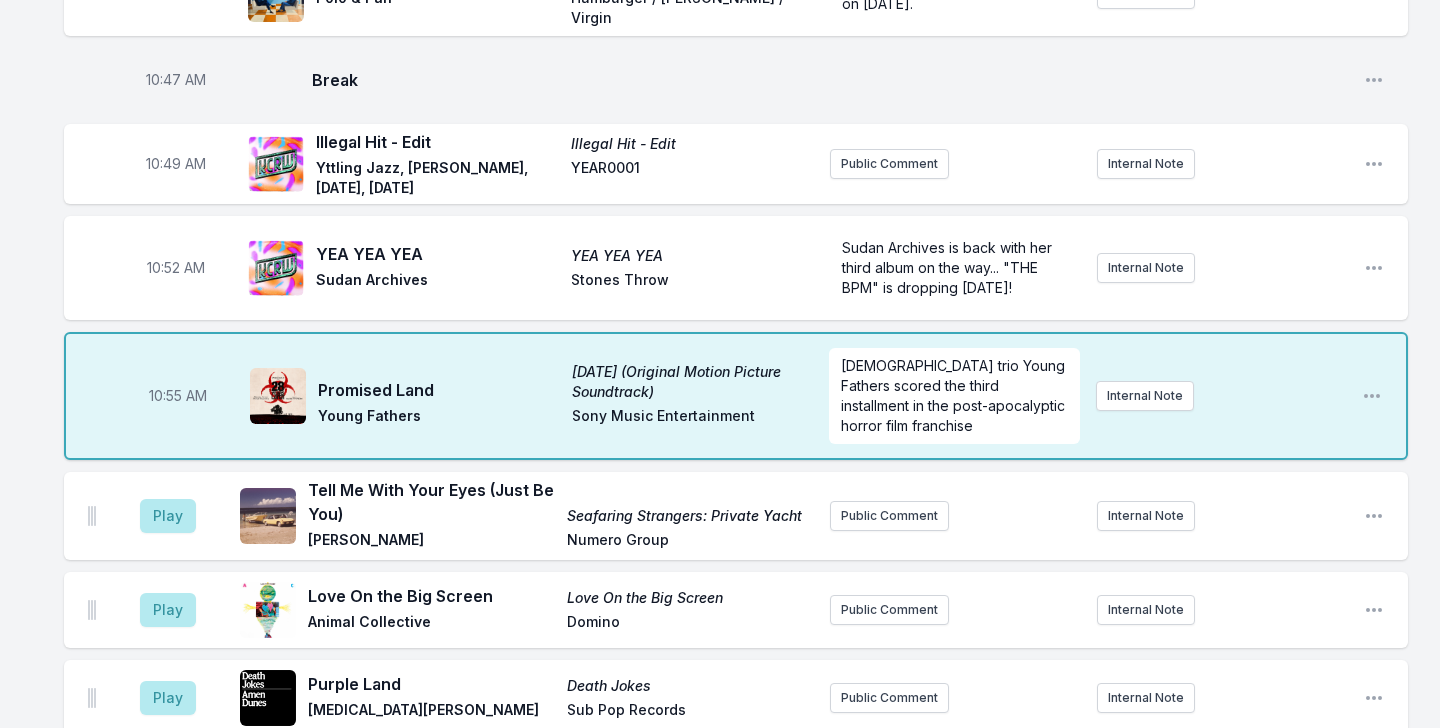 scroll, scrollTop: 4454, scrollLeft: 0, axis: vertical 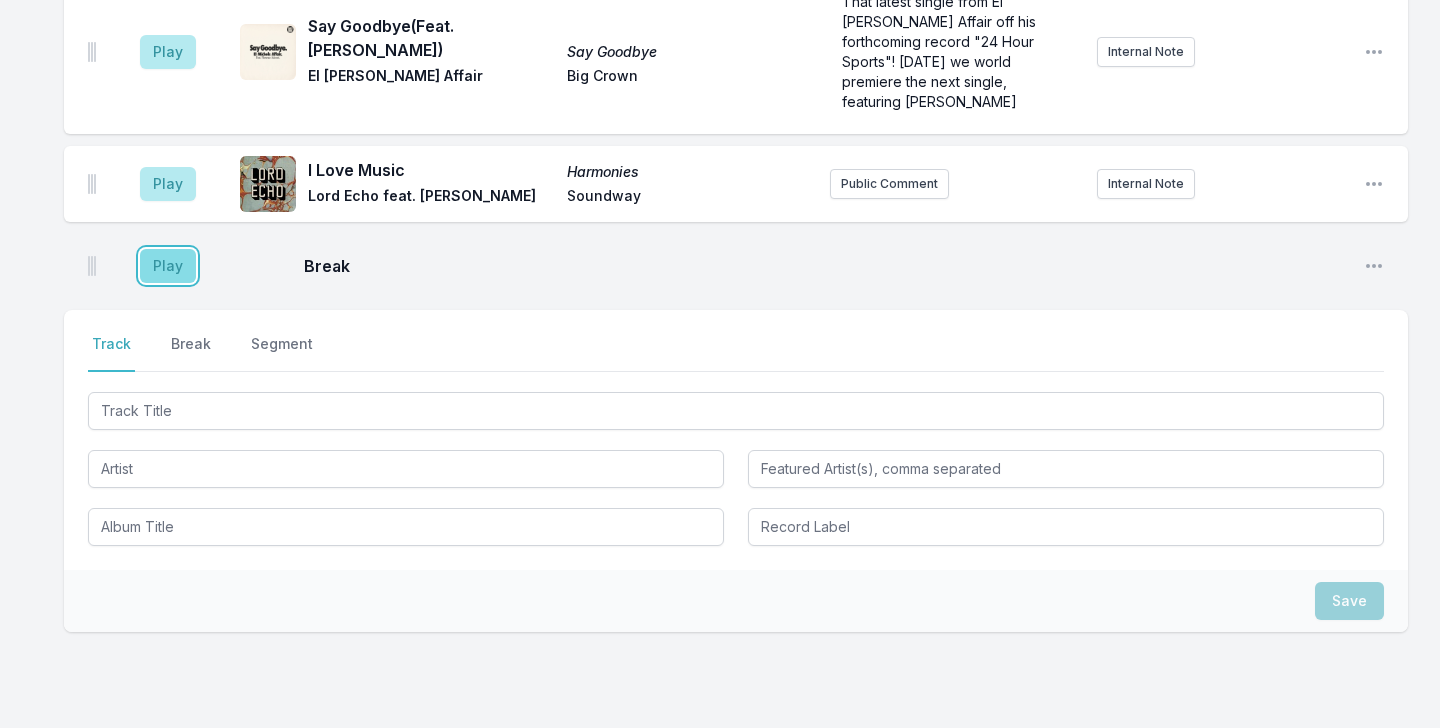click on "Play" at bounding box center (168, 266) 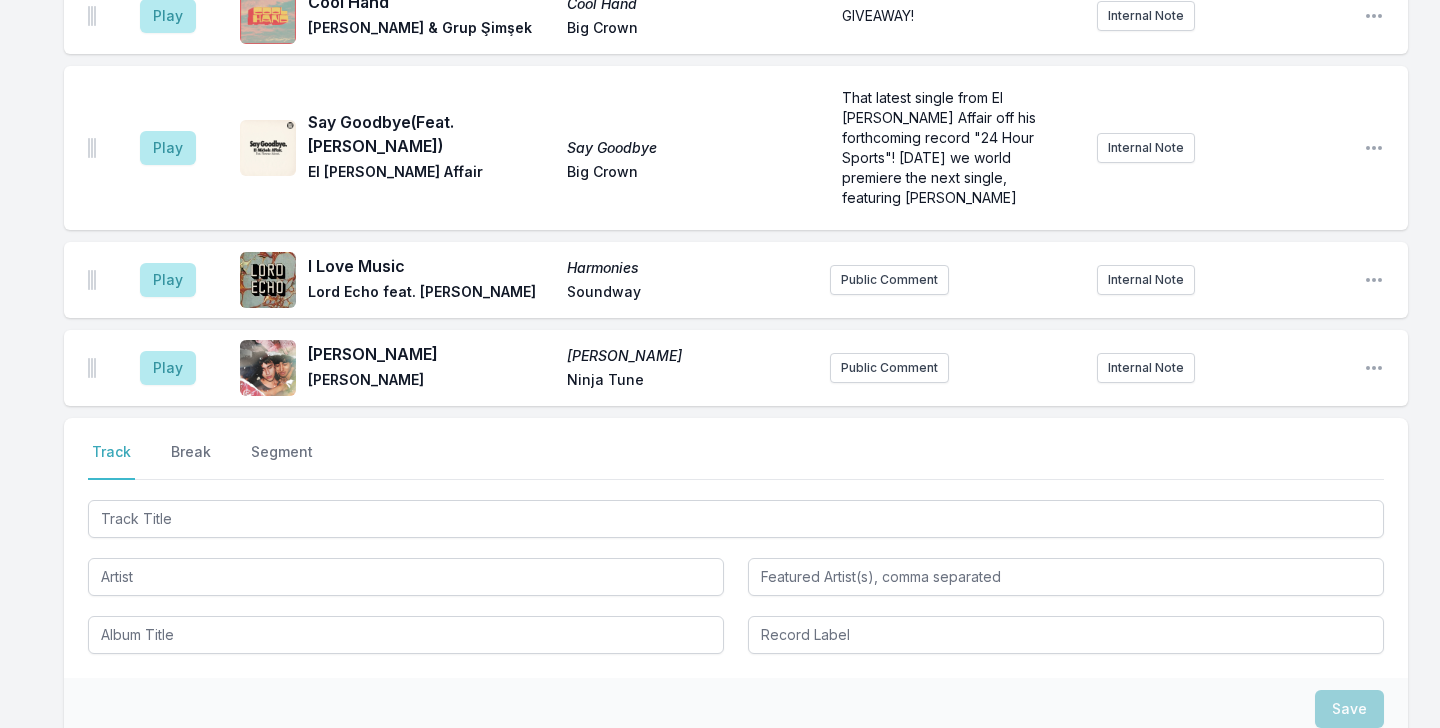 scroll, scrollTop: 4830, scrollLeft: 0, axis: vertical 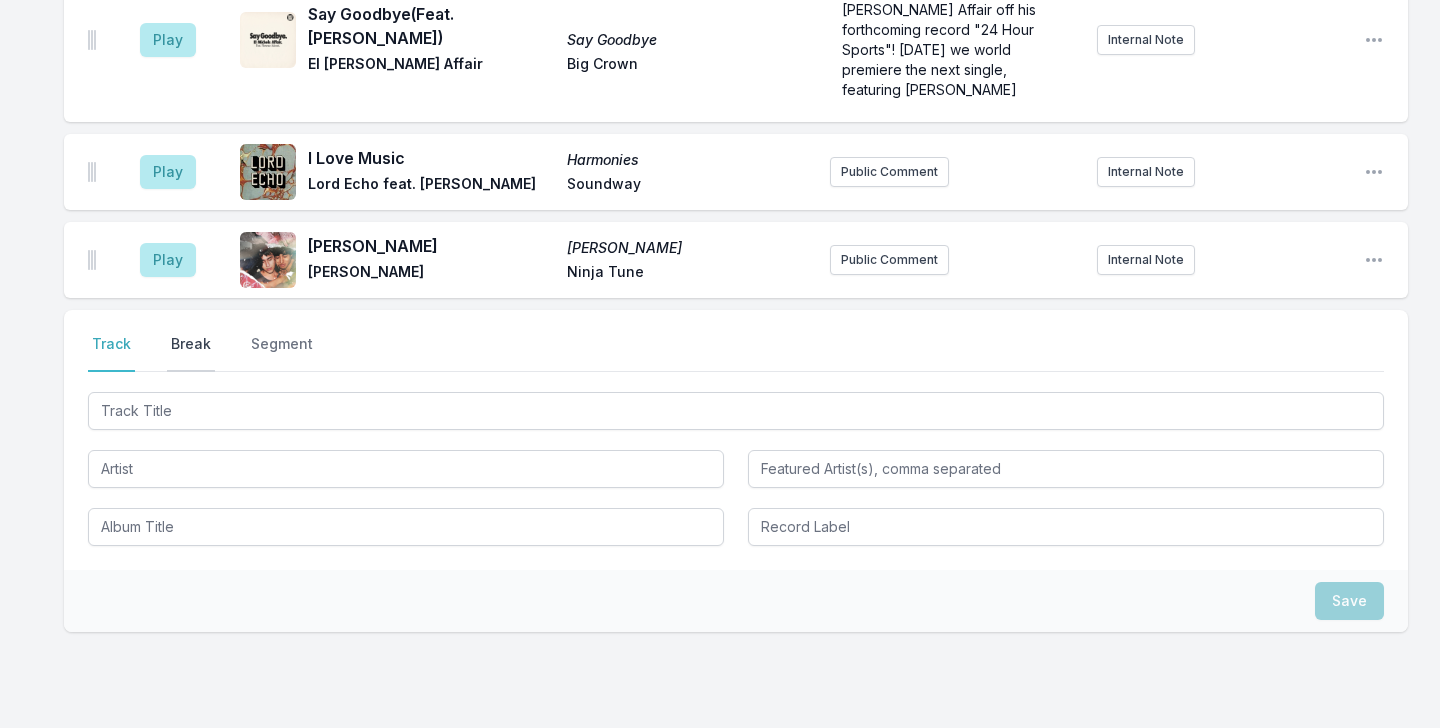 click on "Break" at bounding box center [191, 353] 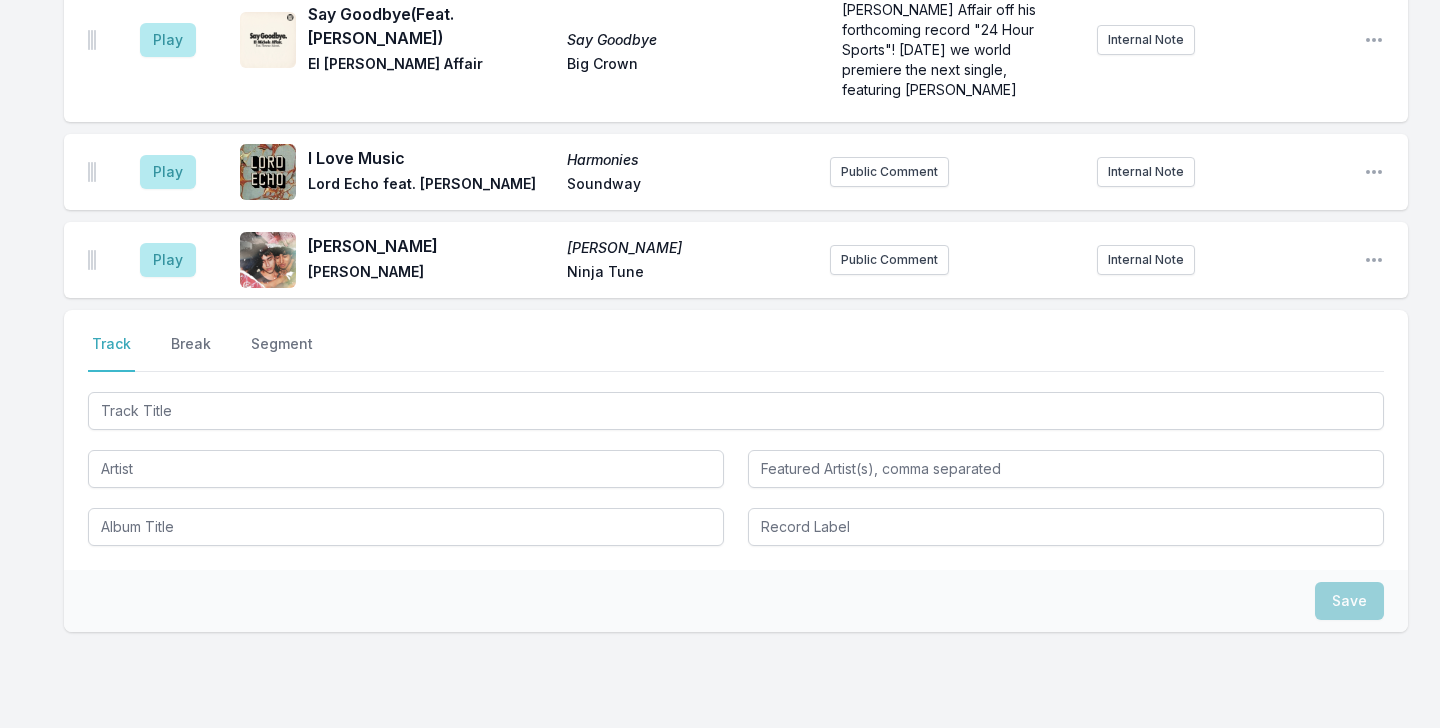 scroll, scrollTop: 4696, scrollLeft: 0, axis: vertical 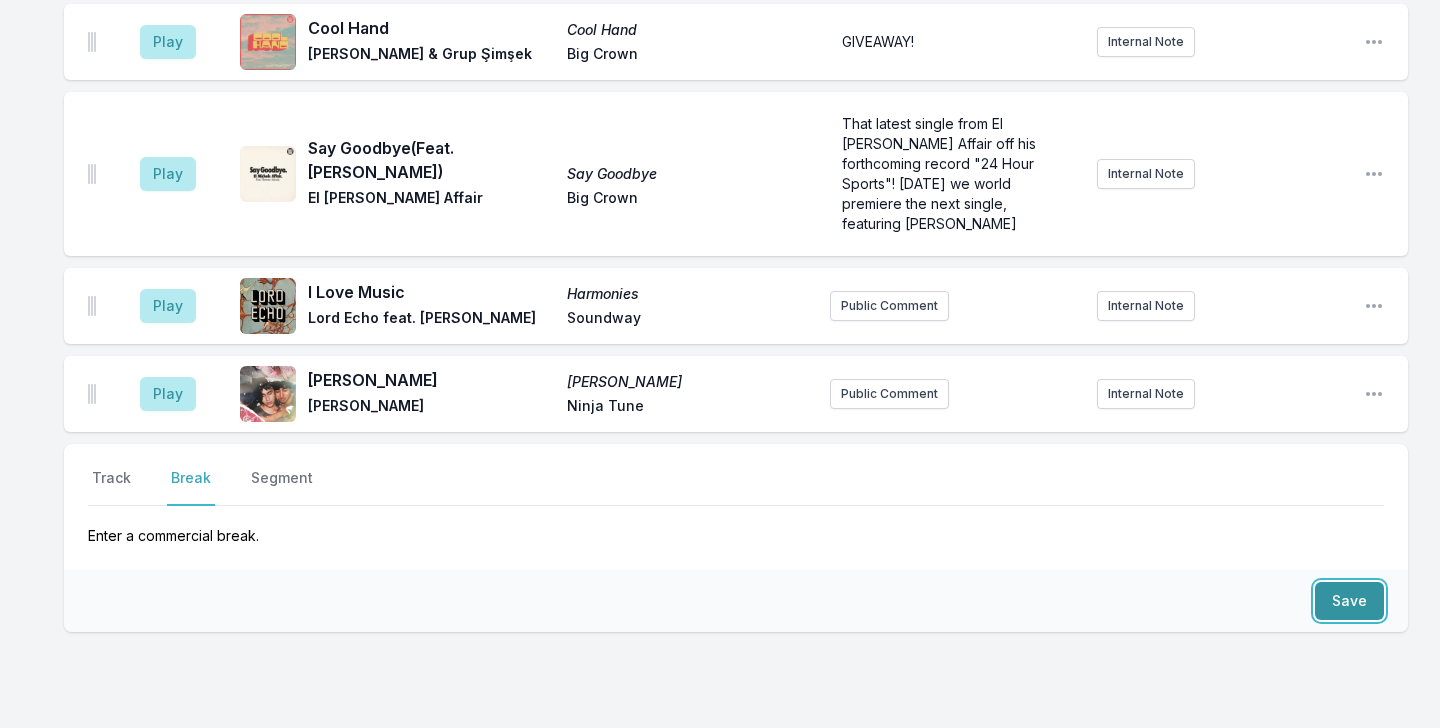 click on "Save" at bounding box center [1349, 601] 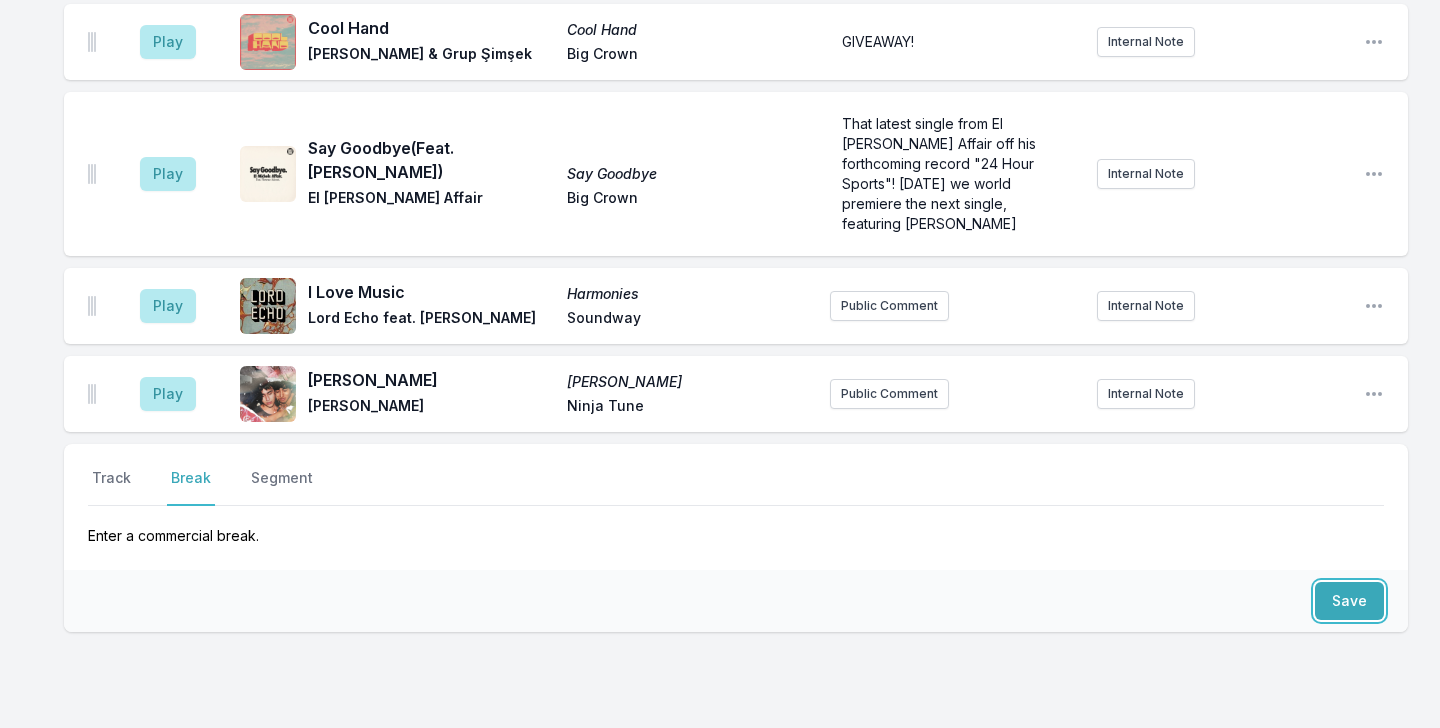 scroll, scrollTop: 4772, scrollLeft: 0, axis: vertical 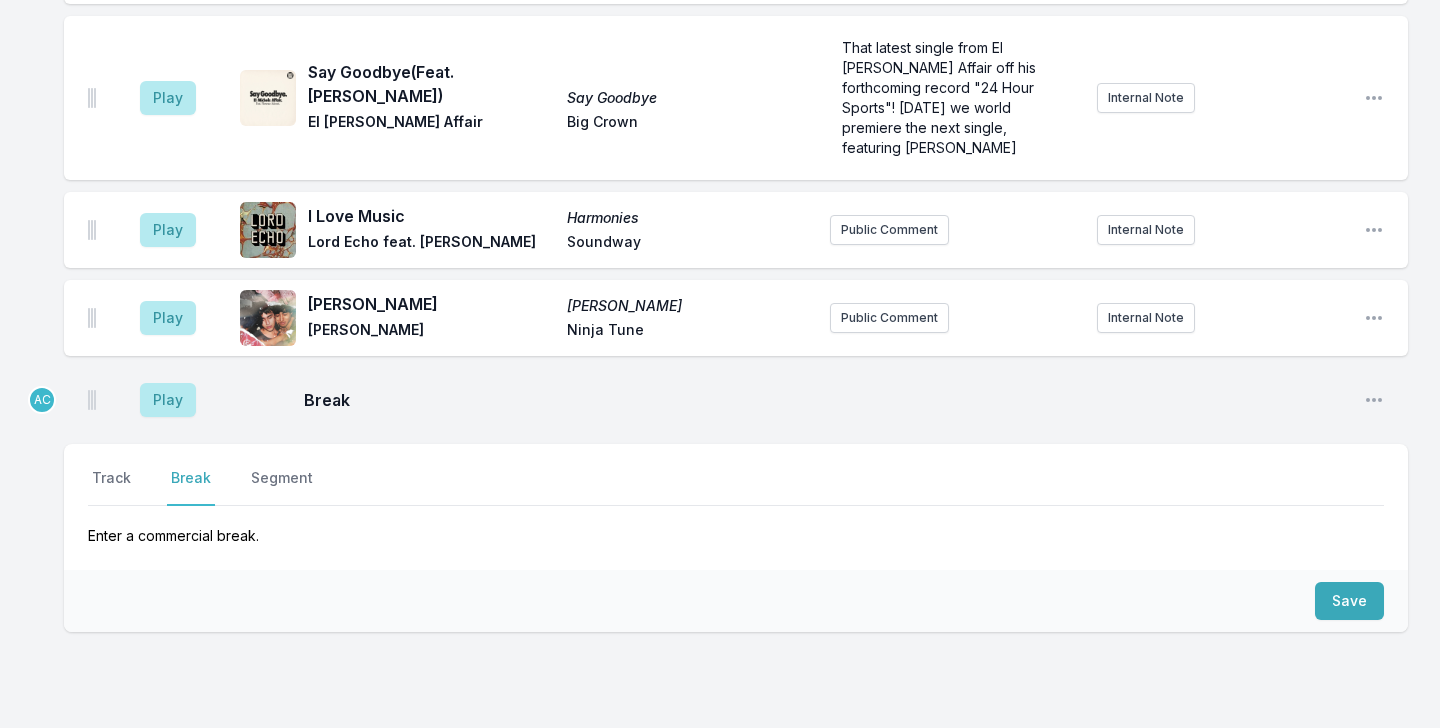 click on "Select a tab Track Break Segment Track Break Segment Enter a commercial break." at bounding box center (736, 507) 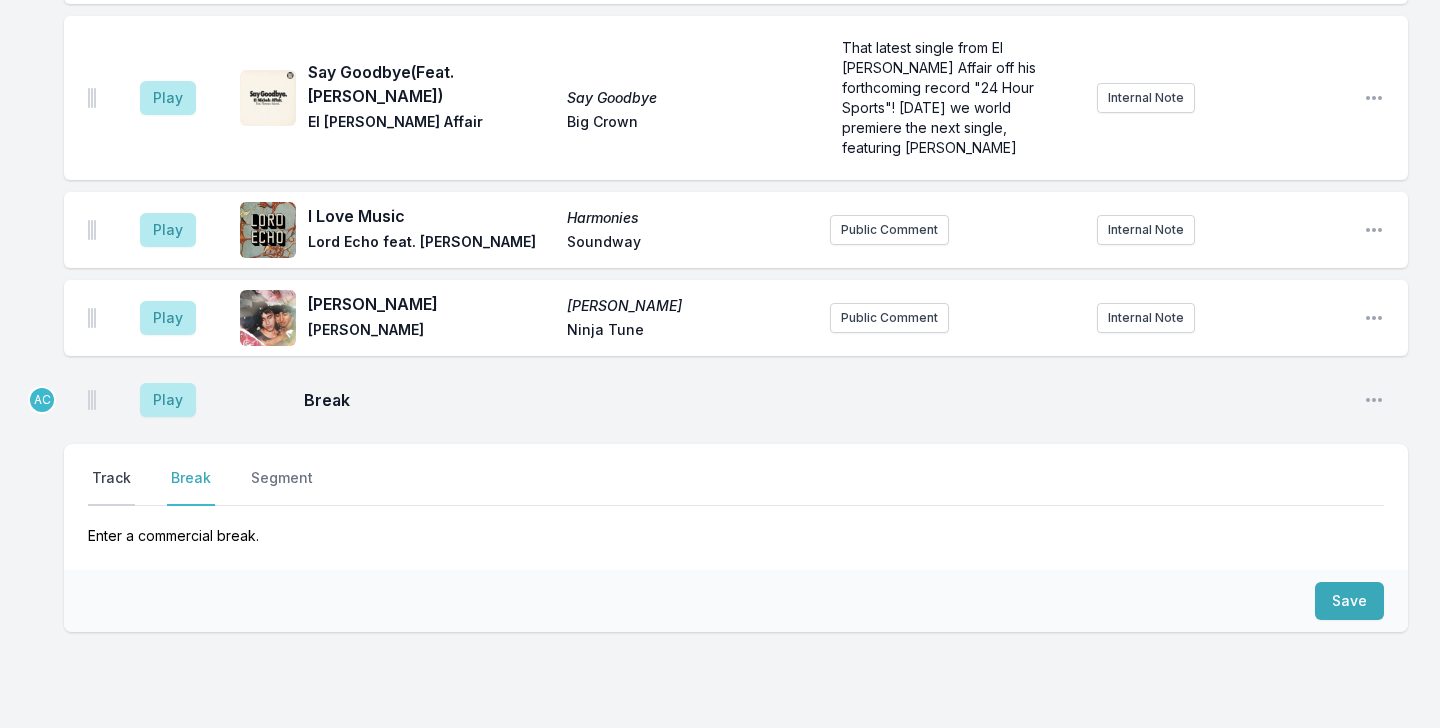 click on "Track" at bounding box center (111, 487) 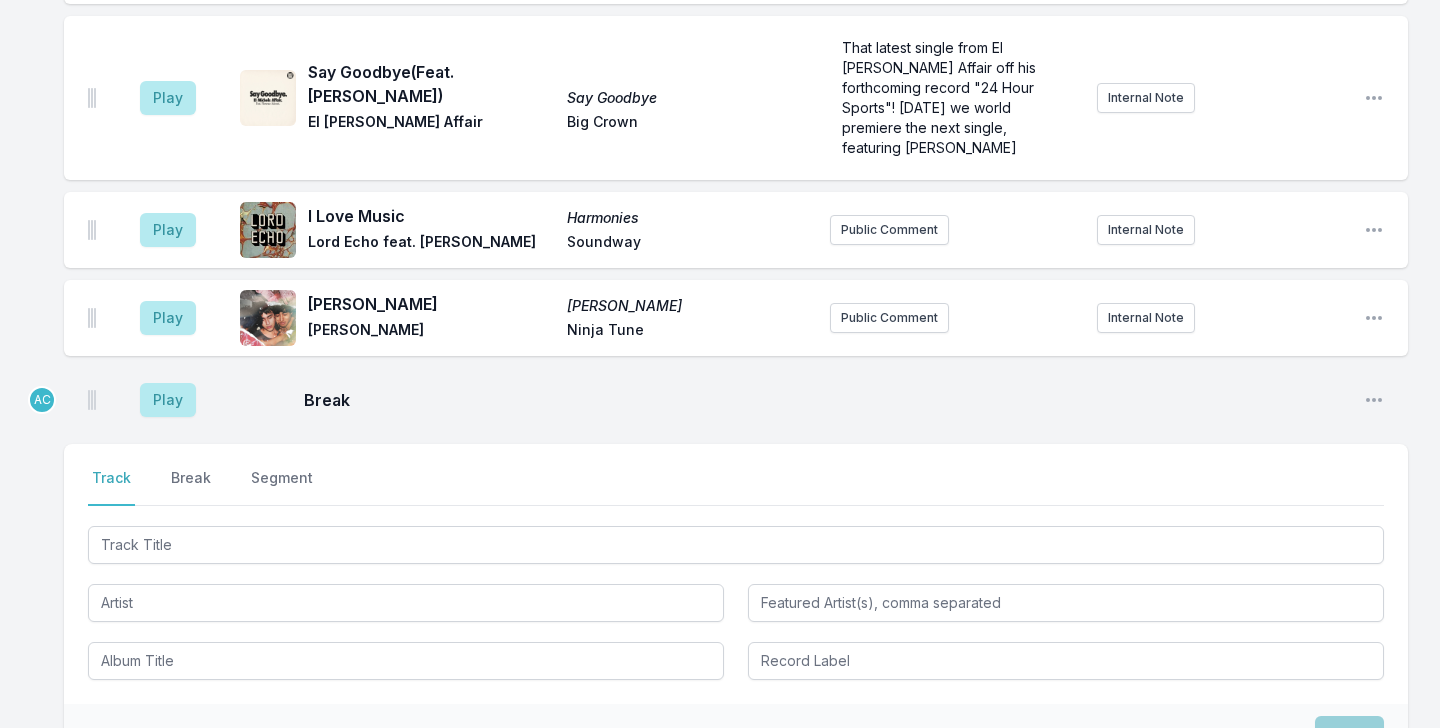 type 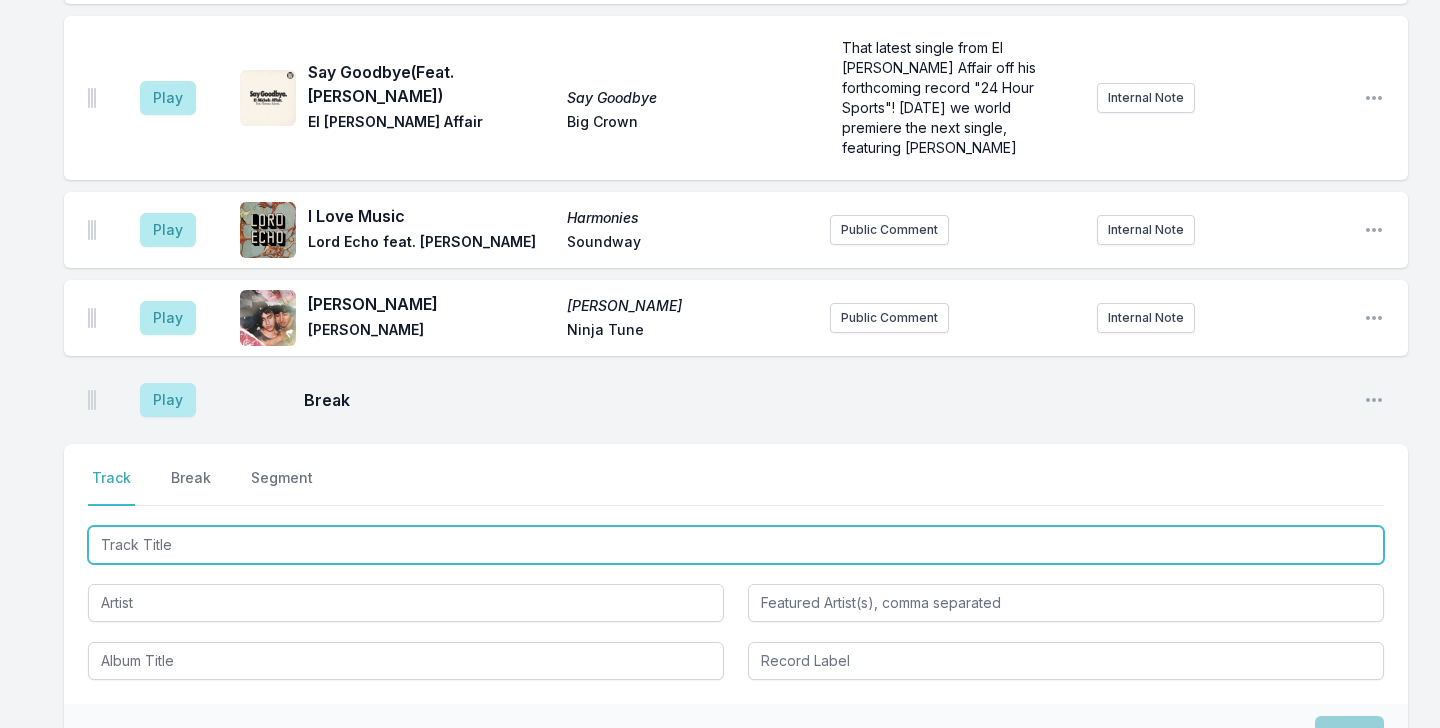 click at bounding box center [736, 545] 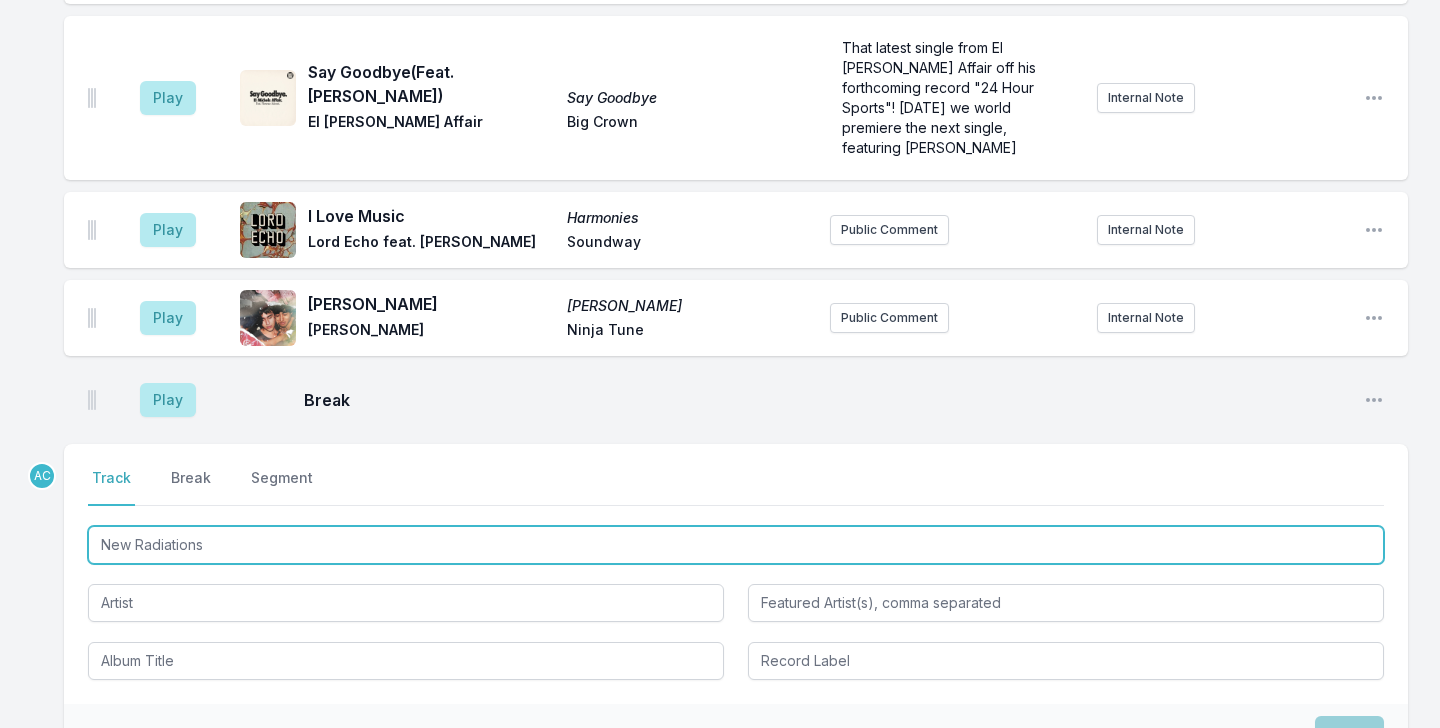 type on "New Radiations" 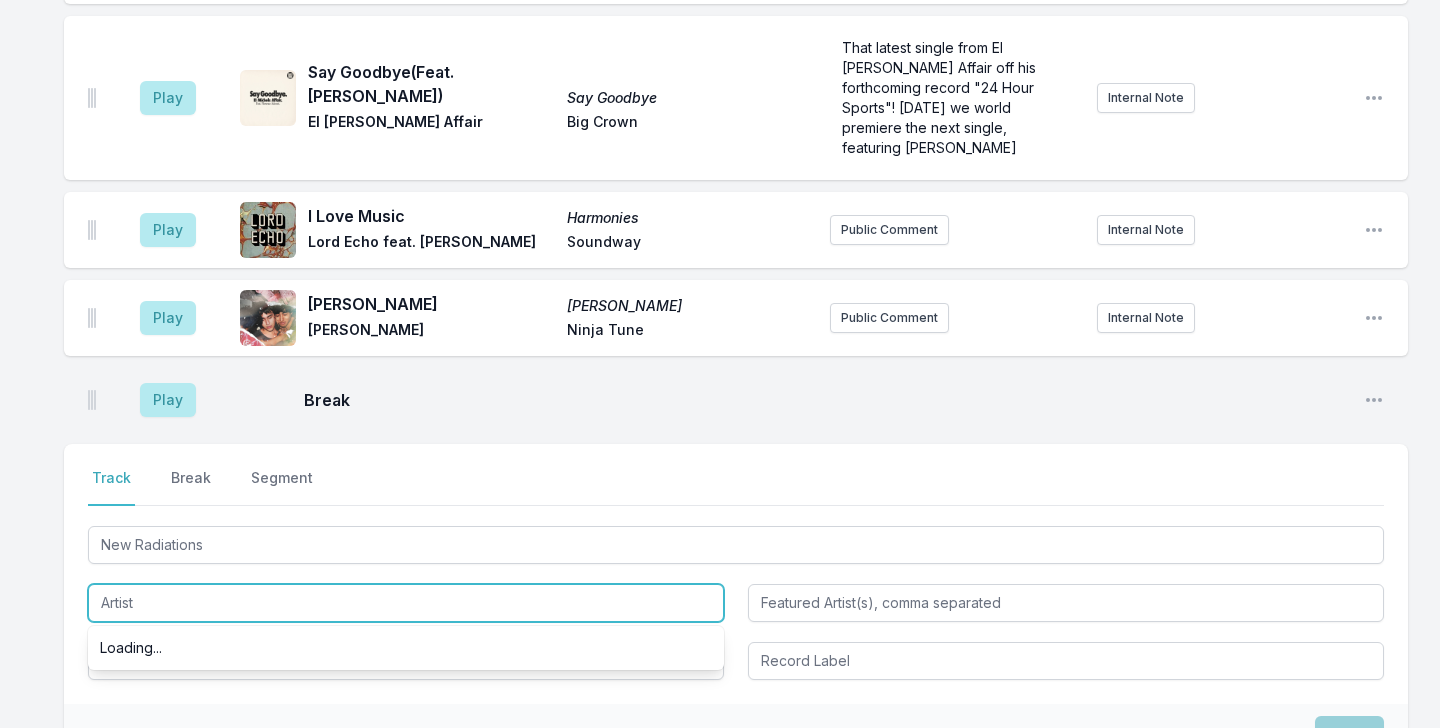 click at bounding box center (406, 603) 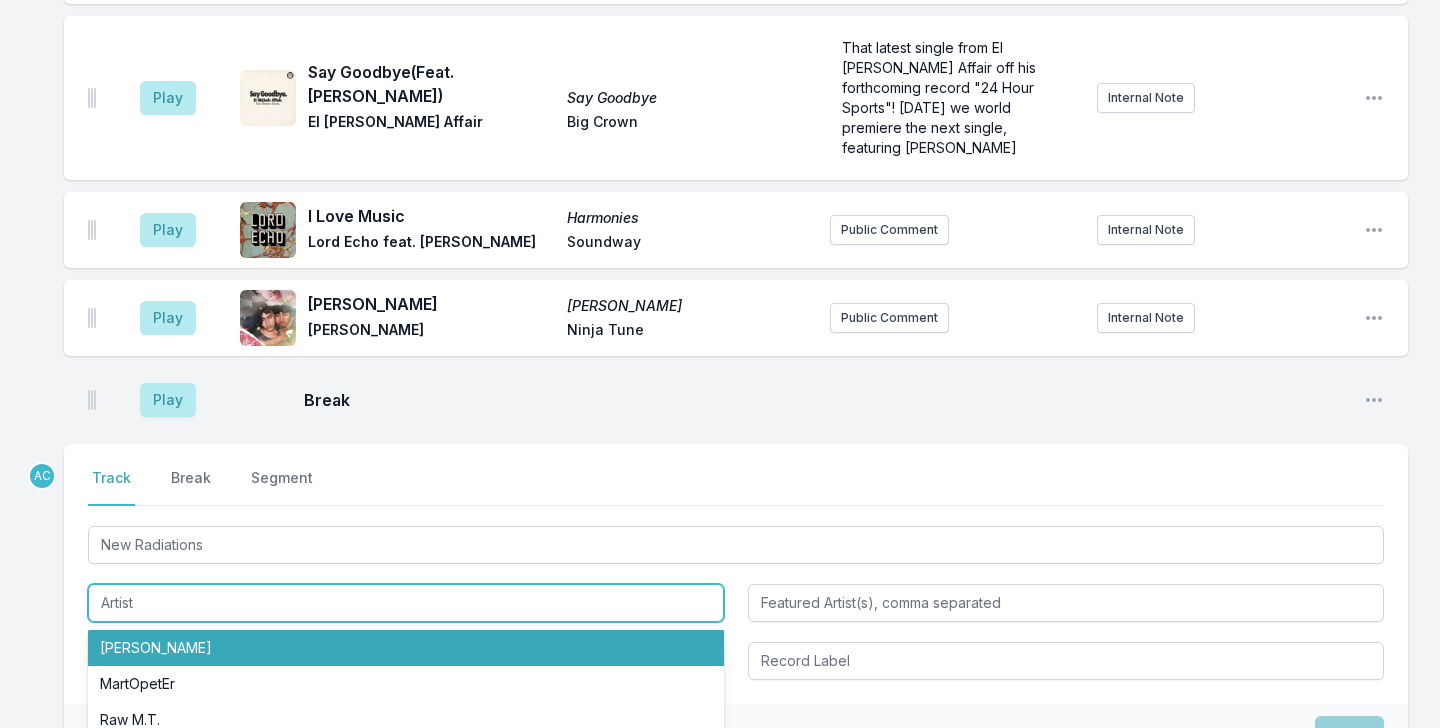 click on "Marissa Nadler" at bounding box center [406, 648] 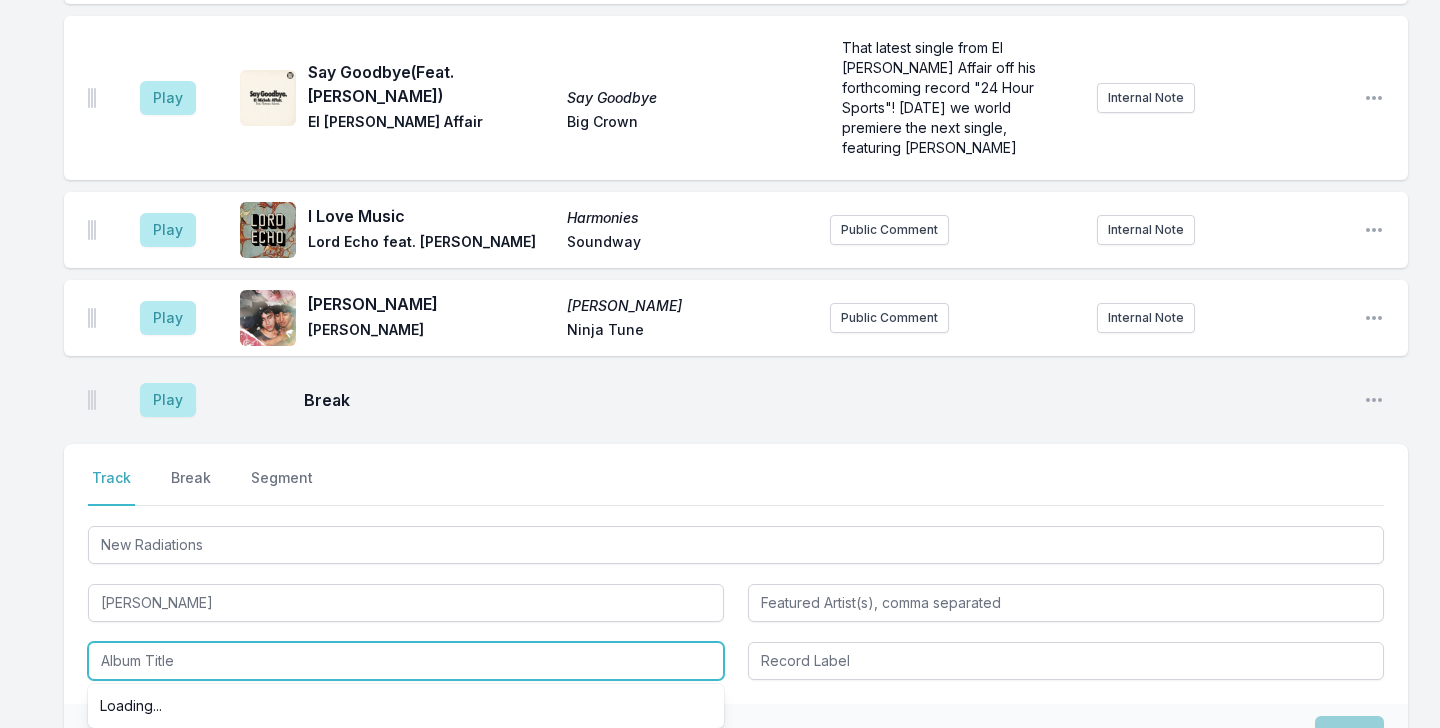 click at bounding box center [406, 661] 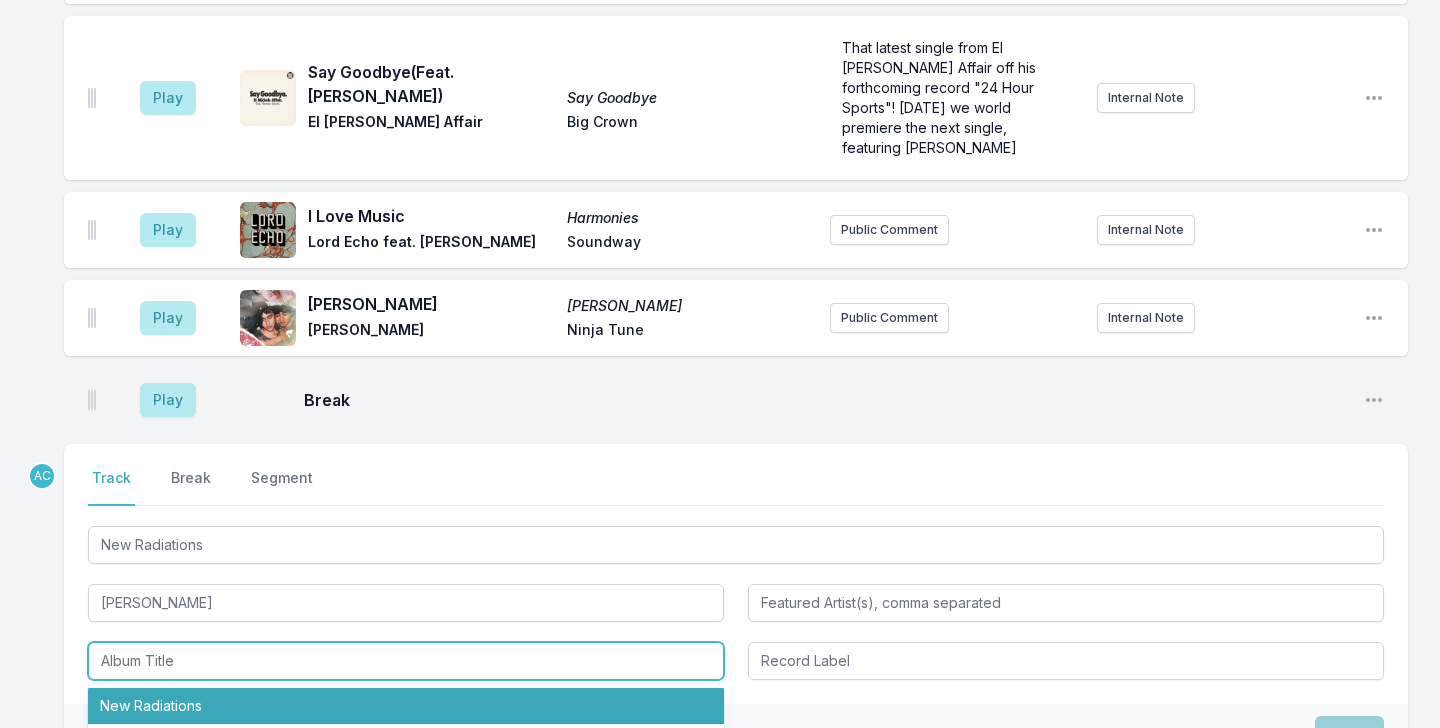 click on "New Radiations" at bounding box center (406, 706) 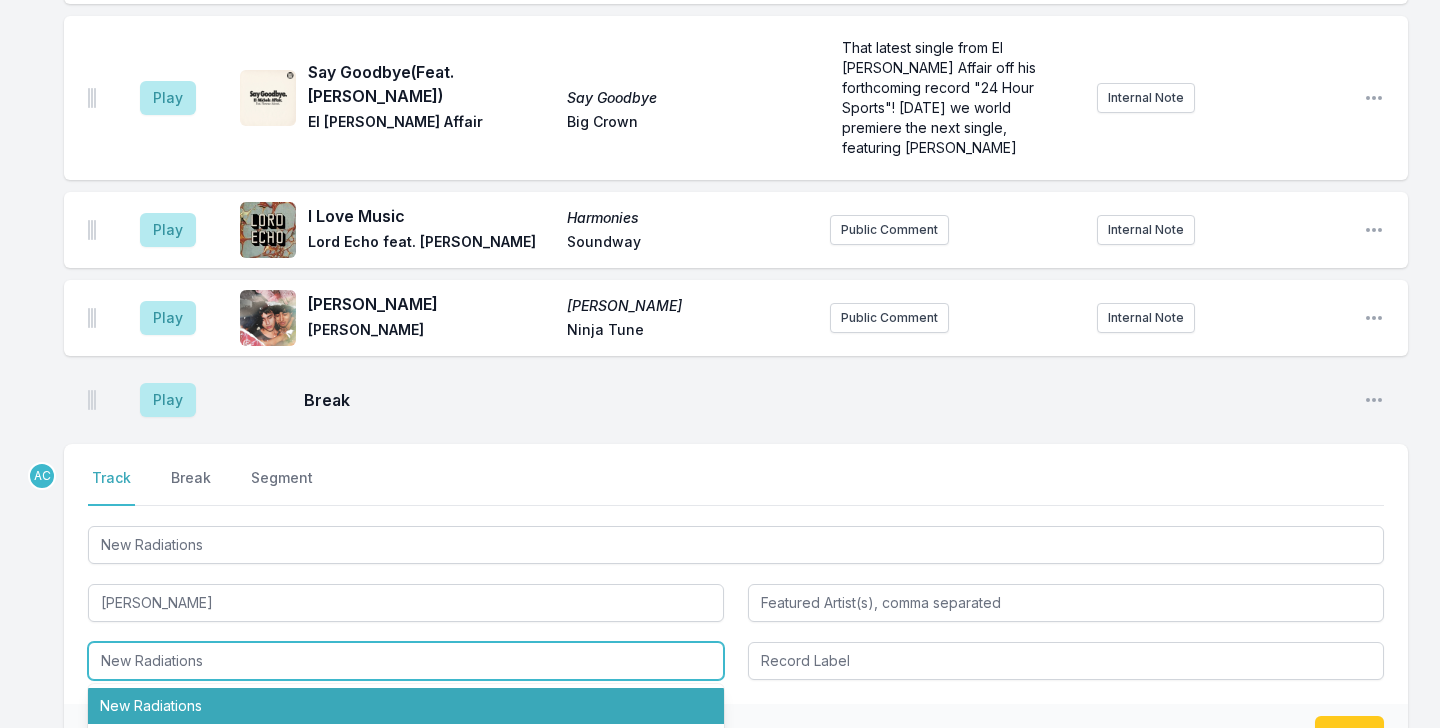 click on "New Radiations" at bounding box center [406, 706] 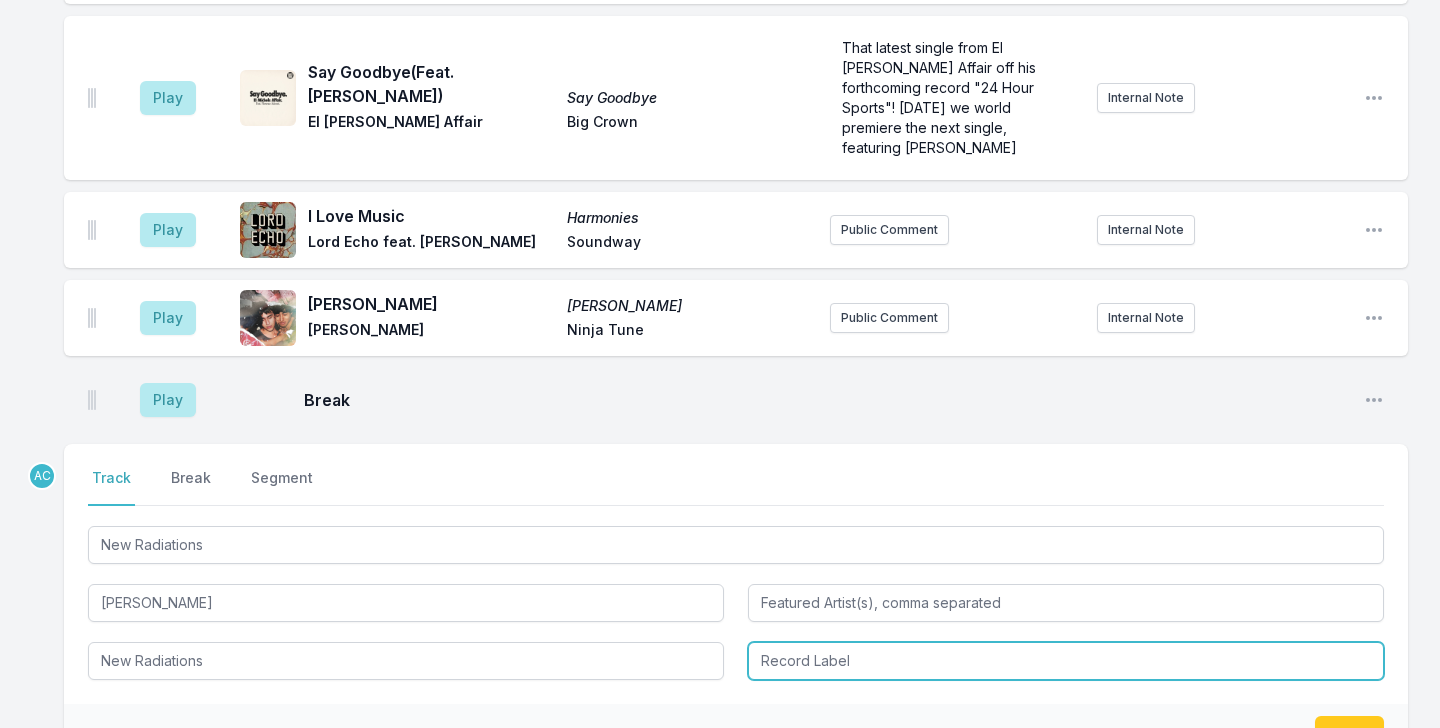 click at bounding box center [1066, 661] 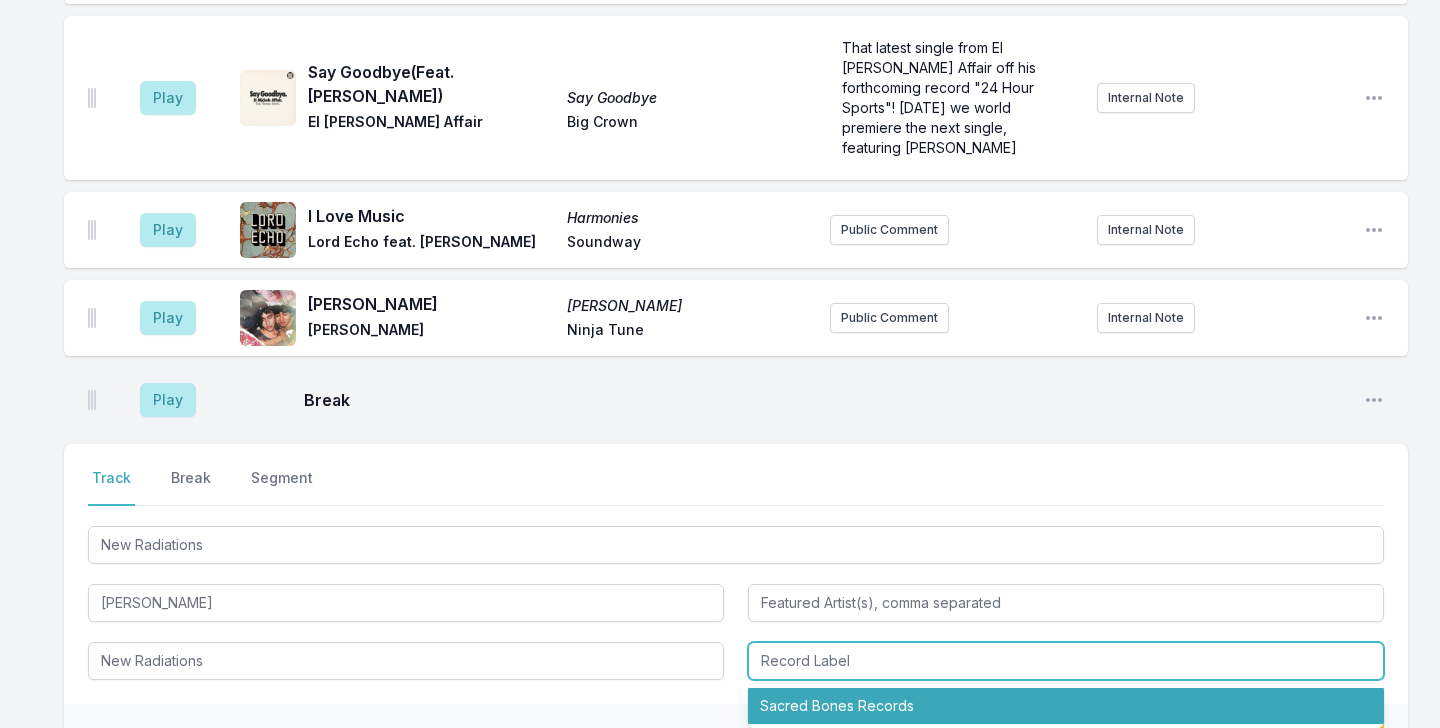 click on "Sacred Bones Records" at bounding box center [1066, 706] 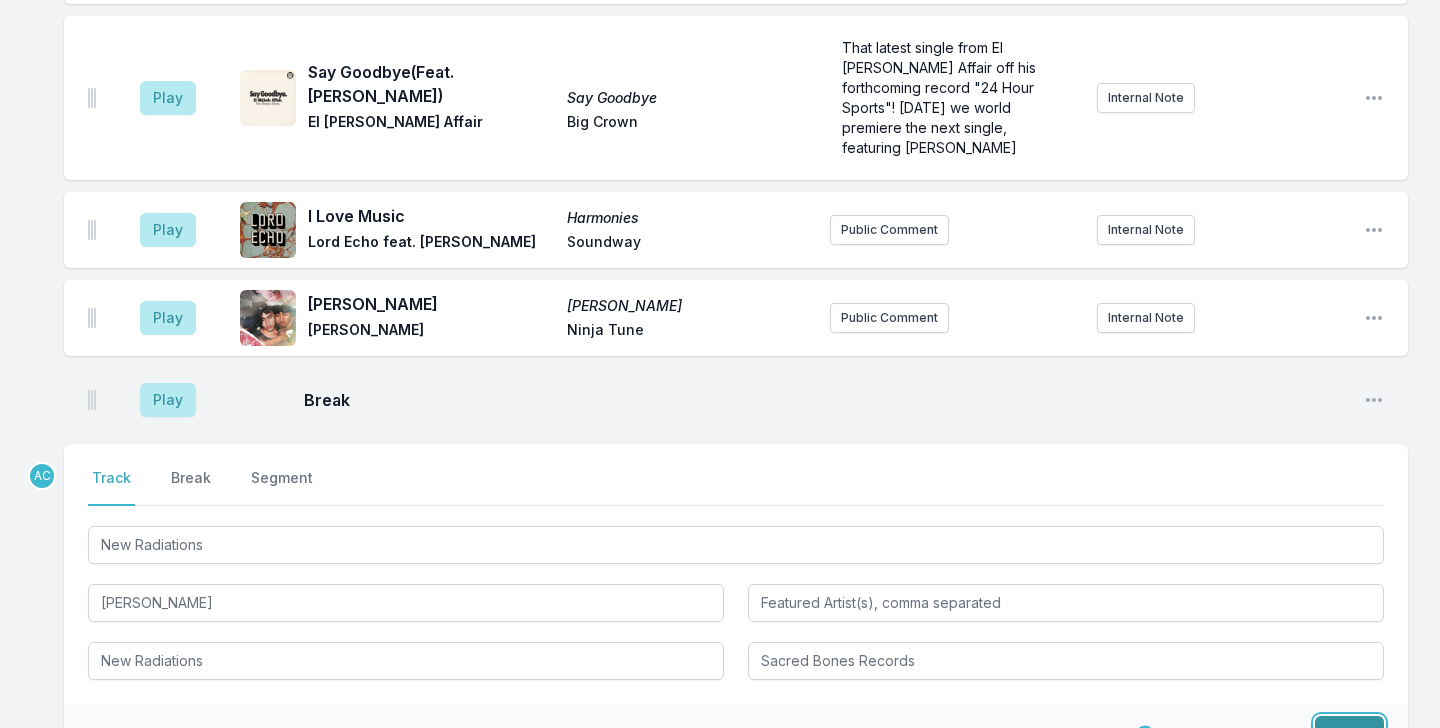 click on "Save" at bounding box center [1349, 735] 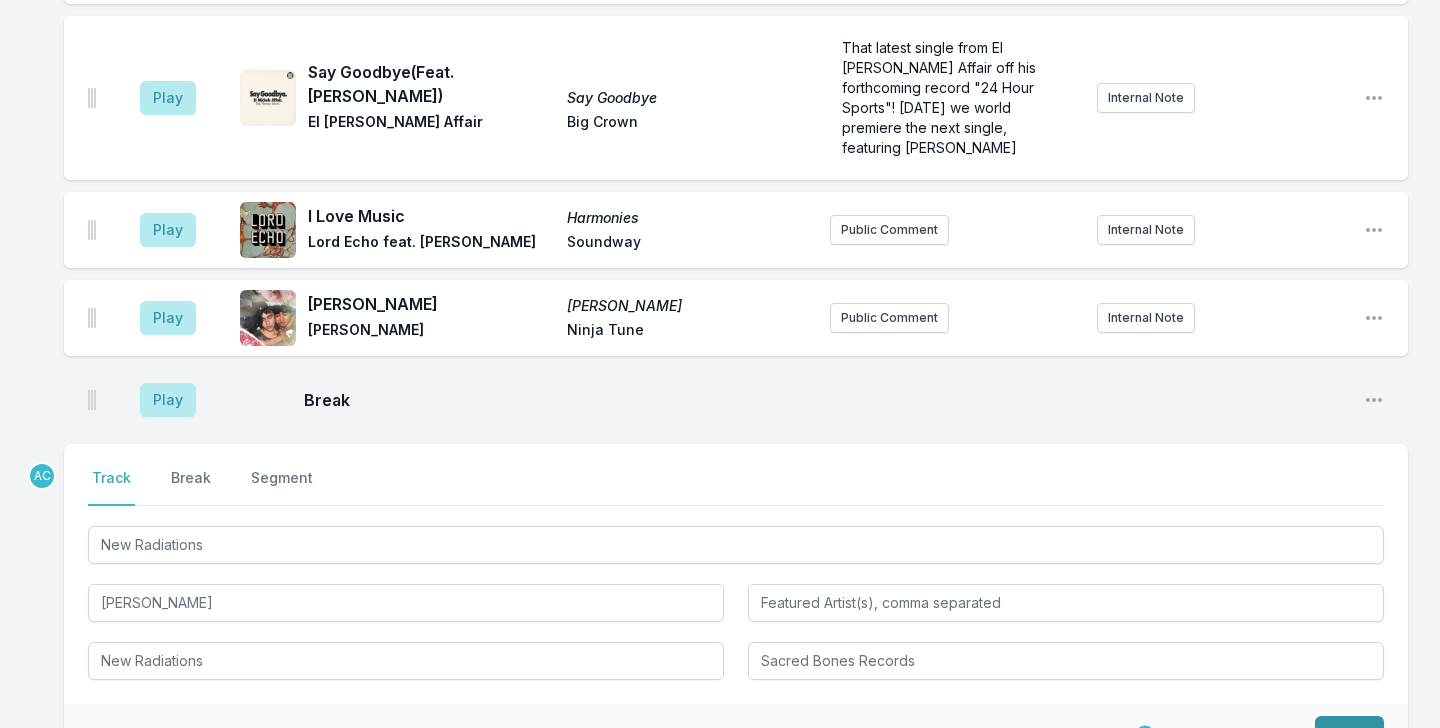 type 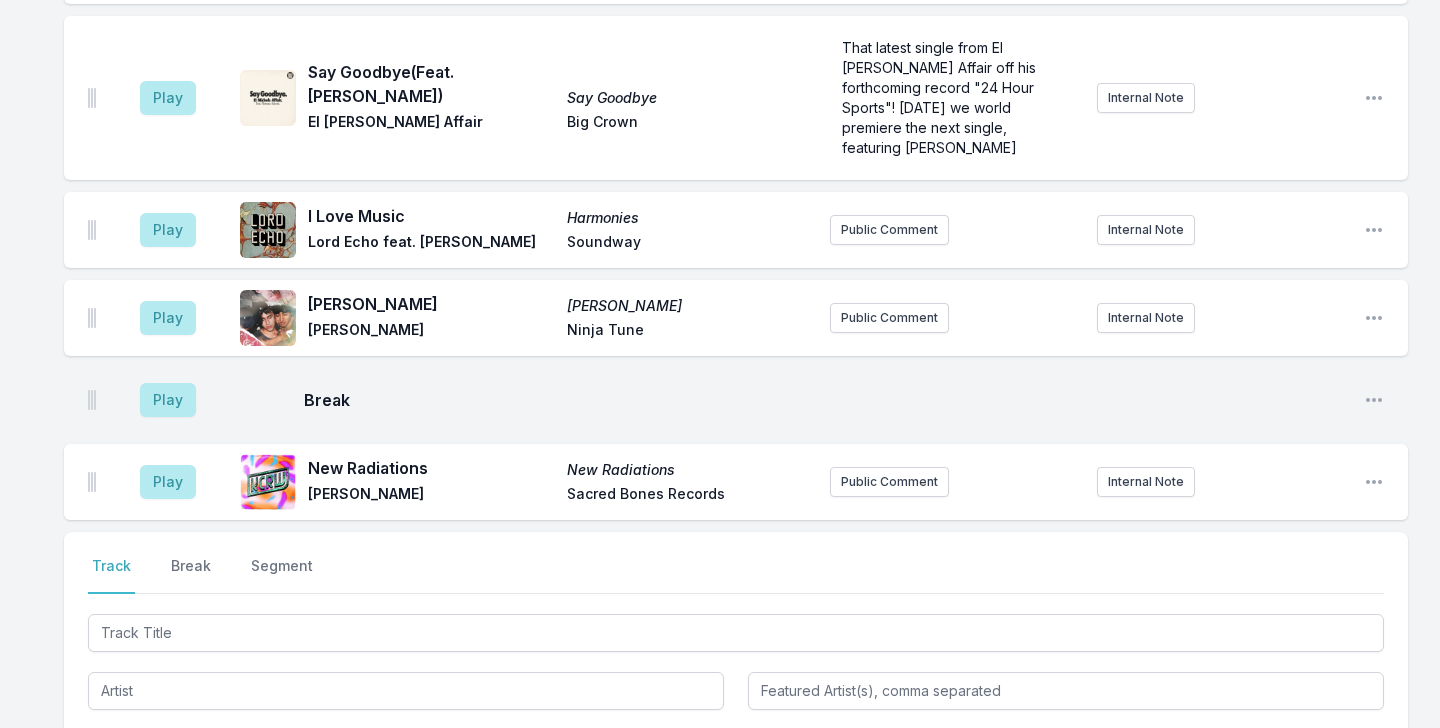 scroll, scrollTop: 4860, scrollLeft: 0, axis: vertical 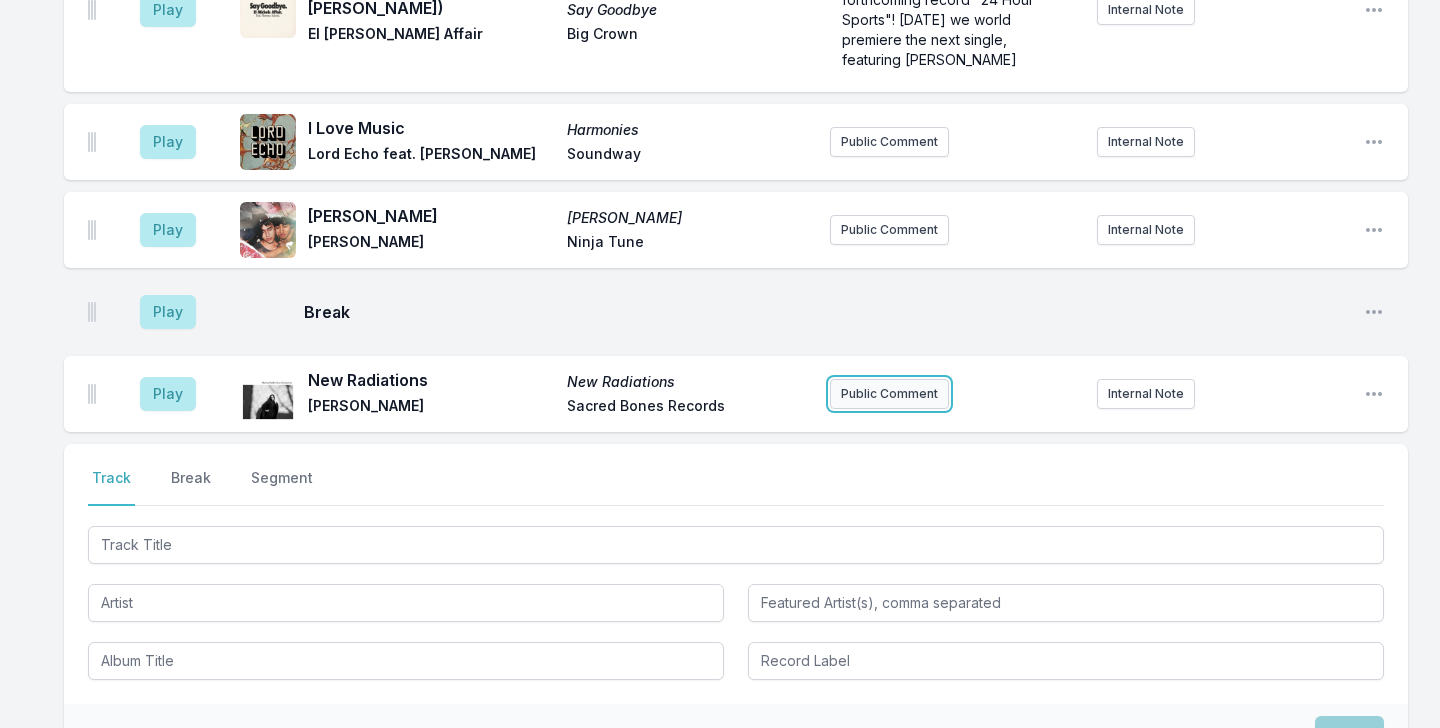 click on "Public Comment" at bounding box center (889, 394) 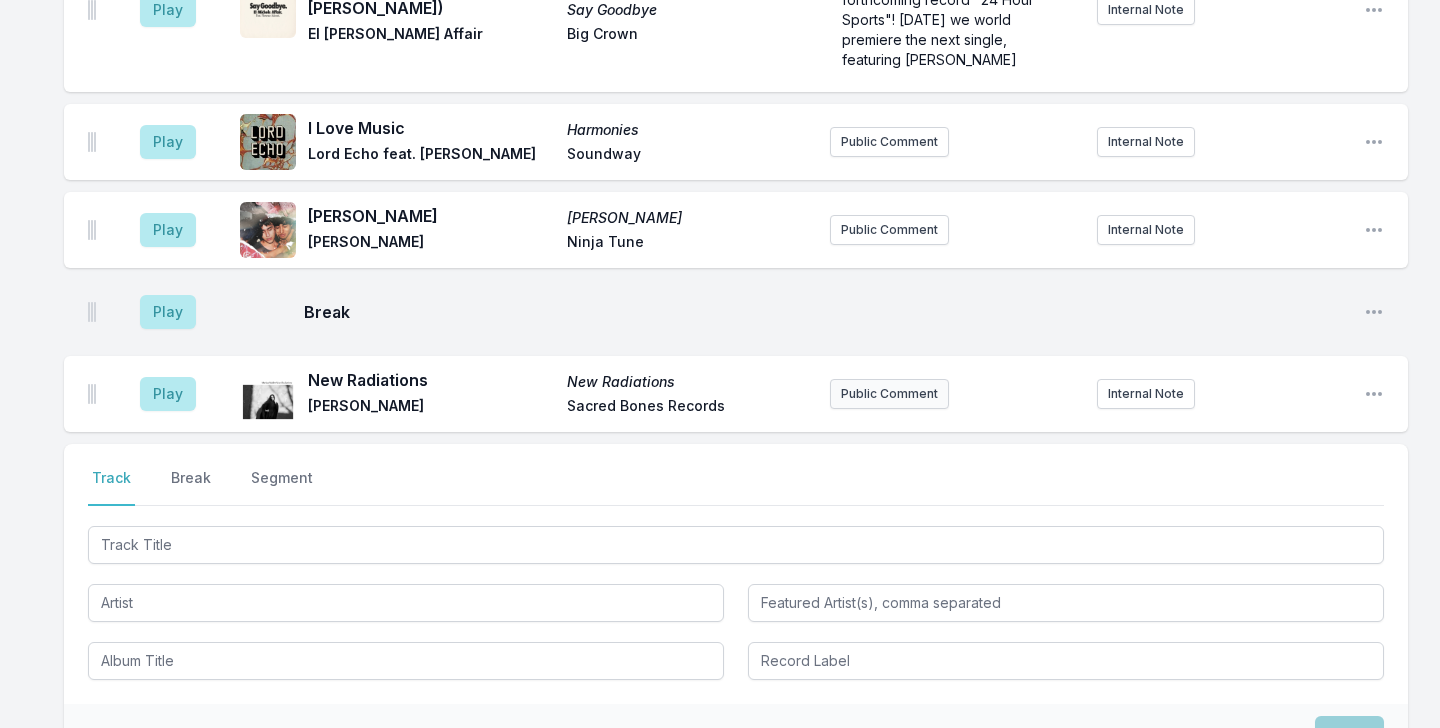 scroll, scrollTop: 4936, scrollLeft: 0, axis: vertical 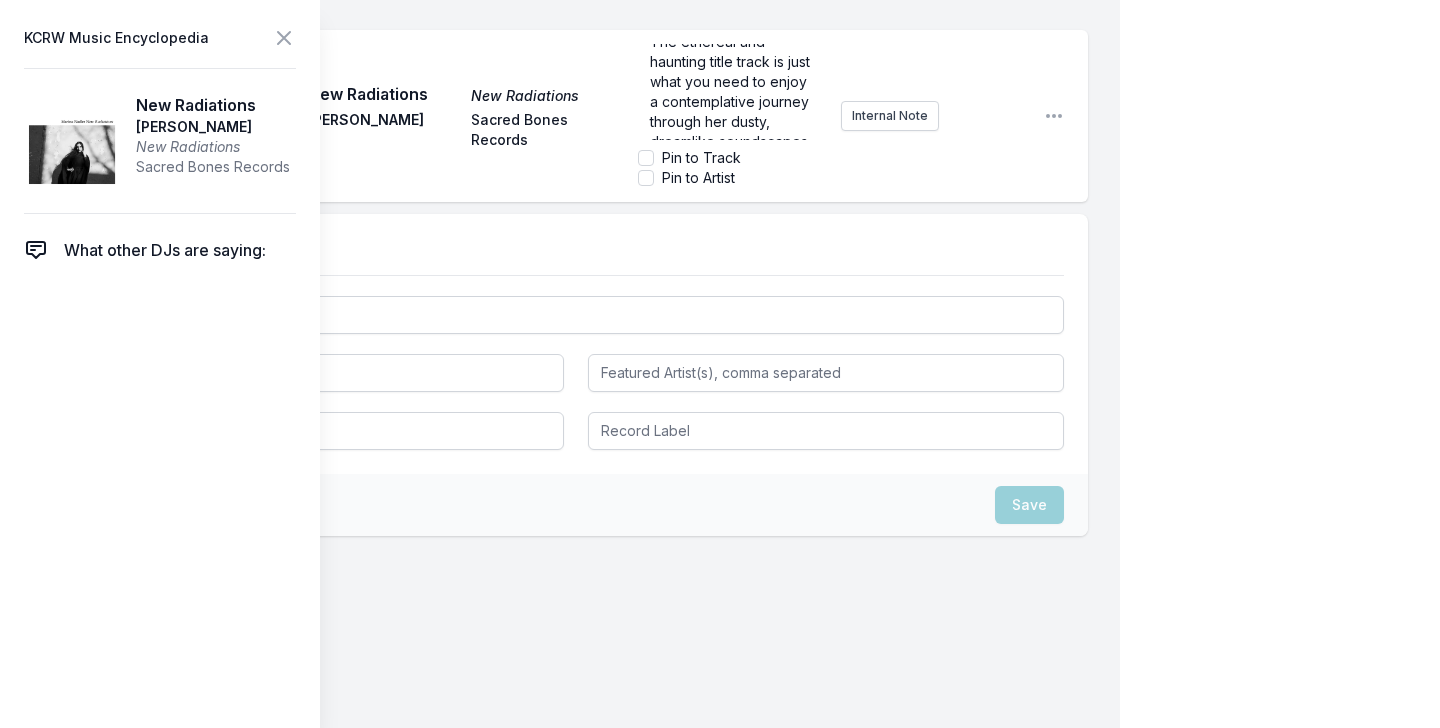 click on "Missing Data Some of your tracks are missing record label information. This info helps artists get paid! It needs to be filled out within 24 hours of showtime. 9:04 AM Open Fields Open Fields Felsmann + Tiley Mute Brisbane electronic producer and songwriter The Kite String Tangle (aka Danny Harley) has teamed up with German avant-trance duo Felsmann + Tiley for new single, Open Fields out today pron: fells-man + tie-lee Open playlist item options Brisbane electronic producer and songwriter The Kite String Tangle (aka Danny Harley) has teamed up with German avant-trance duo Felsmann + Tiley for new single, Open Fields out today 9:08 AM feel like home Pointy Heights Fousheé RCA Off her 2024 "Pointy Heights" album - named after the plot of land her grandfather owns in Jamaica. Internal Note Open playlist item options Off her 2024 "Pointy Heights" album - named after the plot of land her grandfather owns in Jamaica. 9:11 AM Tiny Garden Water Made Us Jamila Woods feat. duendita Jagjaguwar Public Comment 9:14 AM" at bounding box center (560, -2513) 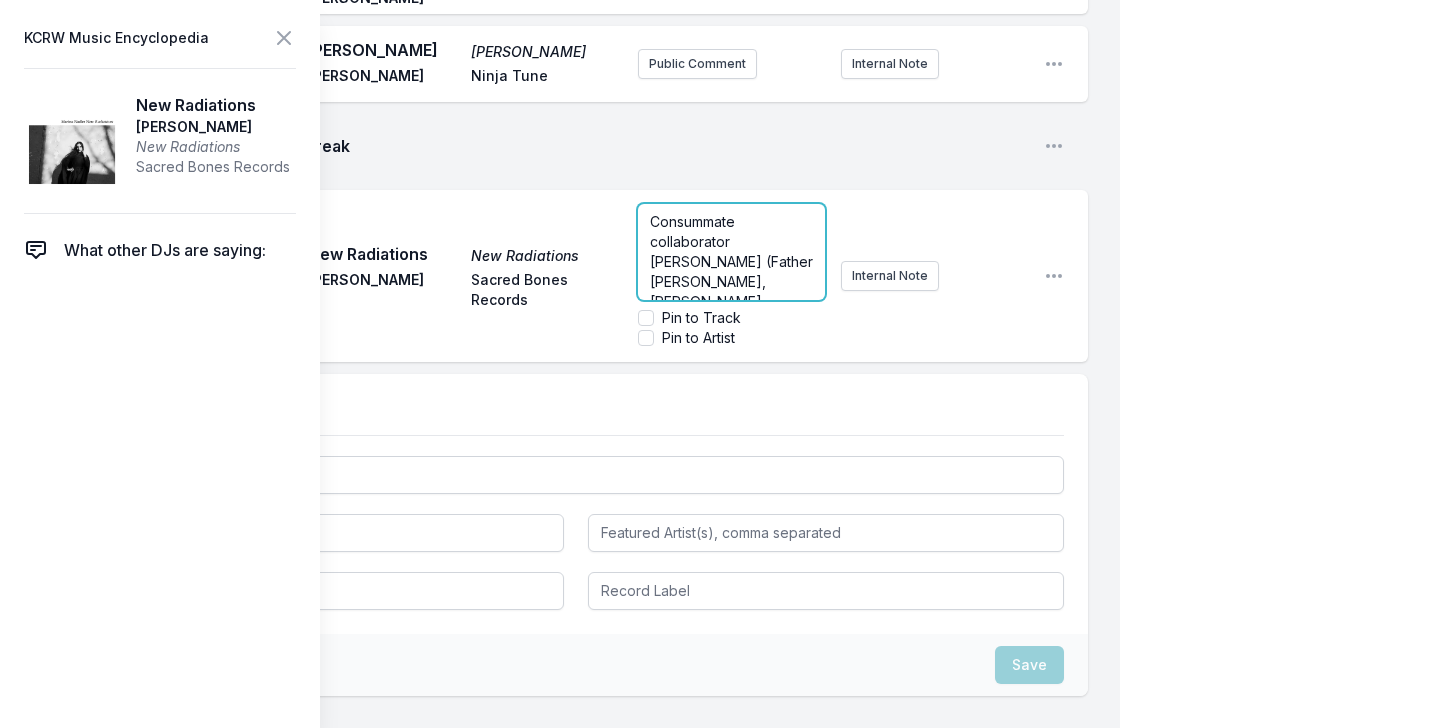 click on "Consummate collaborator Marissa Nadler (Father John Misty, John Cale, Angel Olsen, etc.) will release her tenth studio album New Radiations on Aug. 15 via Sacred Bones Records. The ethereal and haunting title track is just what you need to enjoy a contemplative journey through her dusty, dreamlike soundscapes." at bounding box center (733, 371) 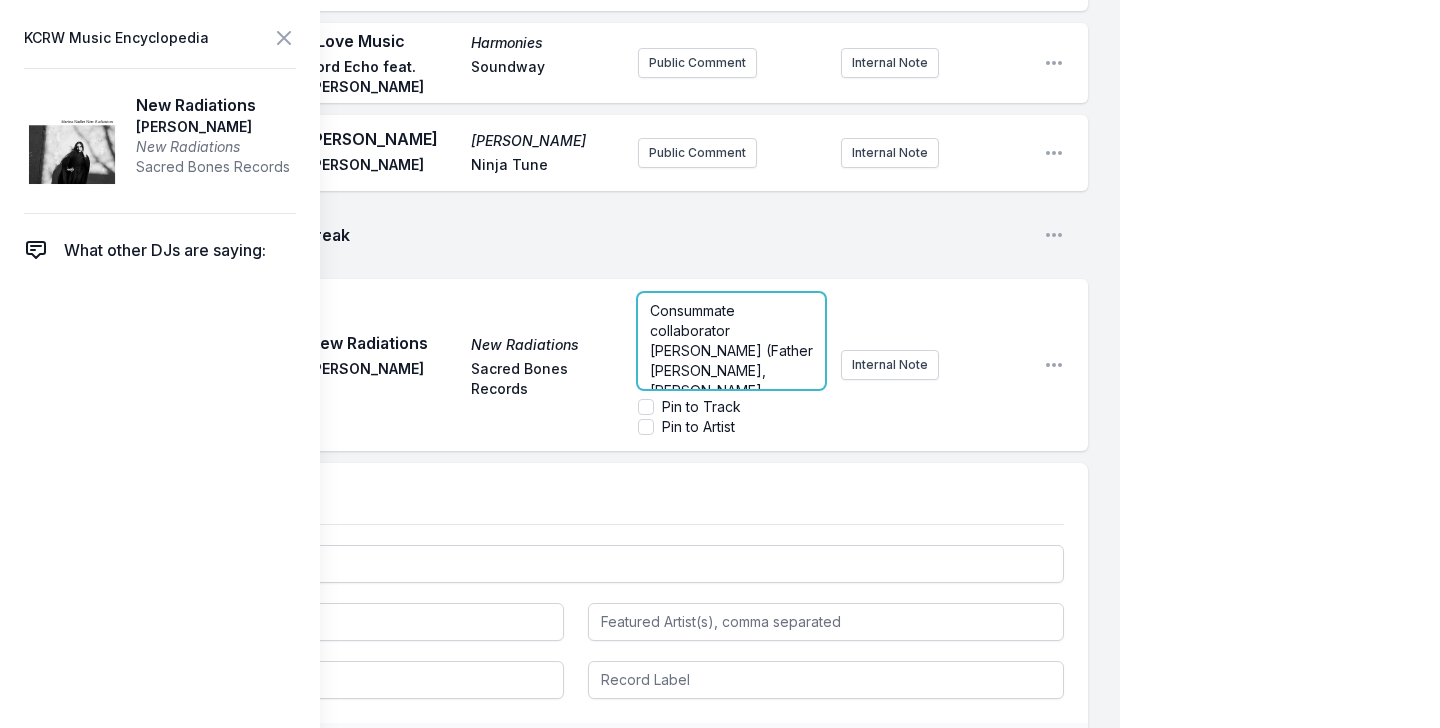 scroll, scrollTop: 5706, scrollLeft: 0, axis: vertical 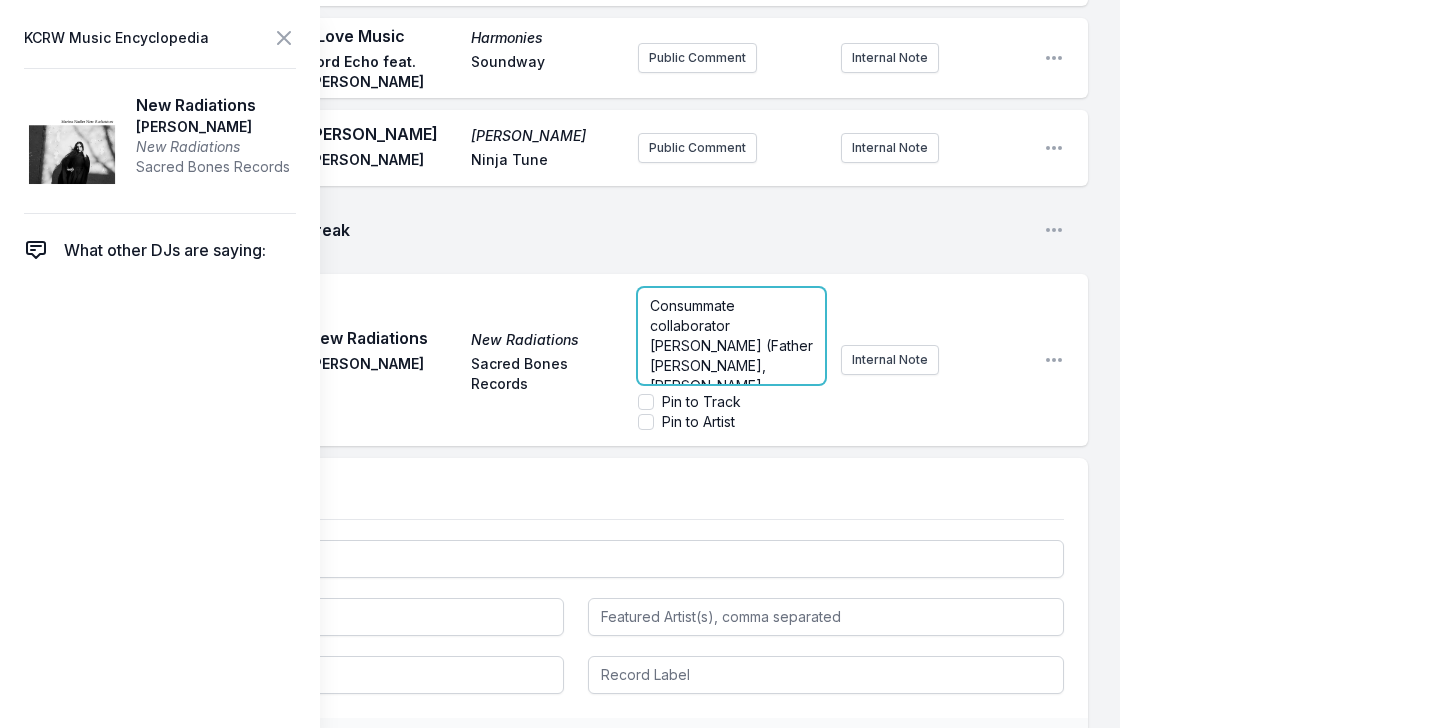 click on "Consummate collaborator Marissa Nadler (Father John Misty, John Cale, Angel Olsen, etc.) will release her tenth studio album New Radiations on Aug. 15 via Sacred Bones Records. The ethereal and haunting title track is just what you need to enjoy a contemplative journey through her dusty, dreamlike soundscapes." at bounding box center [731, 336] 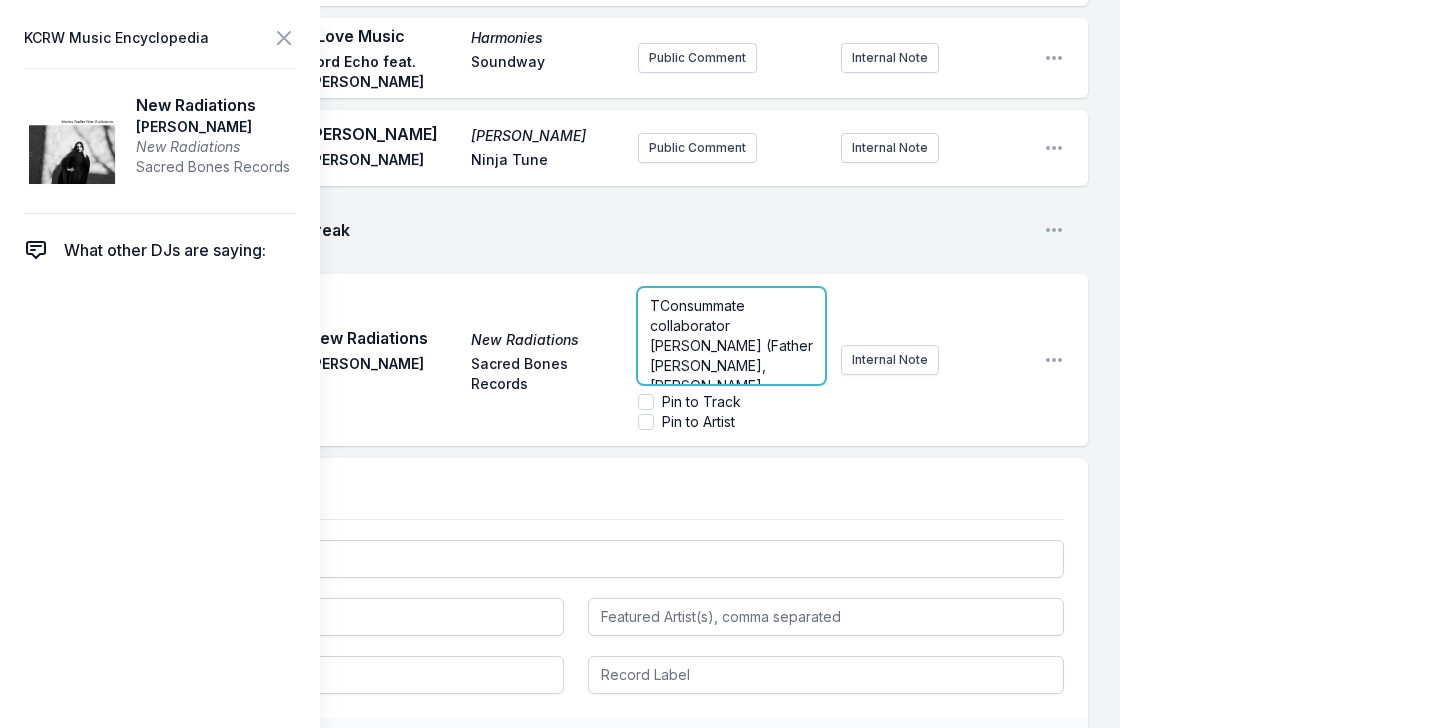 type 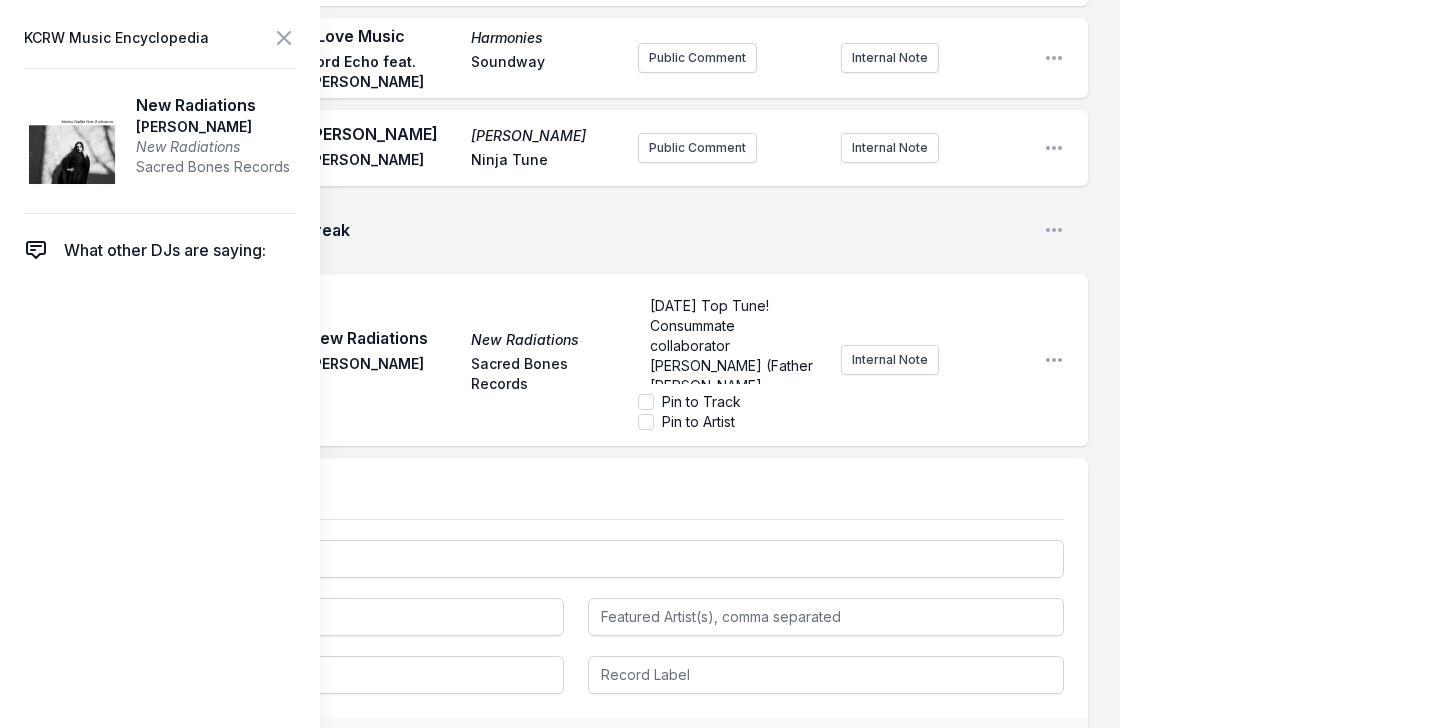 scroll, scrollTop: 5898, scrollLeft: 0, axis: vertical 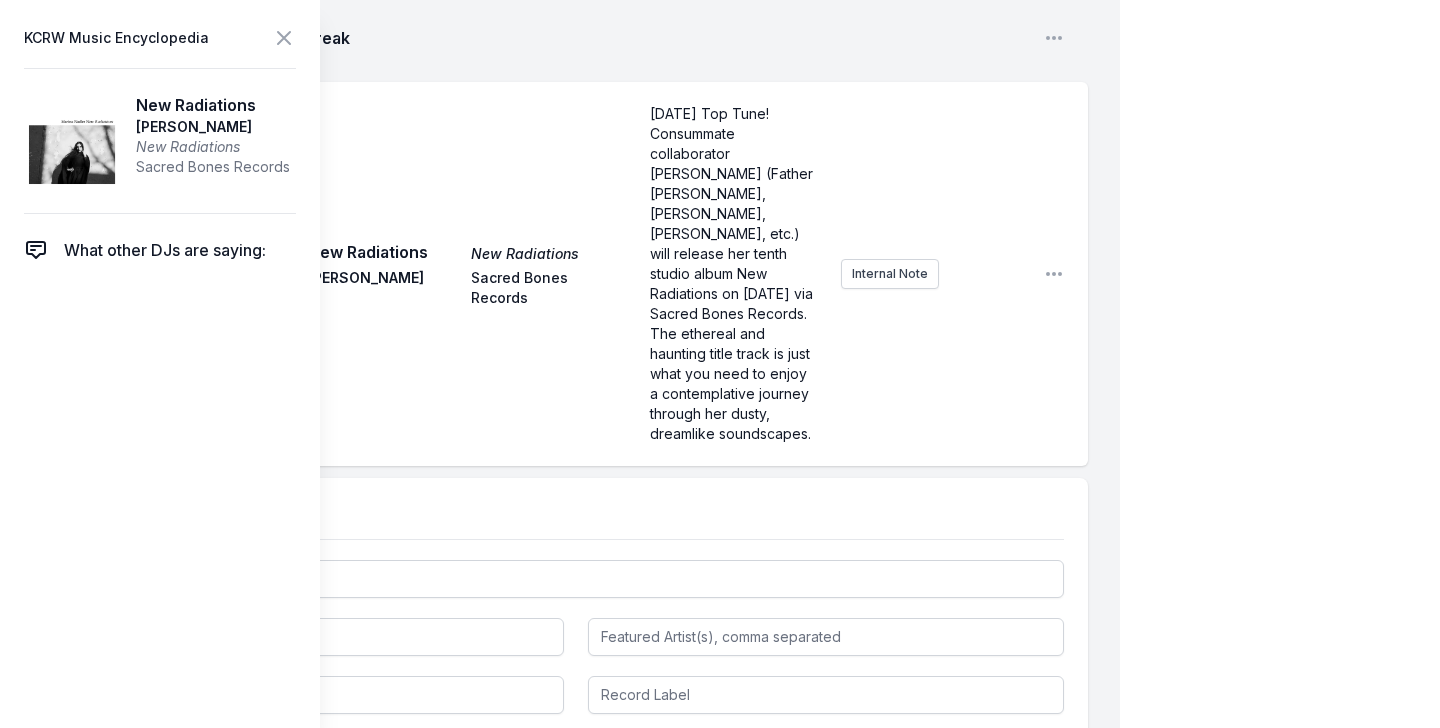 click on "My Playlist KCRW Playlist Directory Reports AC NC User Guide Report Bug Sign out Morning Becomes Eclectic Live Novena Carmel Simulcast July 17, 2025 9:00 AM - 12:00 PM Edit Open options View Missing Data Some of your tracks are missing record label information. This info helps artists get paid! It needs to be filled out within 24 hours of showtime. 9:04 AM Open Fields Open Fields Felsmann + Tiley Mute Brisbane electronic producer and songwriter The Kite String Tangle (aka Danny Harley) has teamed up with German avant-trance duo Felsmann + Tiley for new single, Open Fields out today pron: fells-man + tie-lee Open playlist item options Brisbane electronic producer and songwriter The Kite String Tangle (aka Danny Harley) has teamed up with German avant-trance duo Felsmann + Tiley for new single, Open Fields out today 9:08 AM feel like home Pointy Heights Fousheé RCA Off her 2024 "Pointy Heights" album - named after the plot of land her grandfather owns in Jamaica. Internal Note Open playlist item options KGLW" at bounding box center [720, -2453] 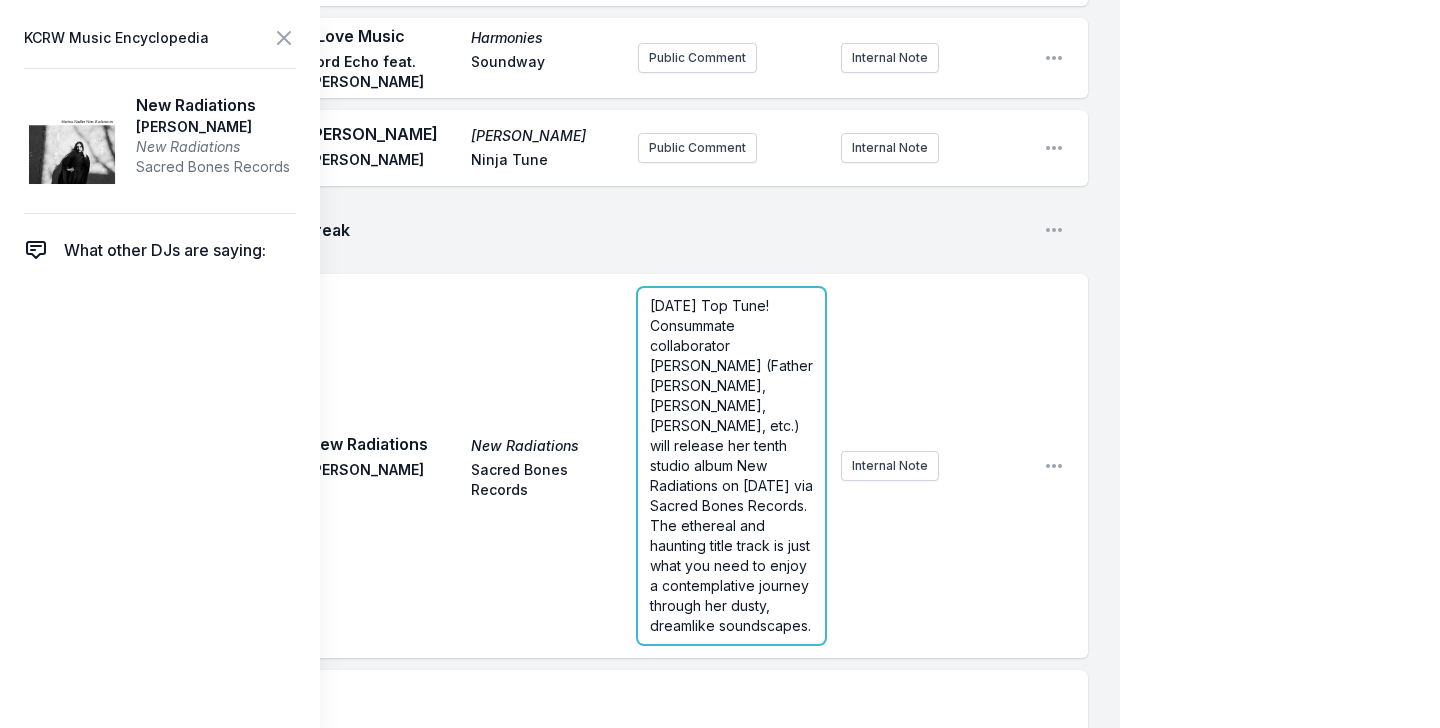 click on "Today's Top Tune! Consummate collaborator Marissa Nadler (Father John Misty, John Cale, Angel Olsen, etc.) will release her tenth studio album New Radiations on Aug. 15 via Sacred Bones Records. The ethereal and haunting title track is just what you need to enjoy a contemplative journey through her dusty, dreamlike soundscapes." at bounding box center [733, 465] 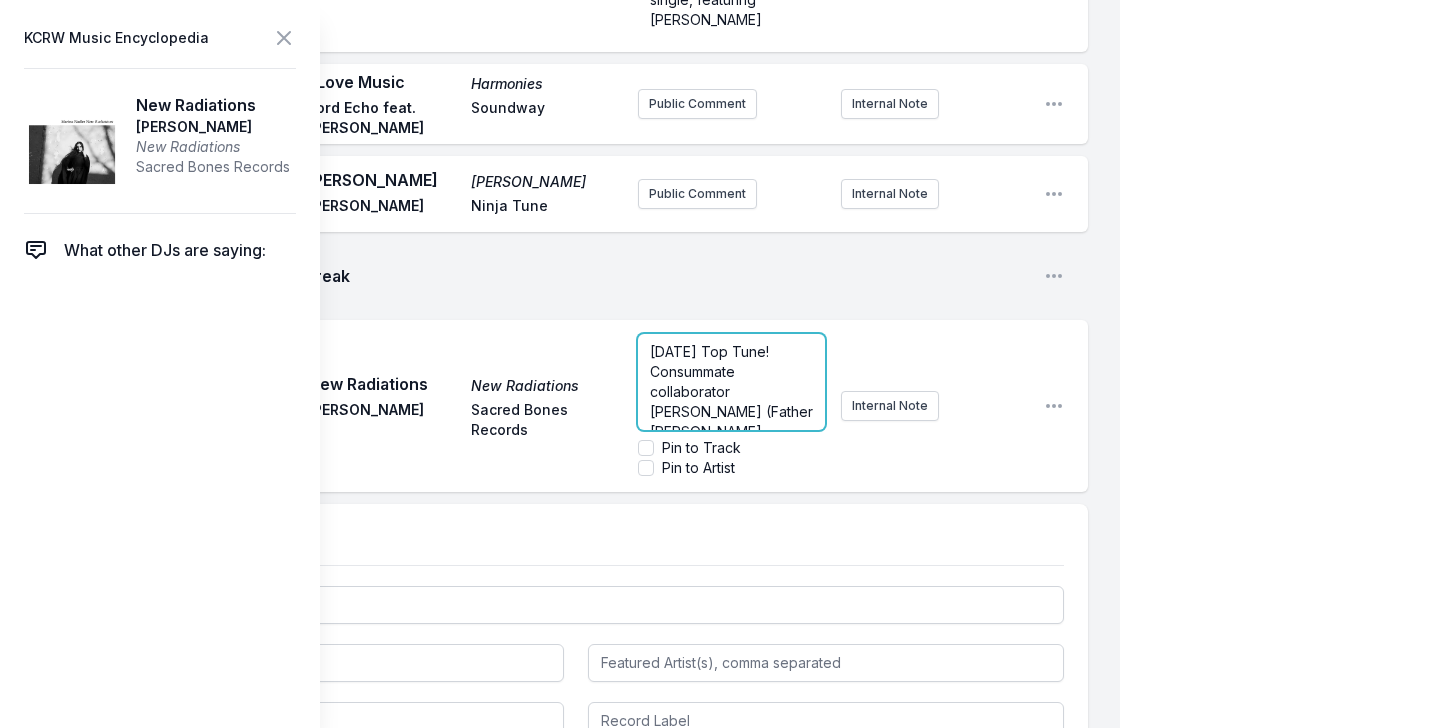 scroll, scrollTop: 5655, scrollLeft: 0, axis: vertical 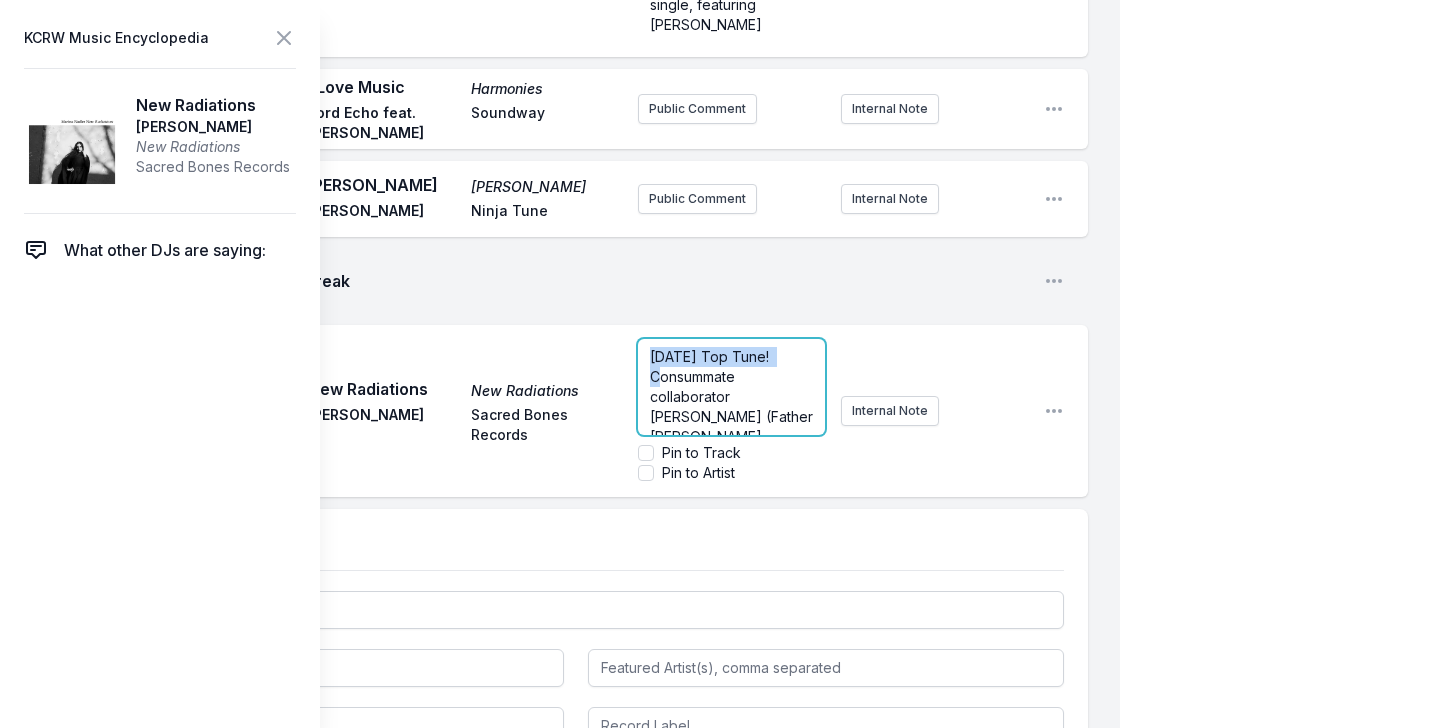 drag, startPoint x: 650, startPoint y: 187, endPoint x: 549, endPoint y: 185, distance: 101.0198 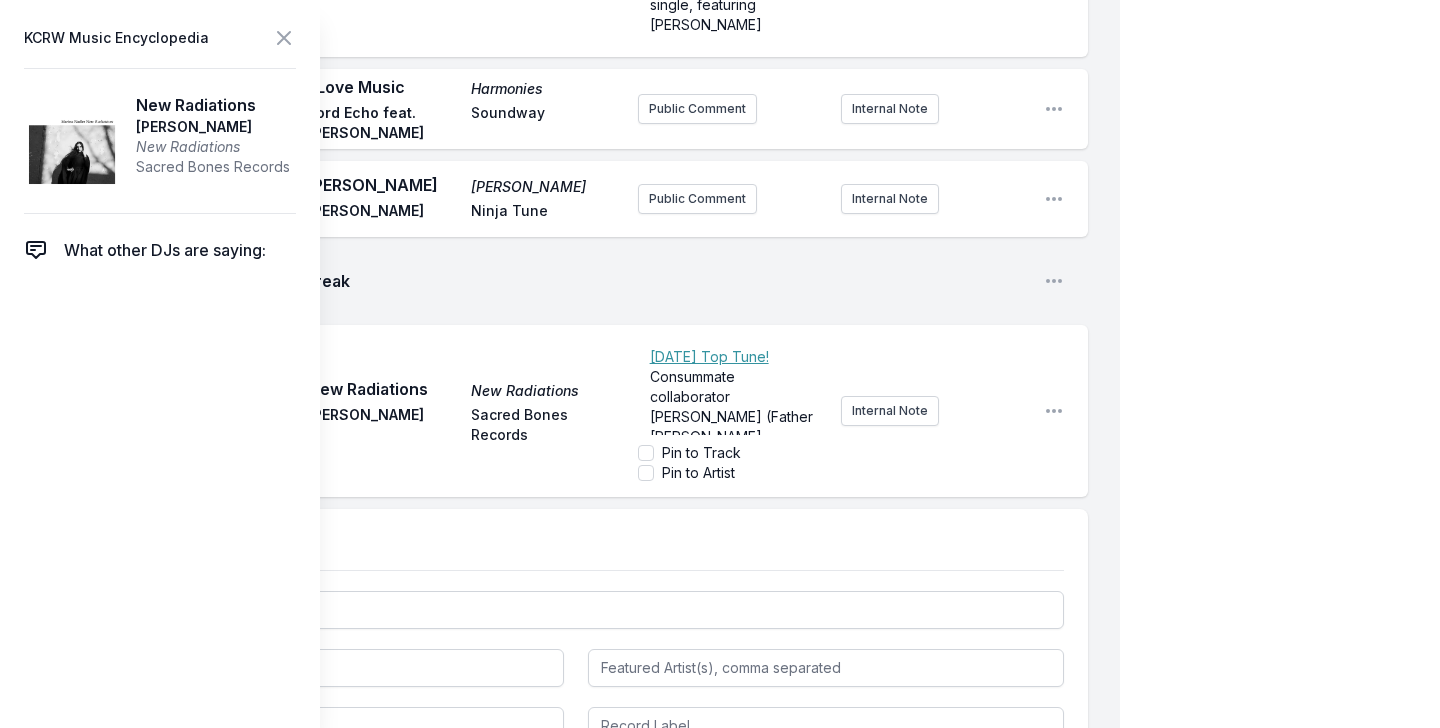 click on "Play New Radiations New Radiations Marissa Nadler Sacred Bones Records ﻿ Today's Top Tune!  Consummate collaborator Marissa Nadler (Father John Misty, John Cale, Angel Olsen, etc.) will release her tenth studio album New Radiations on Aug. 15 via Sacred Bones Records. The ethereal and haunting title track is just what you need to enjoy a contemplative journey through her dusty, dreamlike soundscapes. Pin to Track Pin to Artist Internal Note Open playlist item options" at bounding box center (576, 411) 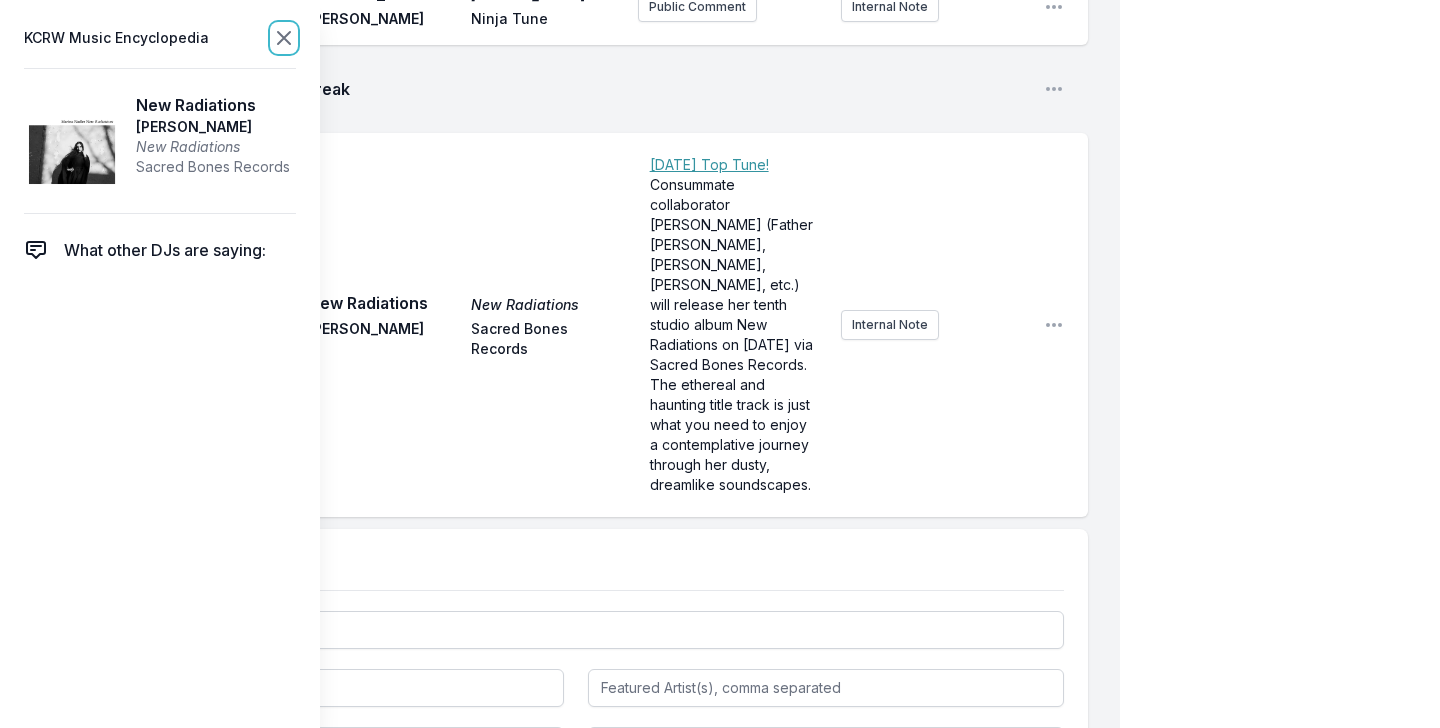 click 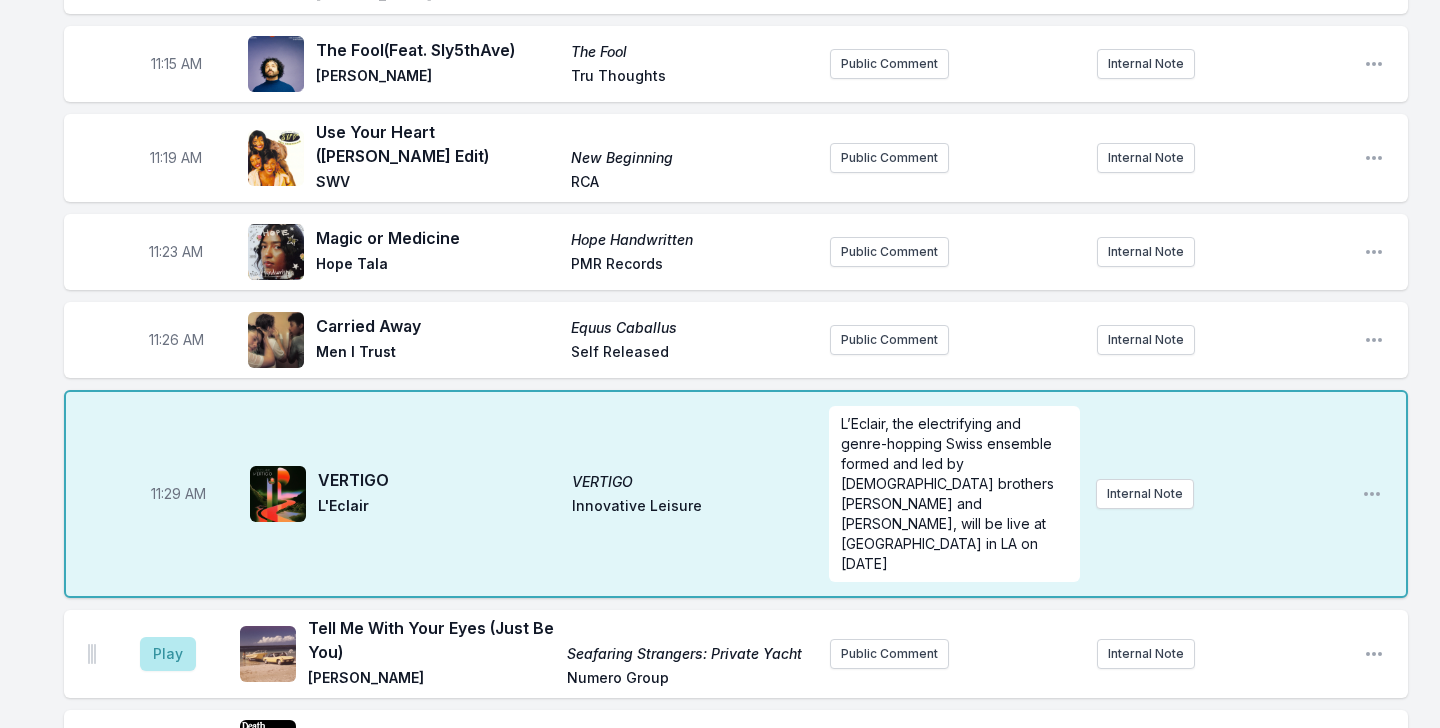 scroll, scrollTop: 3953, scrollLeft: 0, axis: vertical 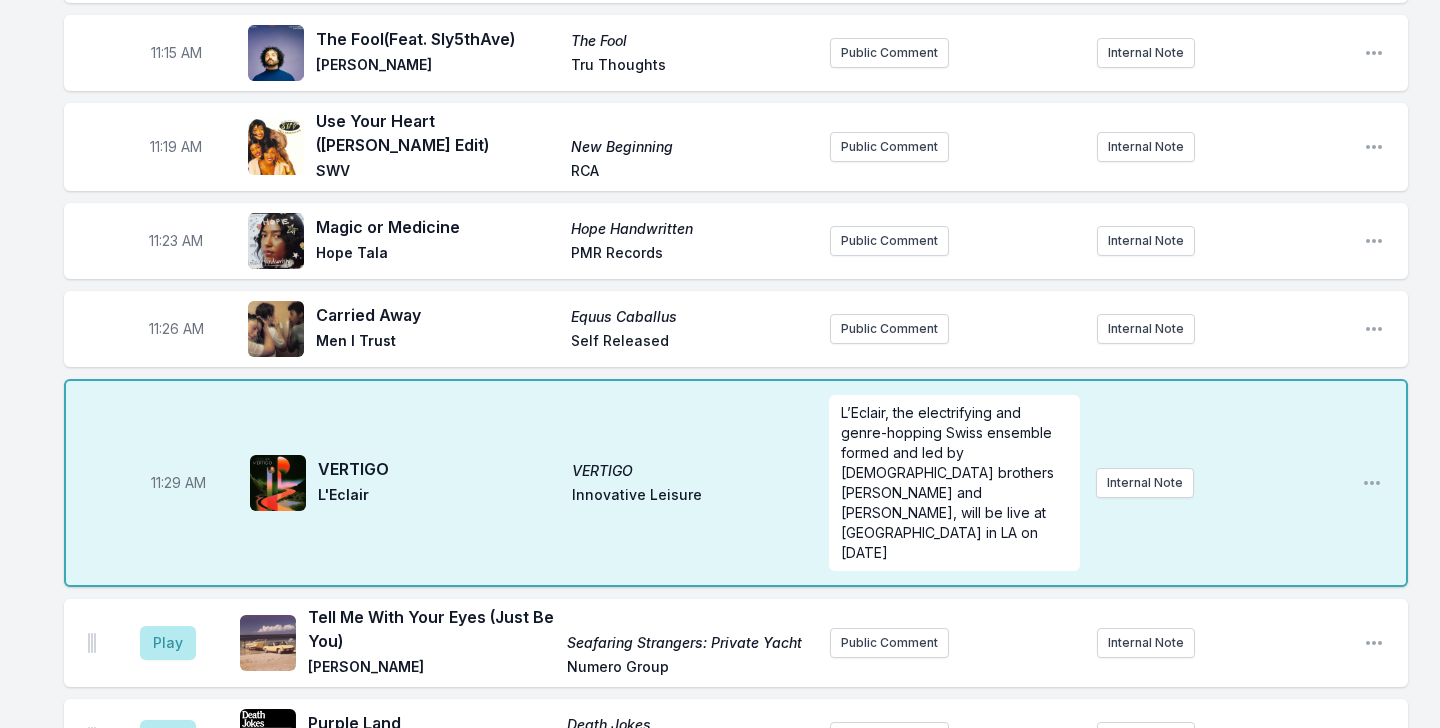 click on "L'Eclair" at bounding box center (439, 497) 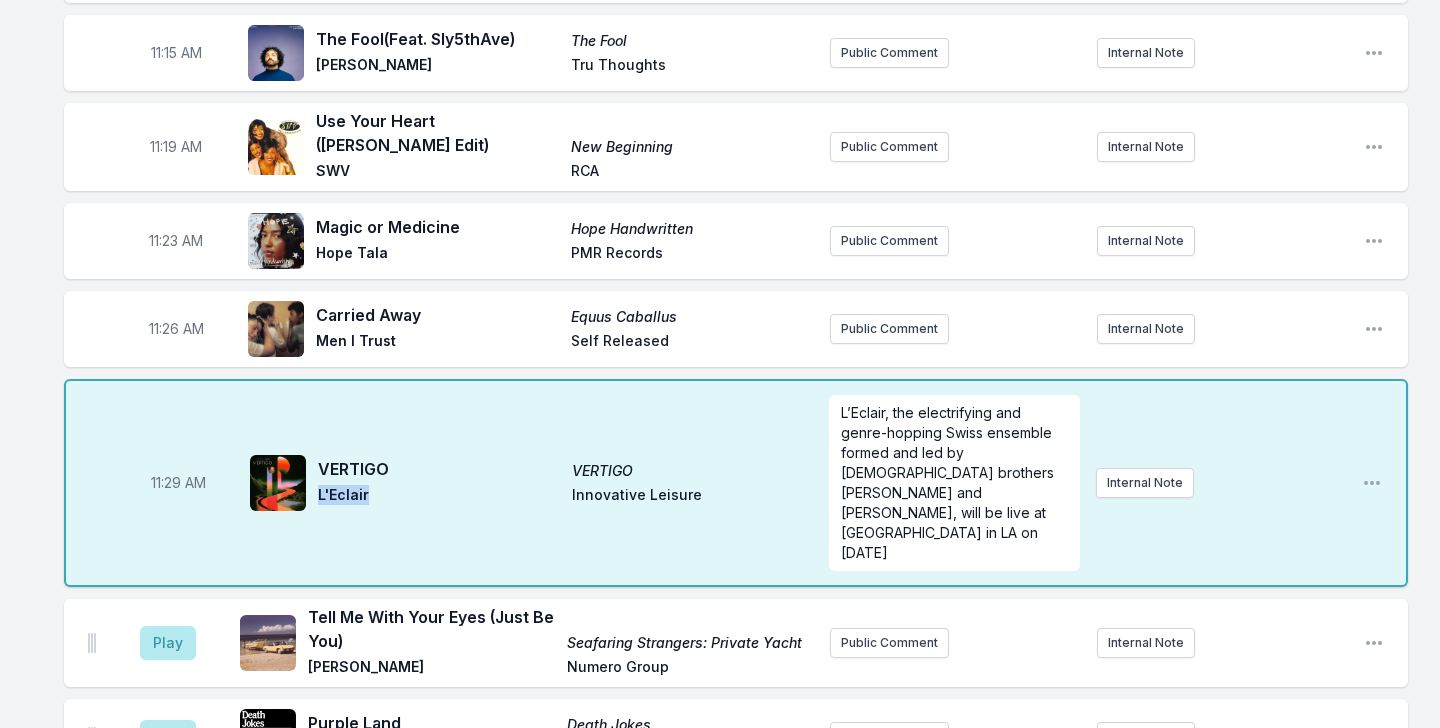 click on "L'Eclair" at bounding box center [439, 497] 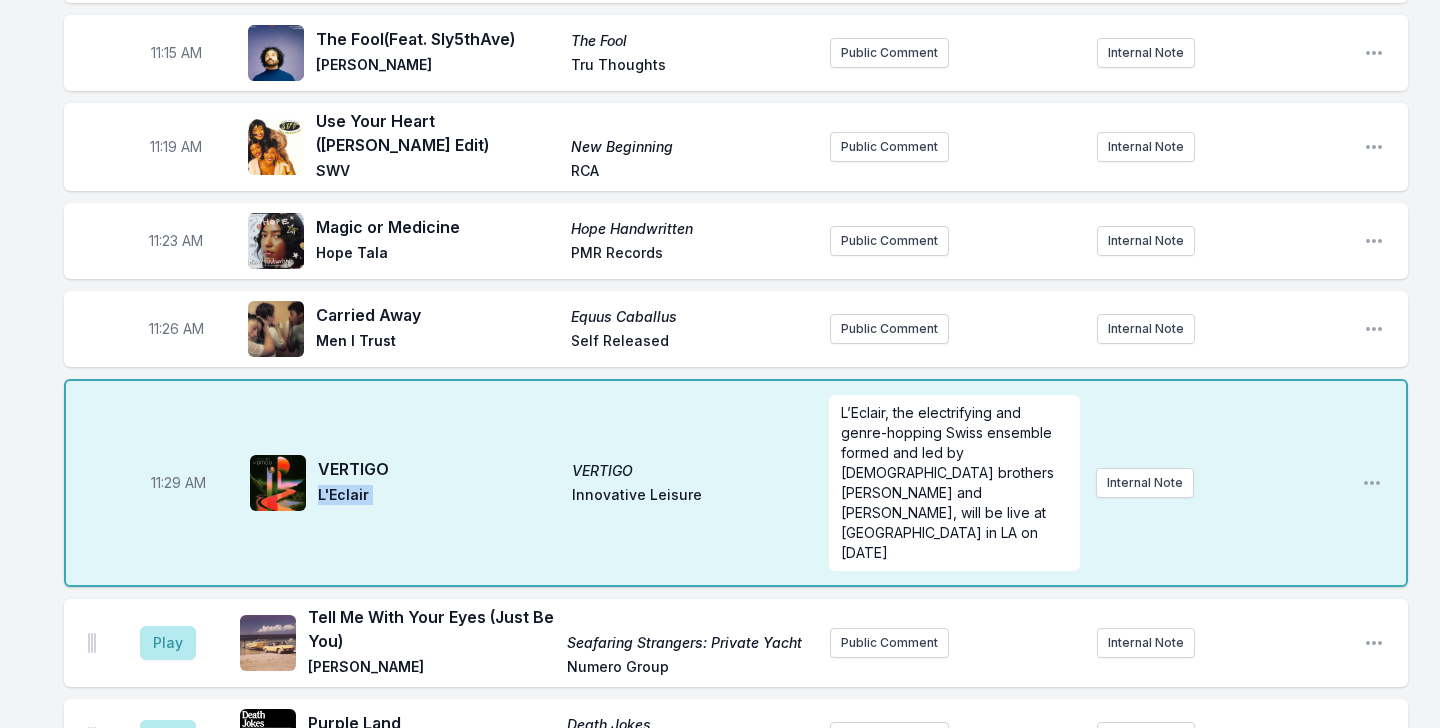 click on "L'Eclair" at bounding box center [439, 497] 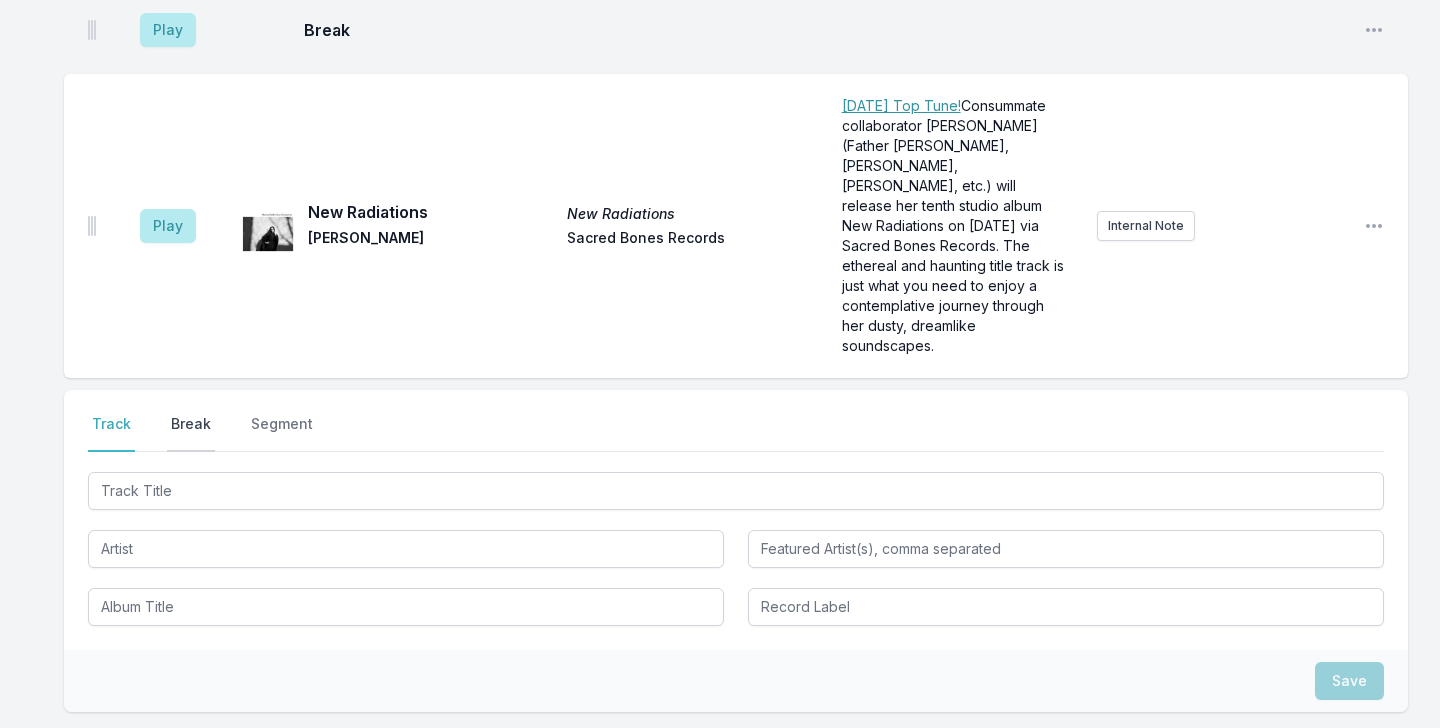 click on "Break" at bounding box center (191, 433) 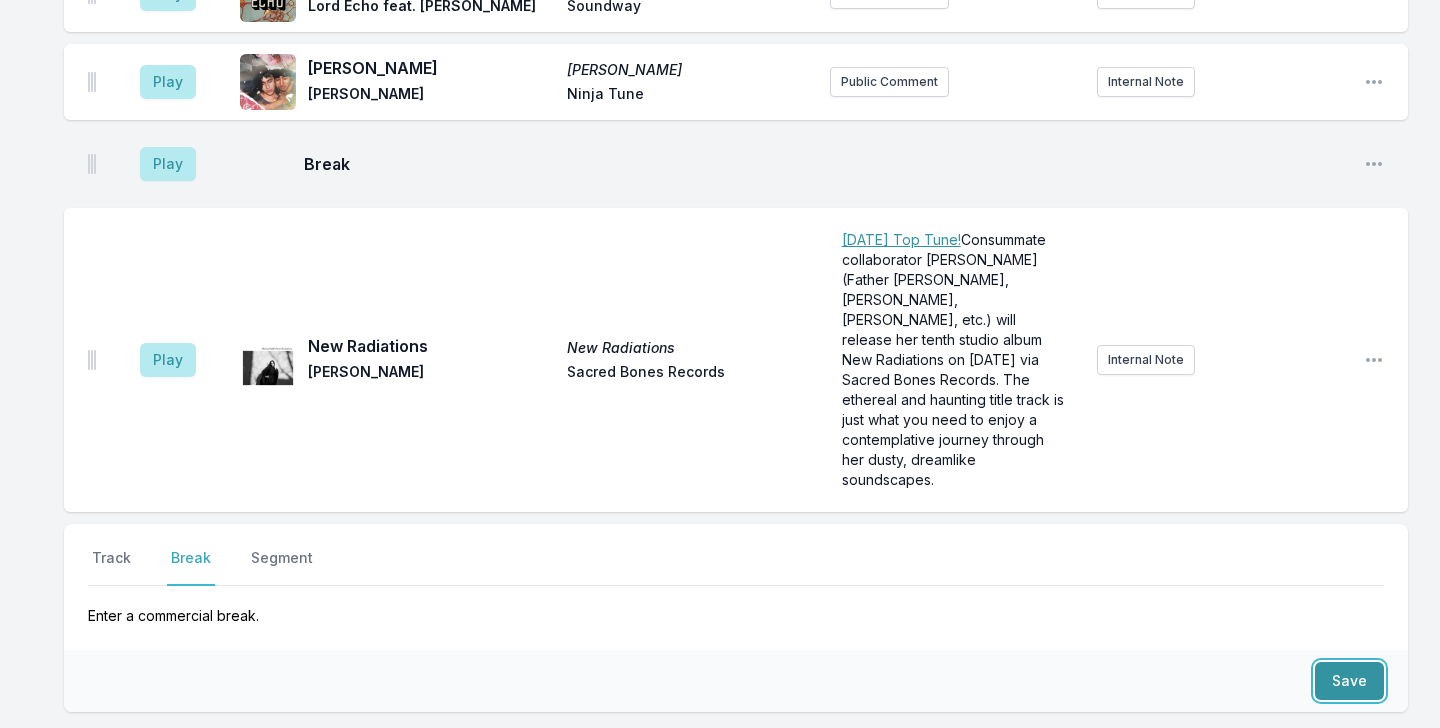 click on "Save" at bounding box center (1349, 681) 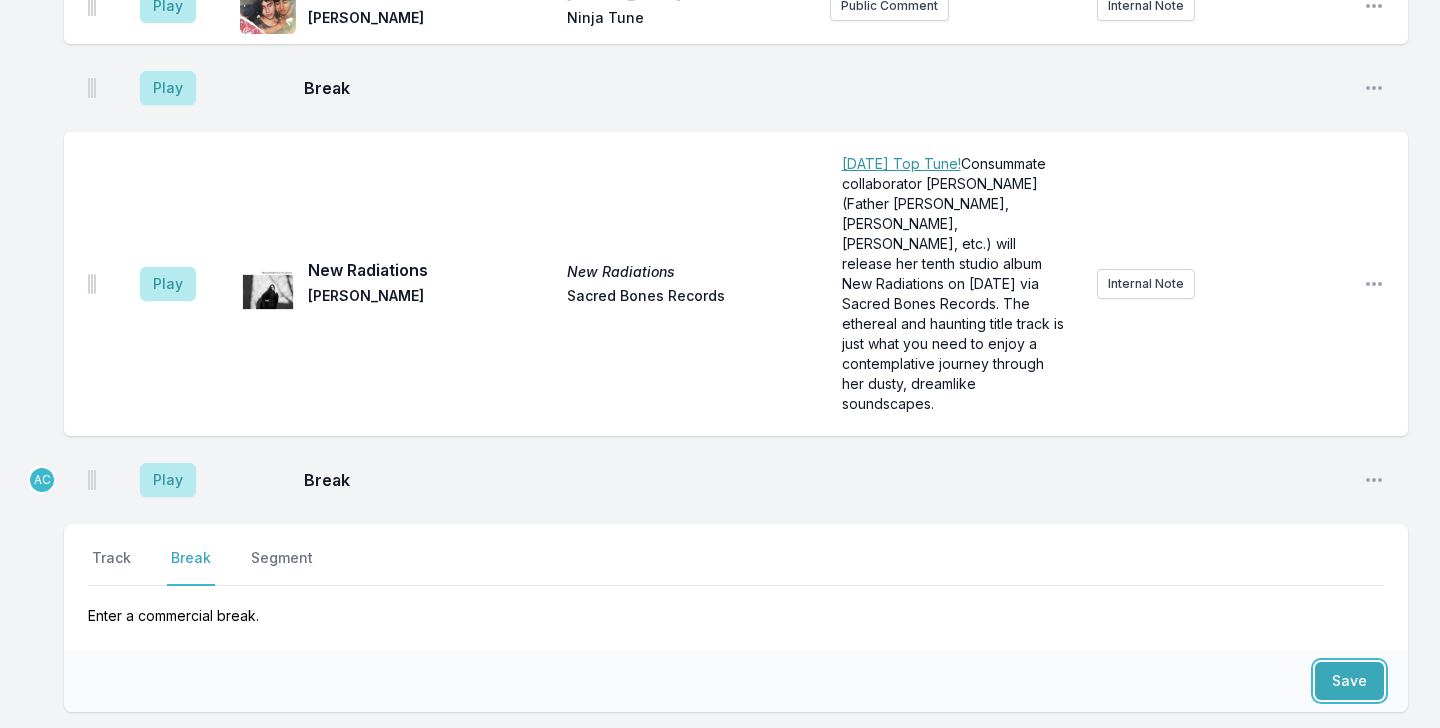 scroll, scrollTop: 5473, scrollLeft: 0, axis: vertical 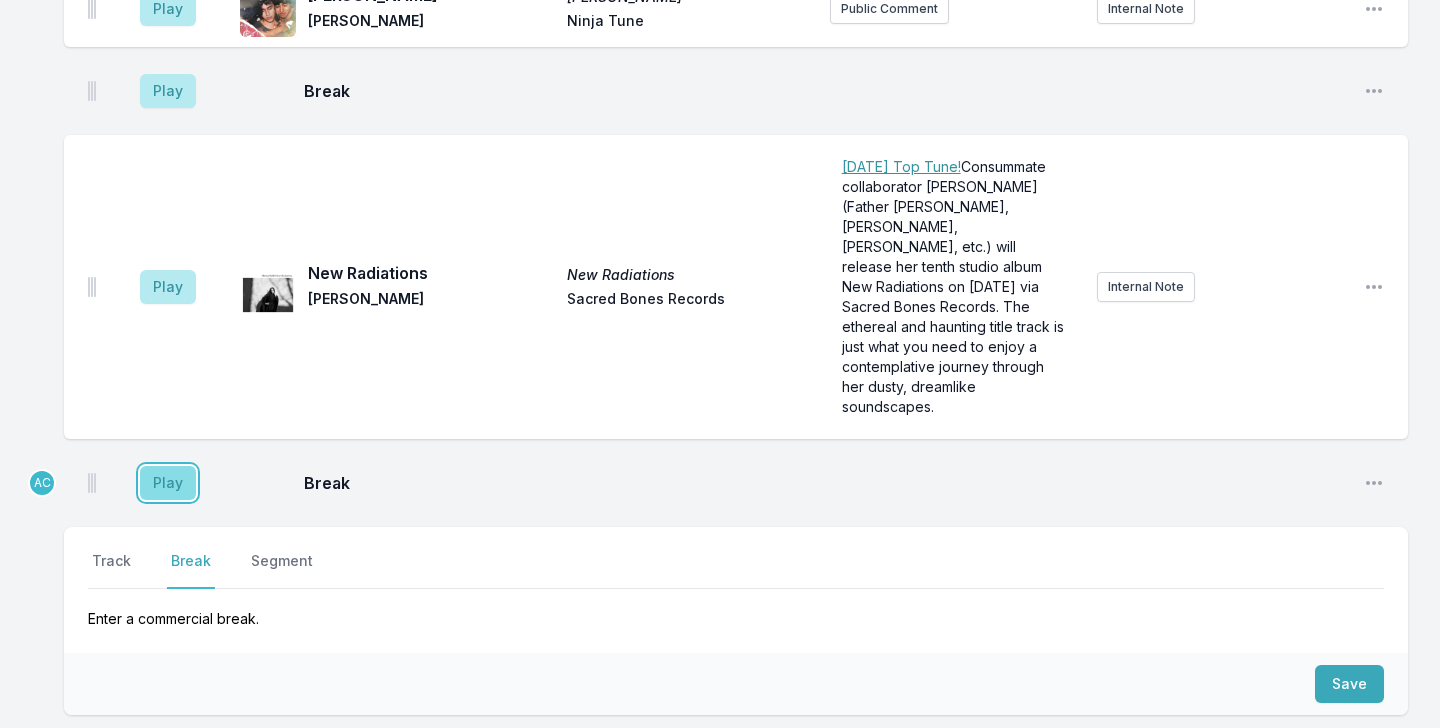 click on "Play" at bounding box center [168, 483] 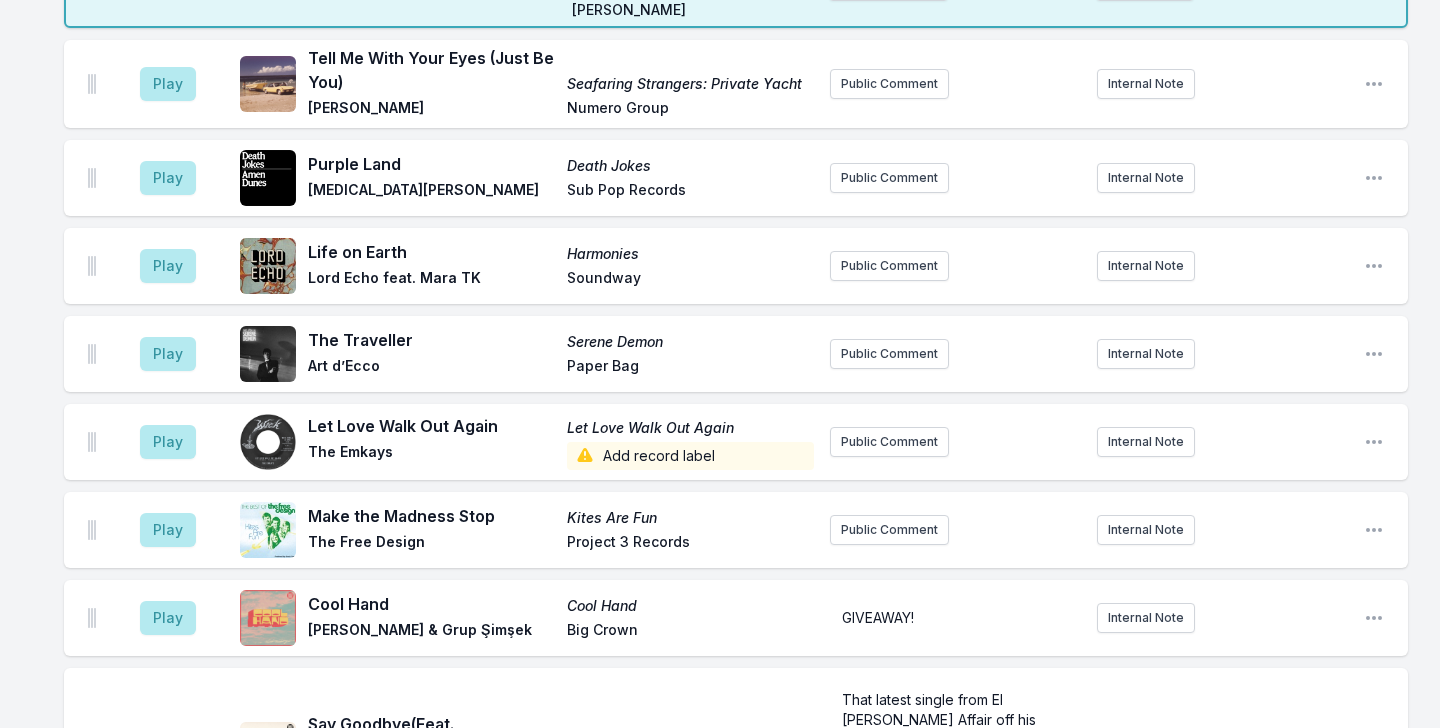 scroll, scrollTop: 5652, scrollLeft: 0, axis: vertical 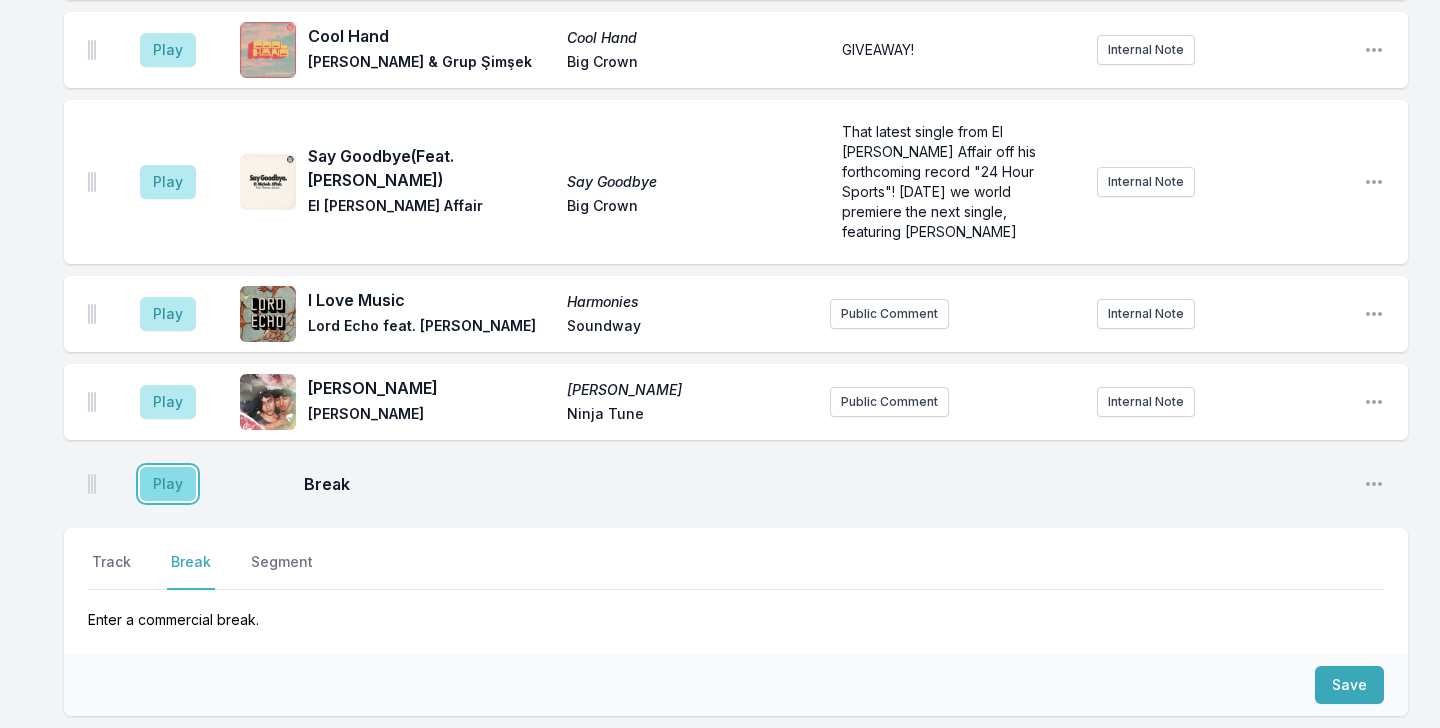 click on "Play" at bounding box center (168, 484) 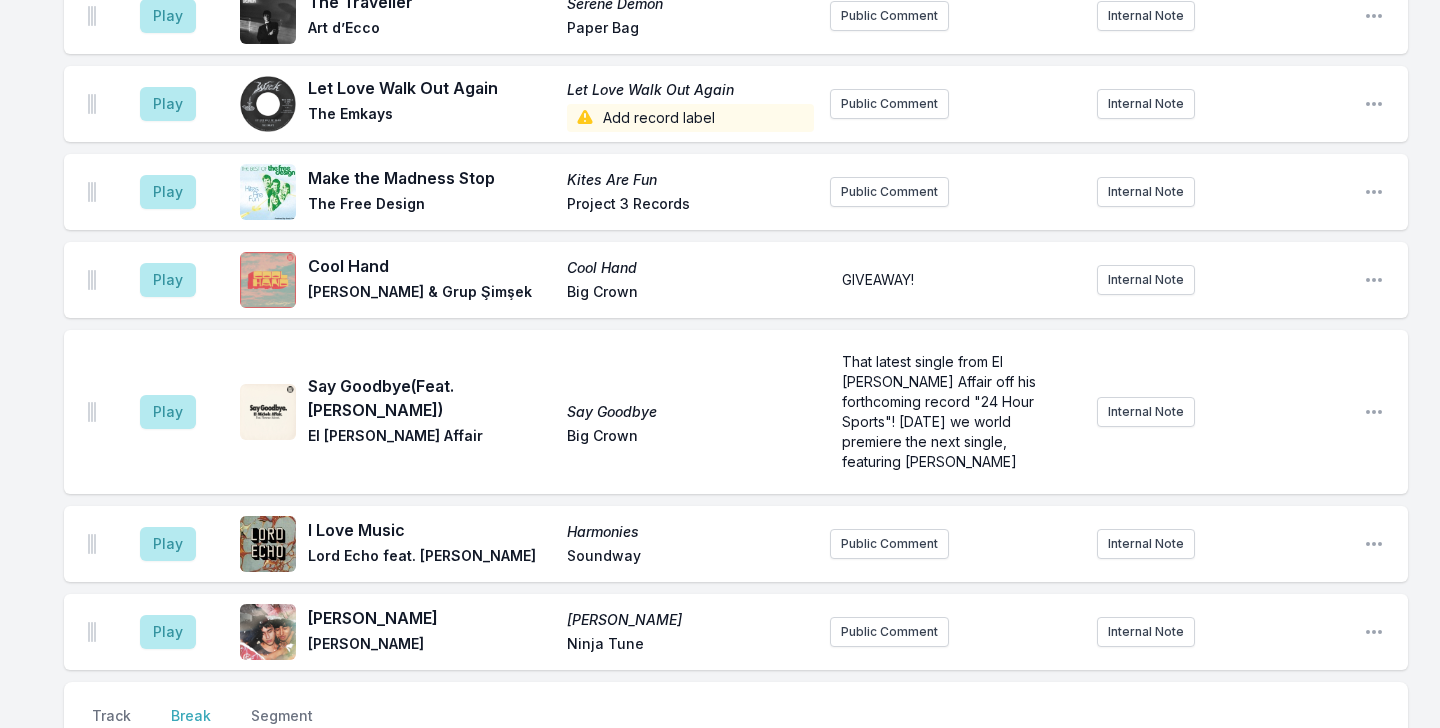 scroll, scrollTop: 5409, scrollLeft: 0, axis: vertical 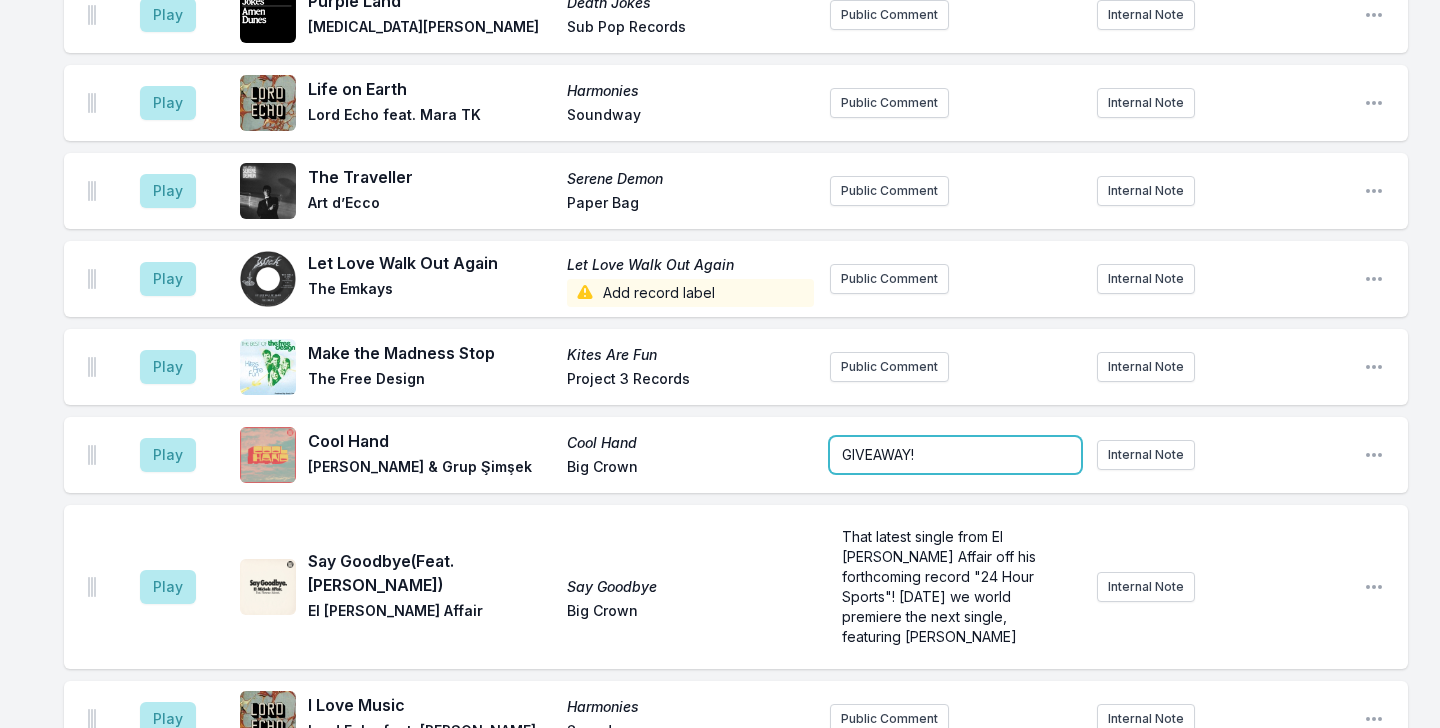 click on "GIVEAWAY!" at bounding box center (955, 455) 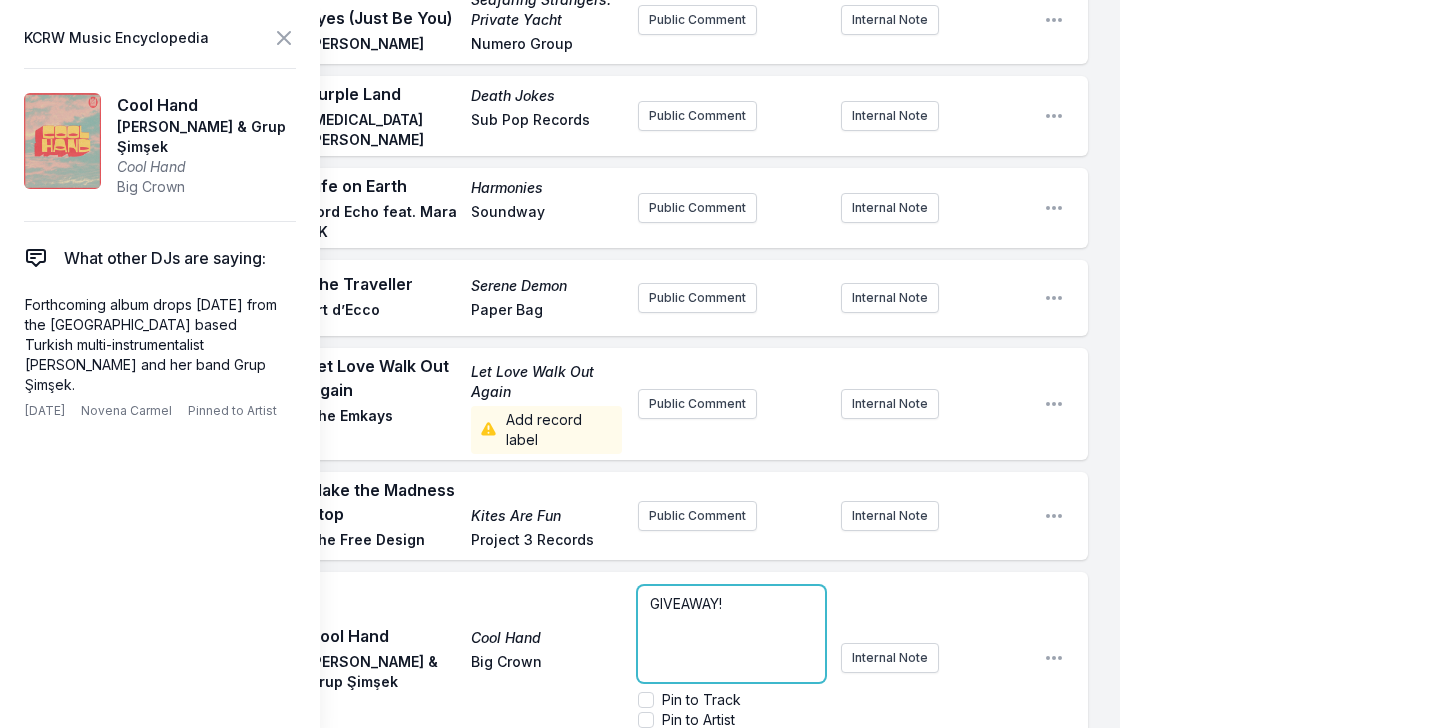 scroll, scrollTop: 6066, scrollLeft: 0, axis: vertical 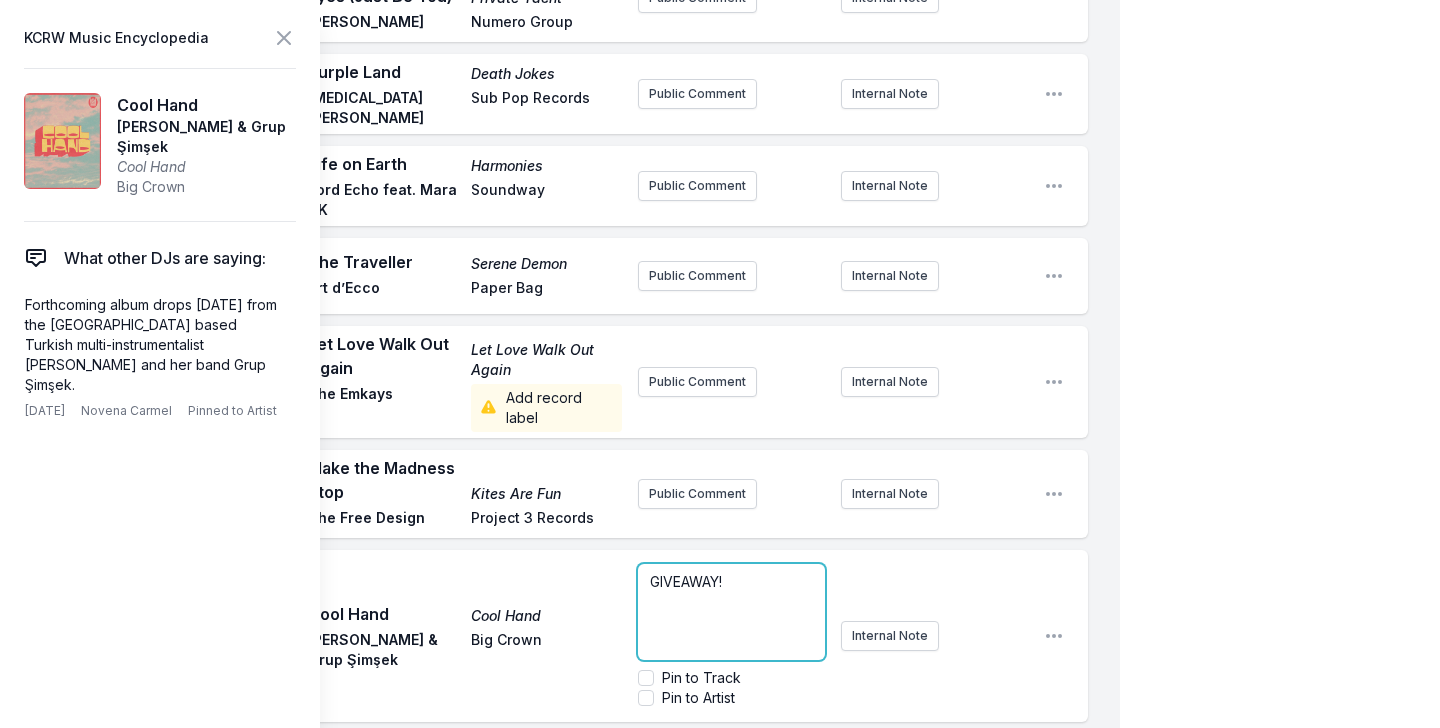click on "GIVEAWAY!" at bounding box center (731, 612) 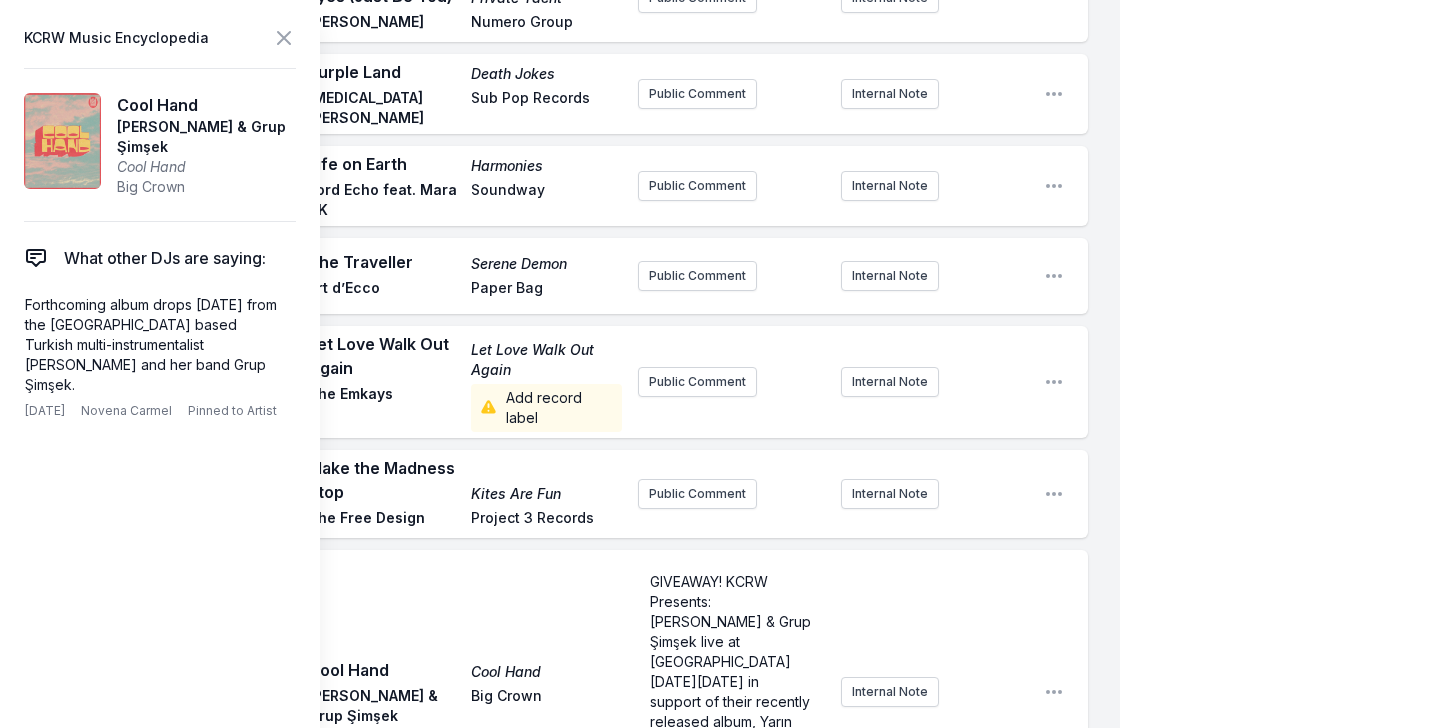 click on "Play Cool Hand Cool Hand Derya Yıldırım & Grup Şimşek Big Crown GIVEAWAY! KCRW Presents: Derya Yıldırım & Grup Şimşek live at Zebulon on Saturday, August 9 in support of their recently released album, Yarın Yoksa. ﻿ We have five pairs of tickets to give away!  Internal Note Open playlist item options" at bounding box center (576, 692) 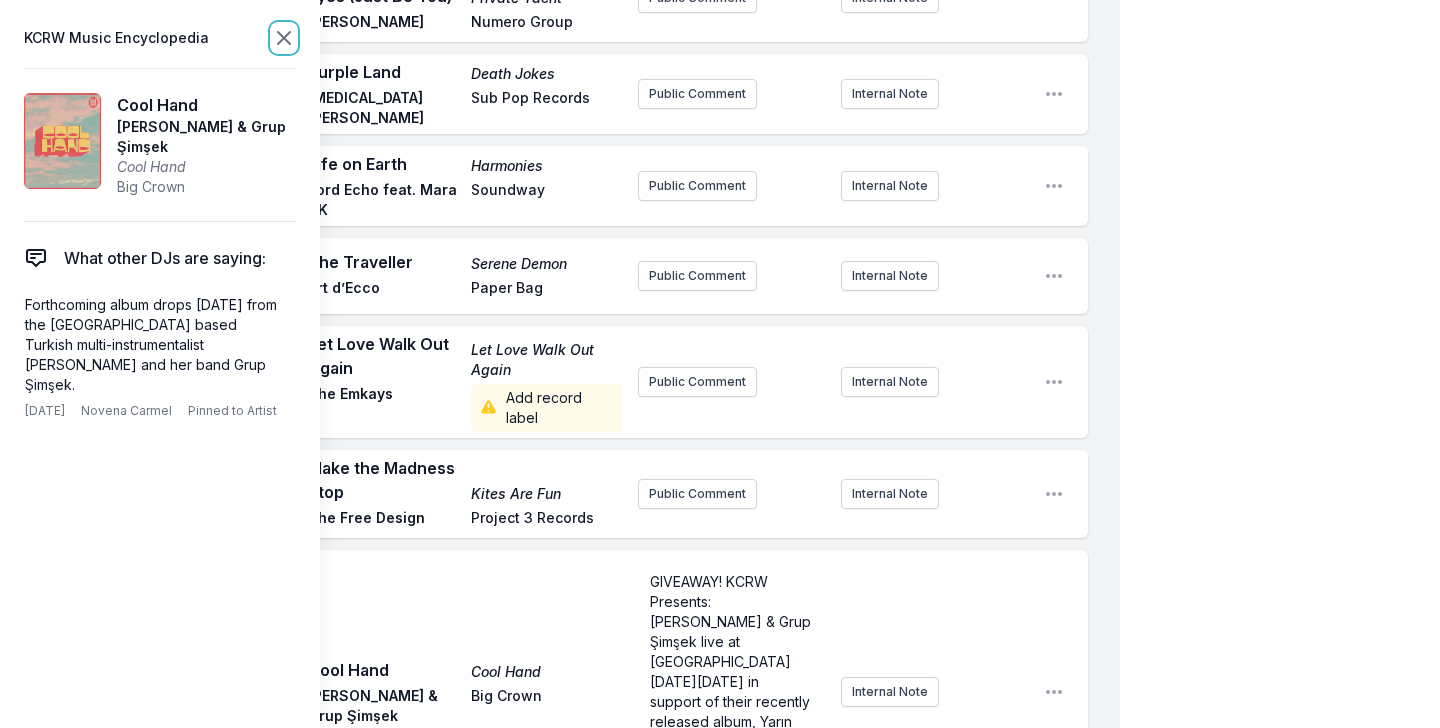 click 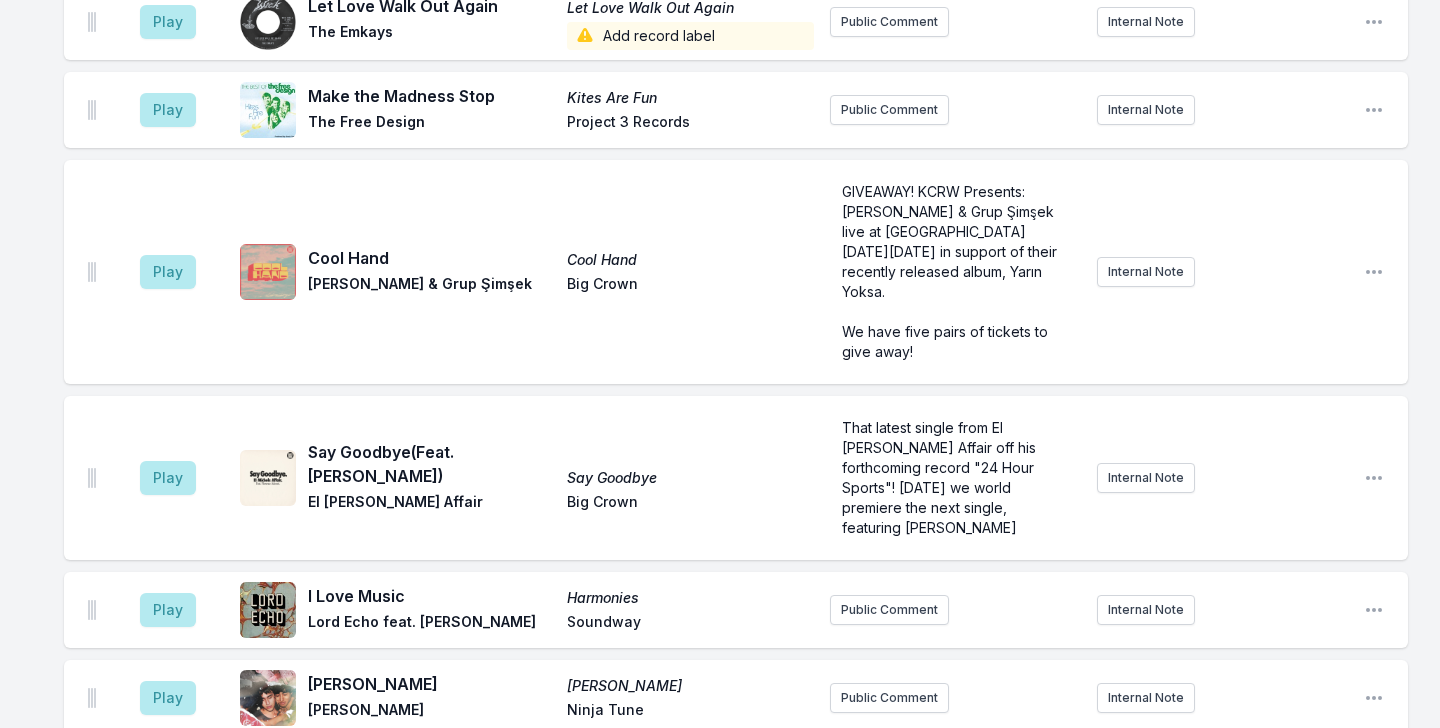 scroll, scrollTop: 5438, scrollLeft: 0, axis: vertical 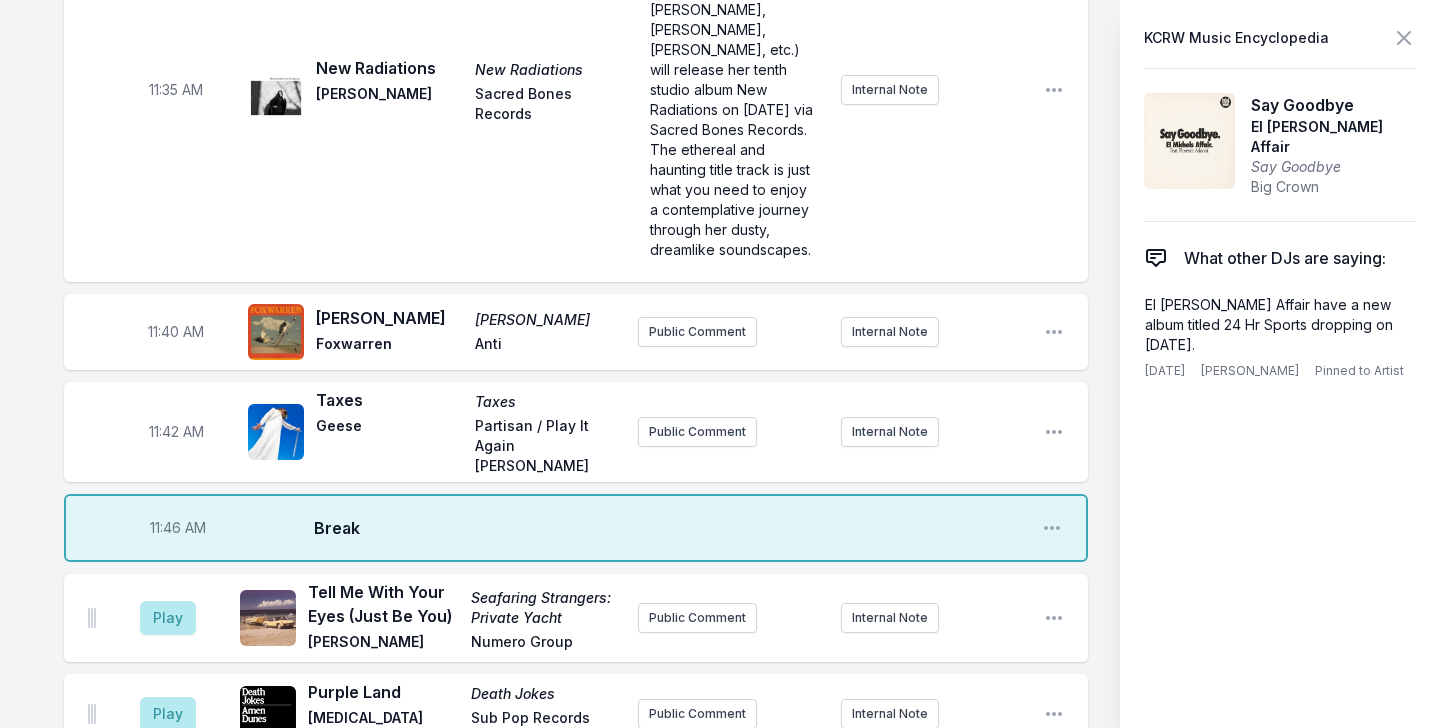 click on "That latest single from El Michels Affair off his forthcoming record "24 Hour Sports"! Tomorrow we world premiere the next single, featuring Shintaro Sakamoto" at bounding box center [732, 1567] 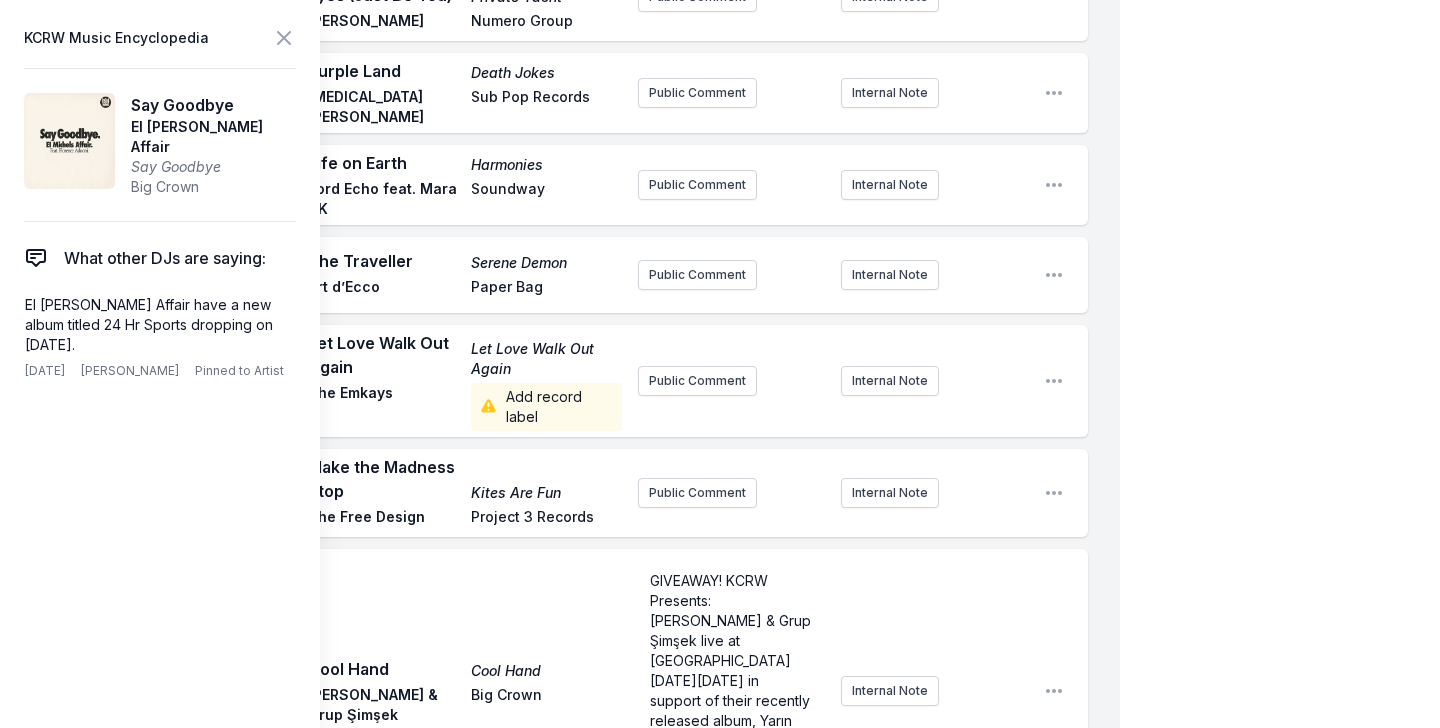 scroll, scrollTop: 6069, scrollLeft: 0, axis: vertical 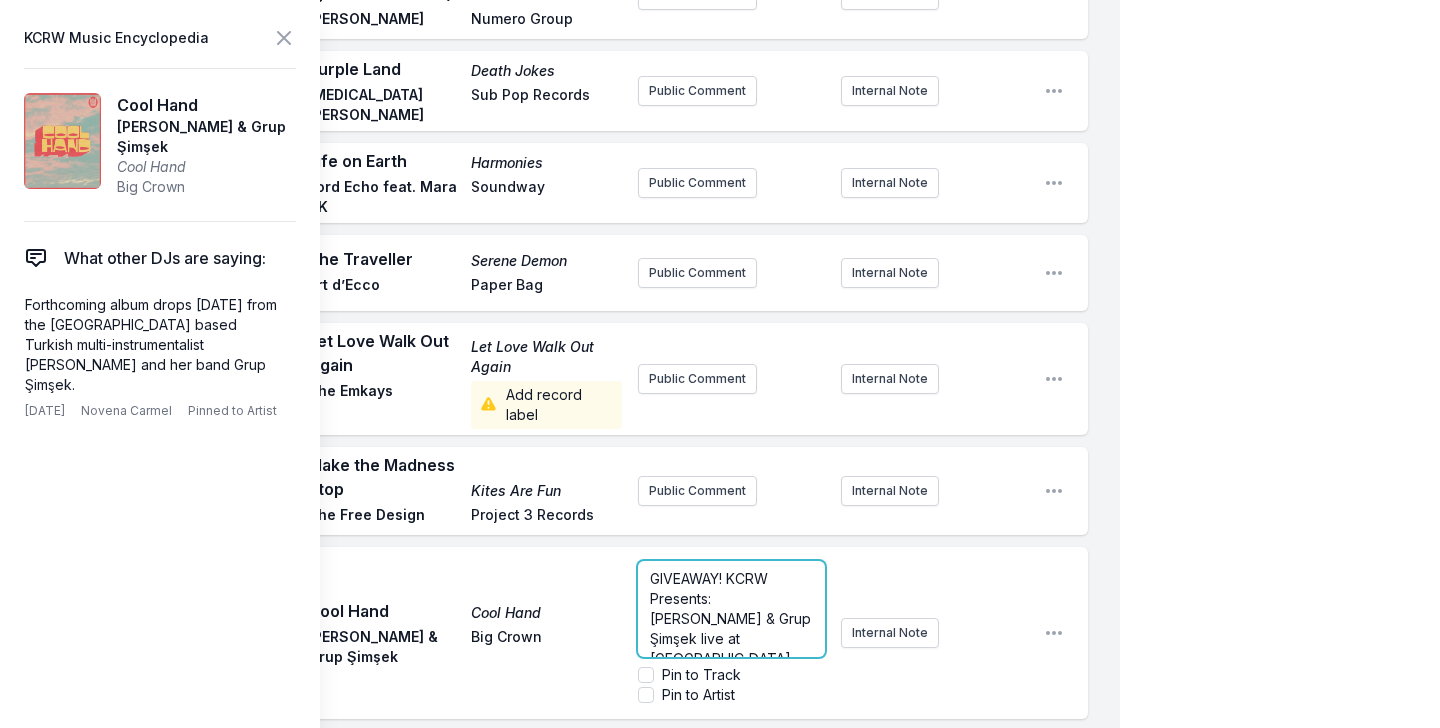 click on "GIVEAWAY! KCRW Presents: Derya Yıldırım & Grup Şimşek live at Zebulon on Saturday, August 9 in support of their recently released album, Yarın Yoksa. ﻿ We have five pairs of tickets to give away!" at bounding box center [731, 609] 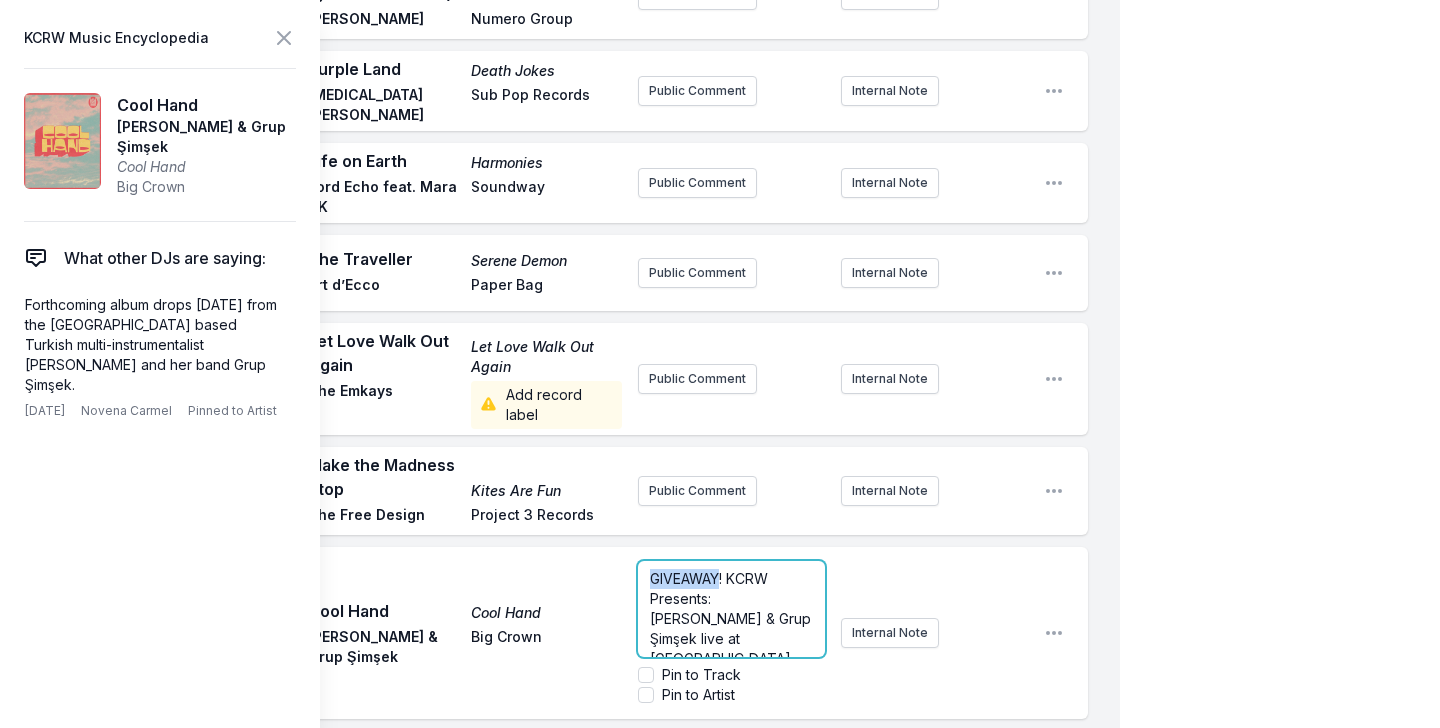 click on "GIVEAWAY! KCRW Presents: Derya Yıldırım & Grup Şimşek live at Zebulon on Saturday, August 9 in support of their recently released album, Yarın Yoksa. ﻿ We have five pairs of tickets to give away!" at bounding box center [731, 609] 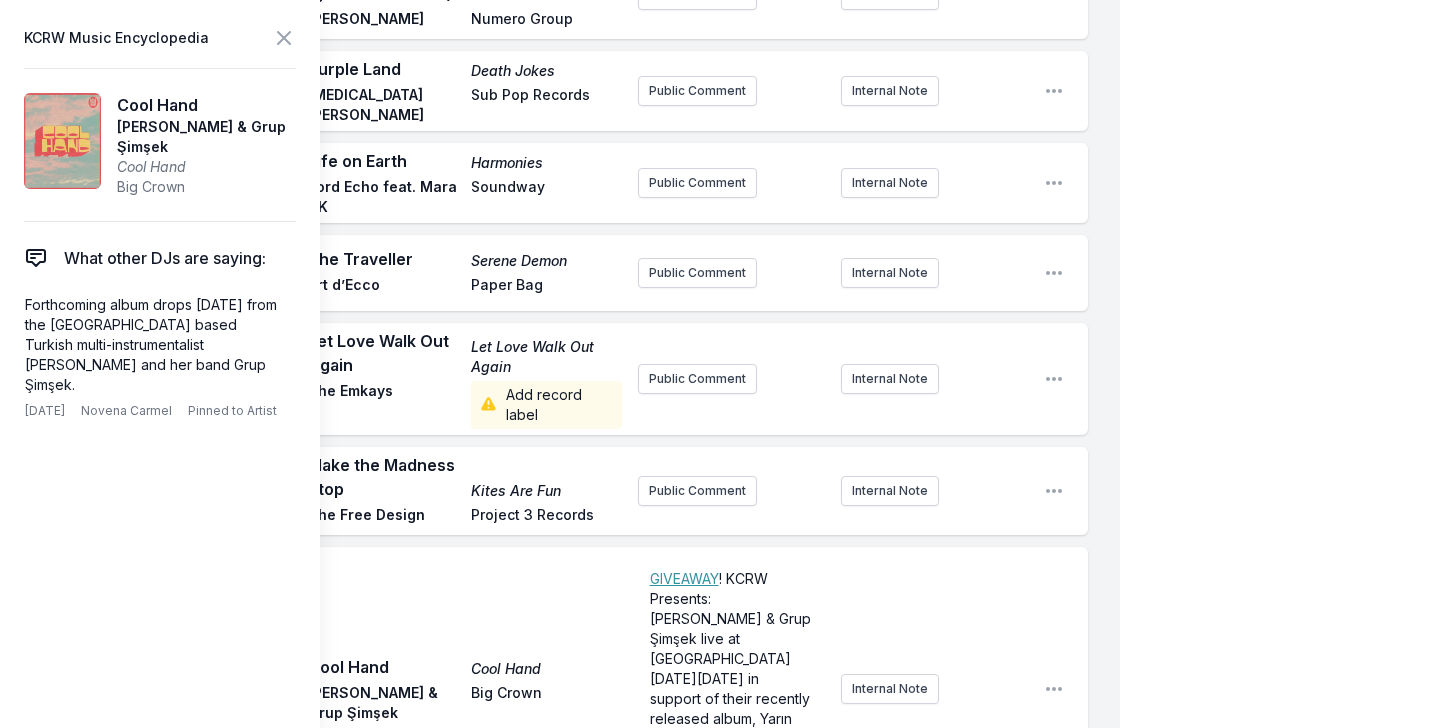 click on "Play Cool Hand Cool Hand Derya Yıldırım & Grup Şimşek Big Crown ﻿ GIVEAWAY ! KCRW Presents: Derya Yıldırım & Grup Şimşek live at Zebulon on Saturday, August 9 in support of their recently released album, Yarın Yoksa. ﻿ We have five pairs of tickets to give away!  Internal Note Open playlist item options" at bounding box center (576, 689) 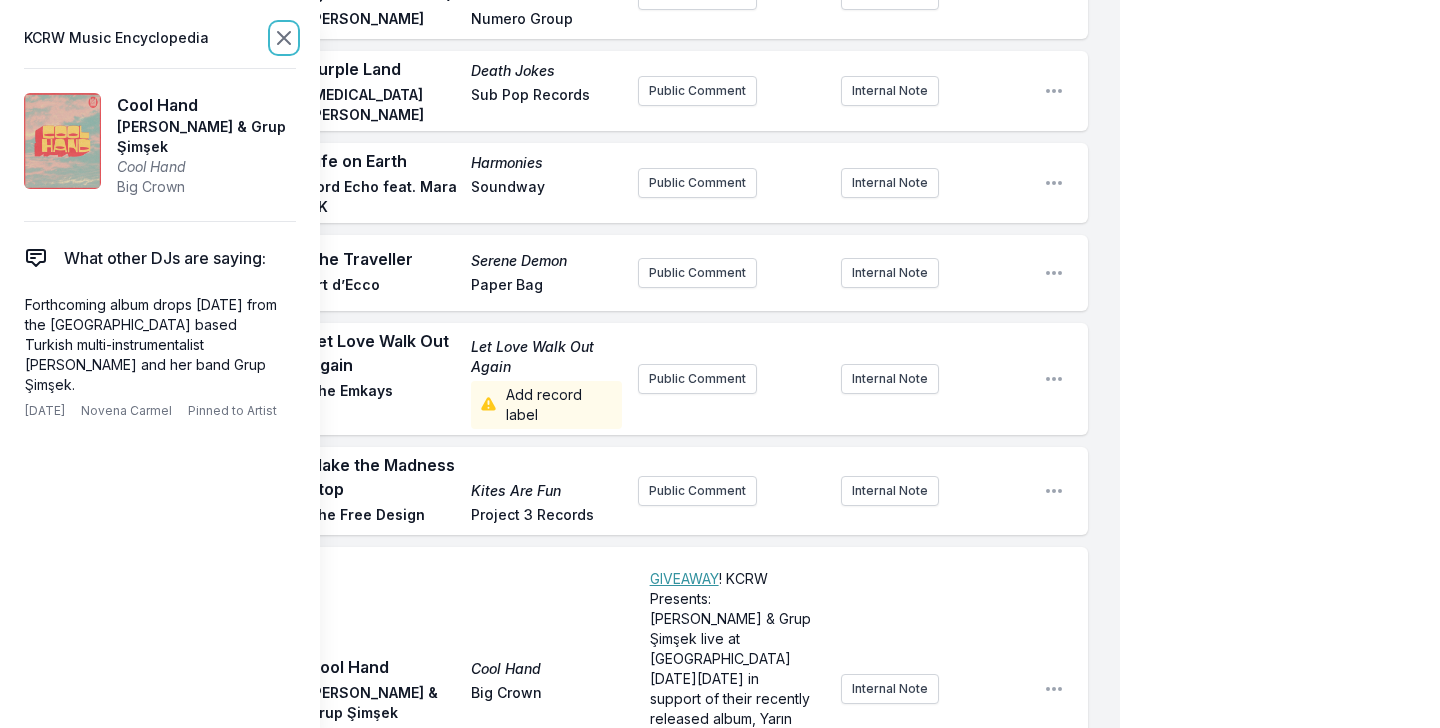 click 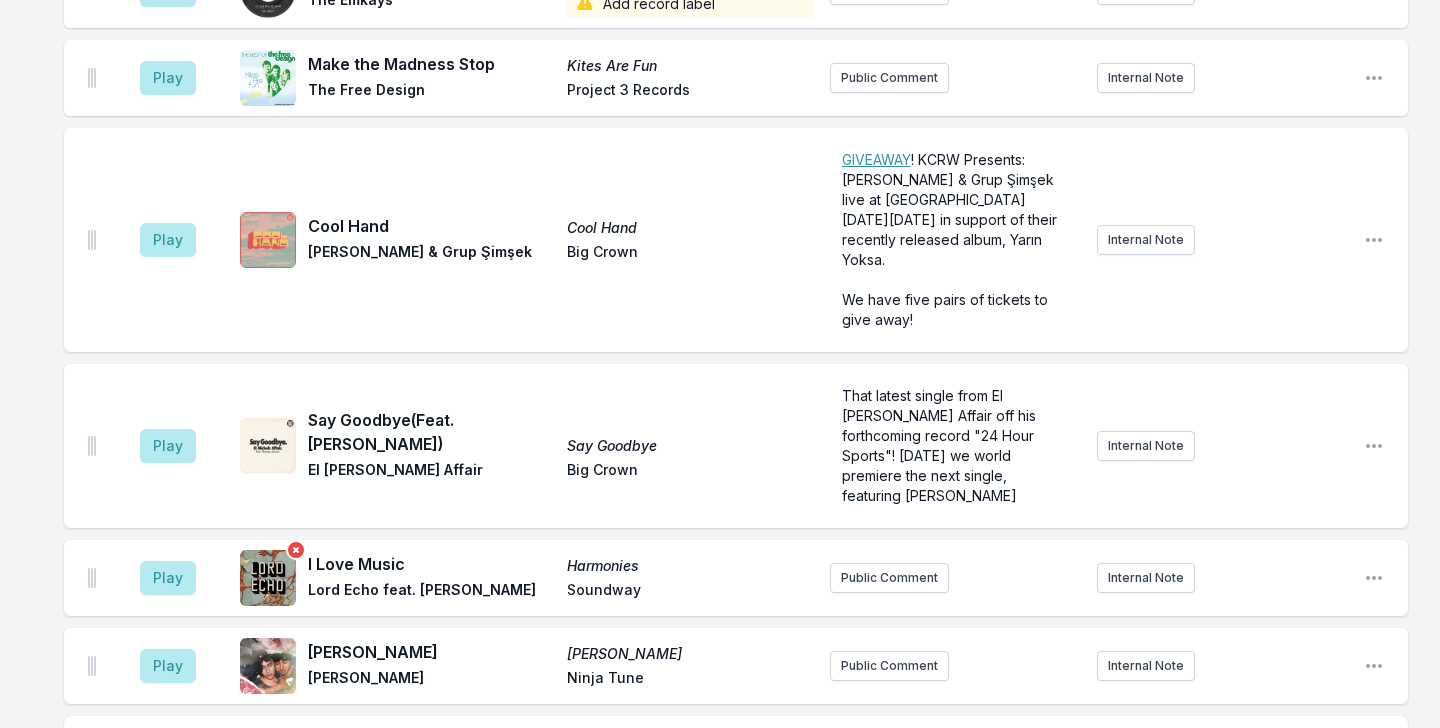 scroll, scrollTop: 5603, scrollLeft: 0, axis: vertical 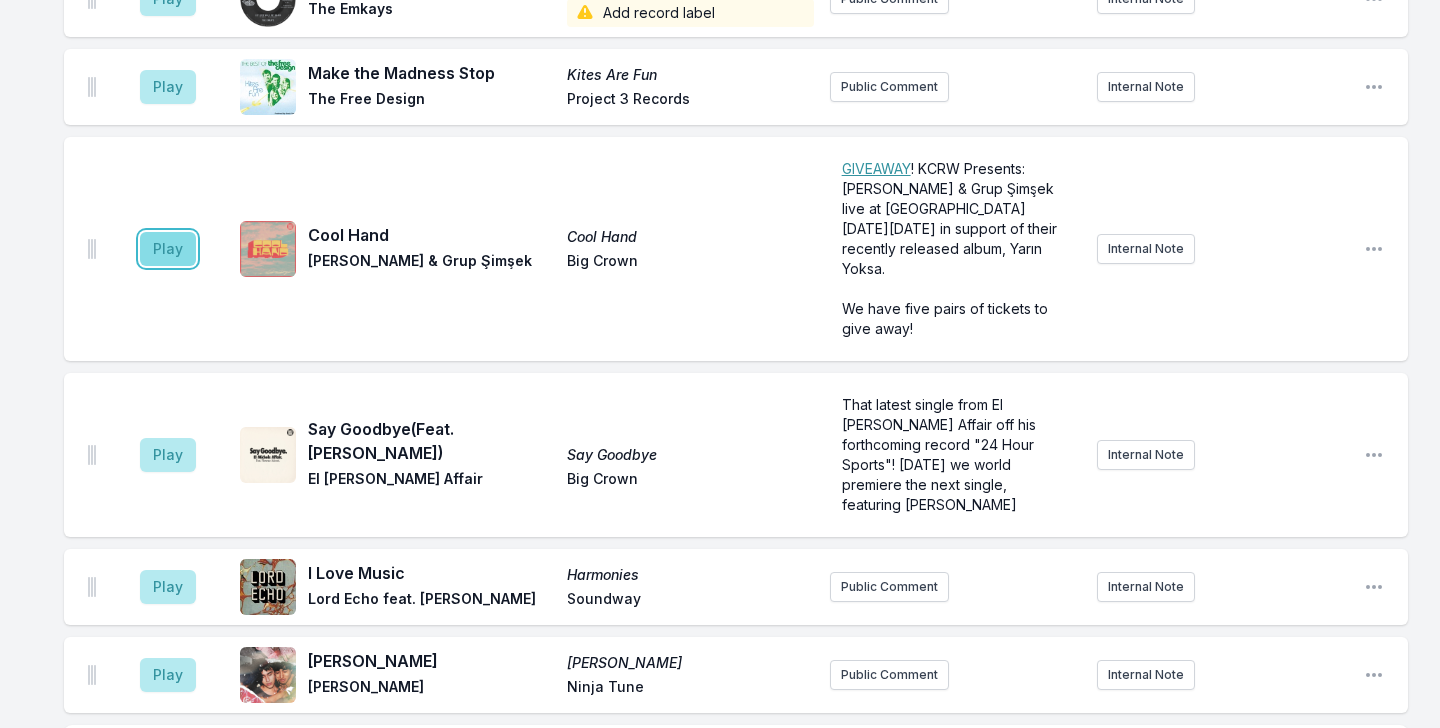 click on "Play" at bounding box center [168, 249] 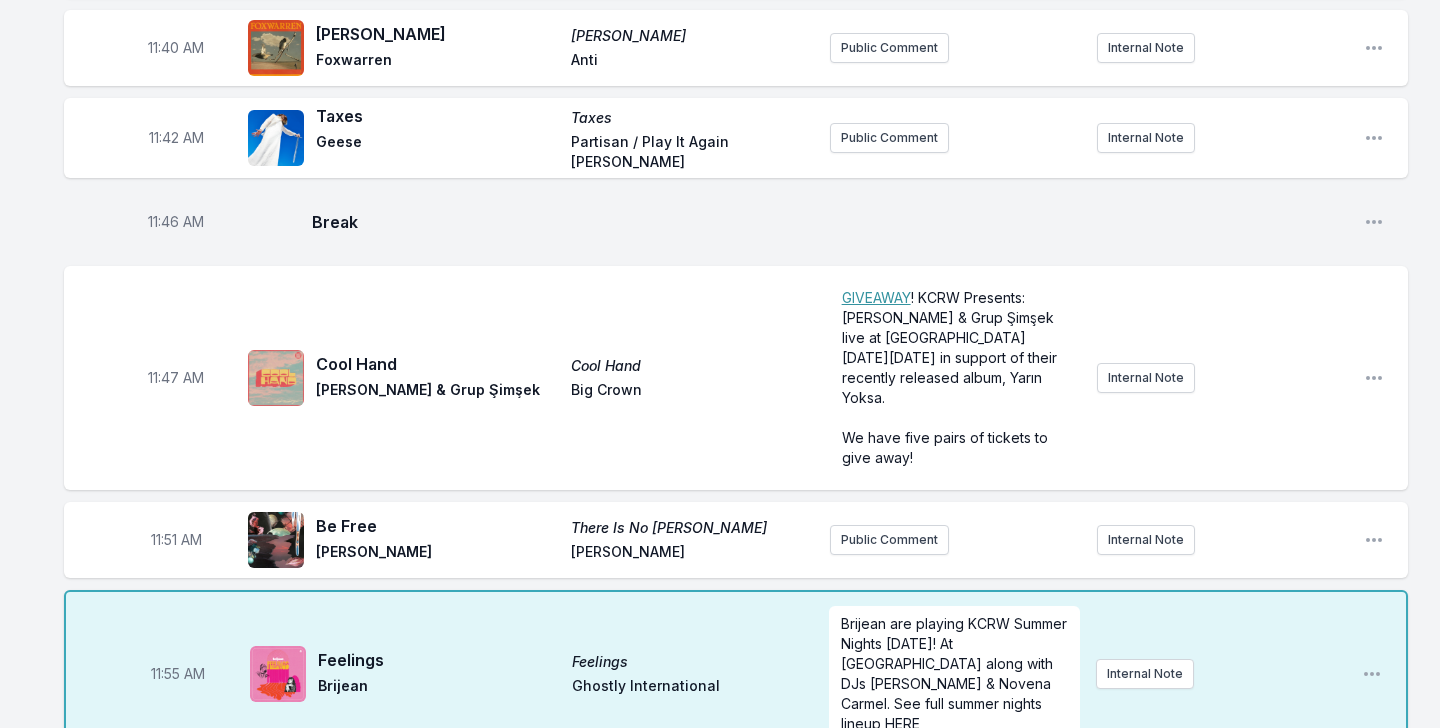 scroll, scrollTop: 4928, scrollLeft: 0, axis: vertical 